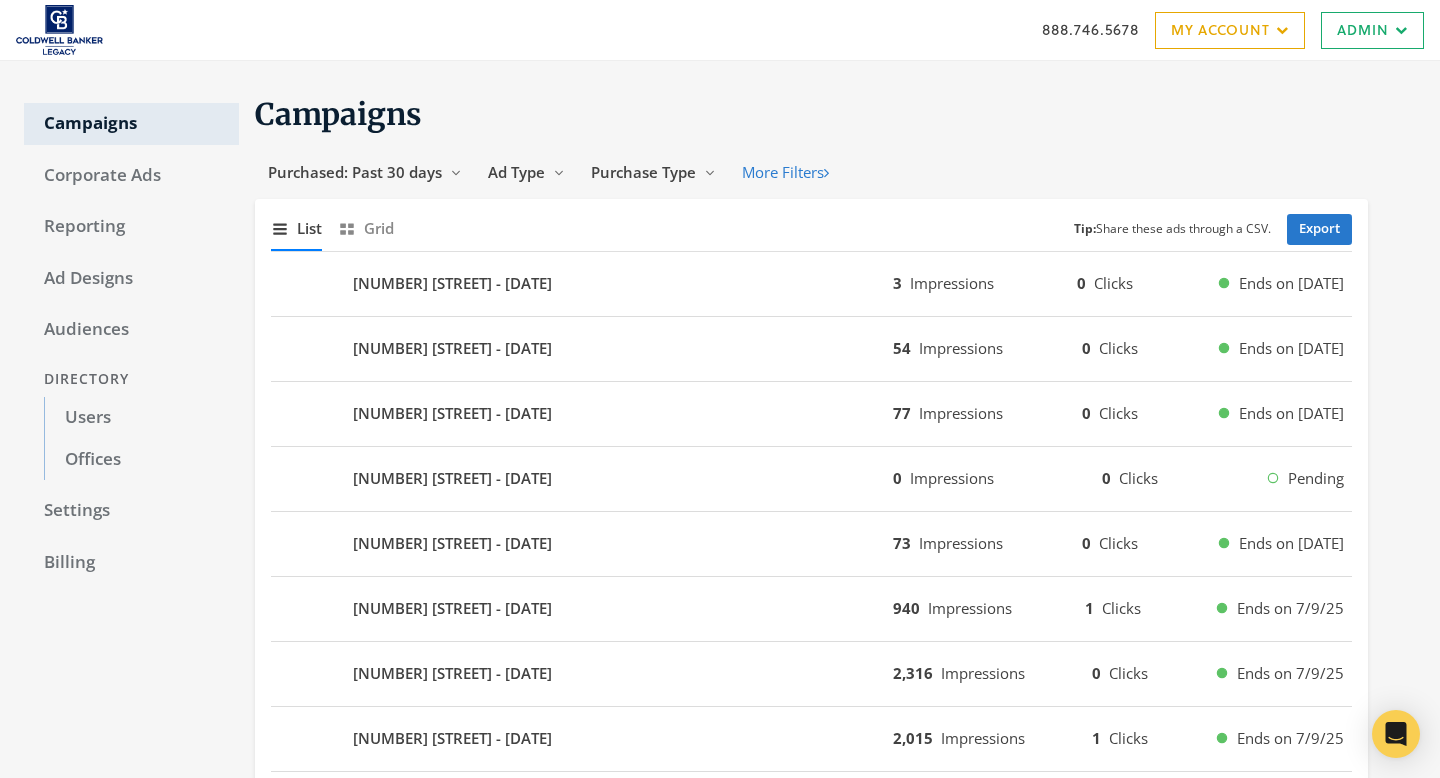 scroll, scrollTop: 0, scrollLeft: 0, axis: both 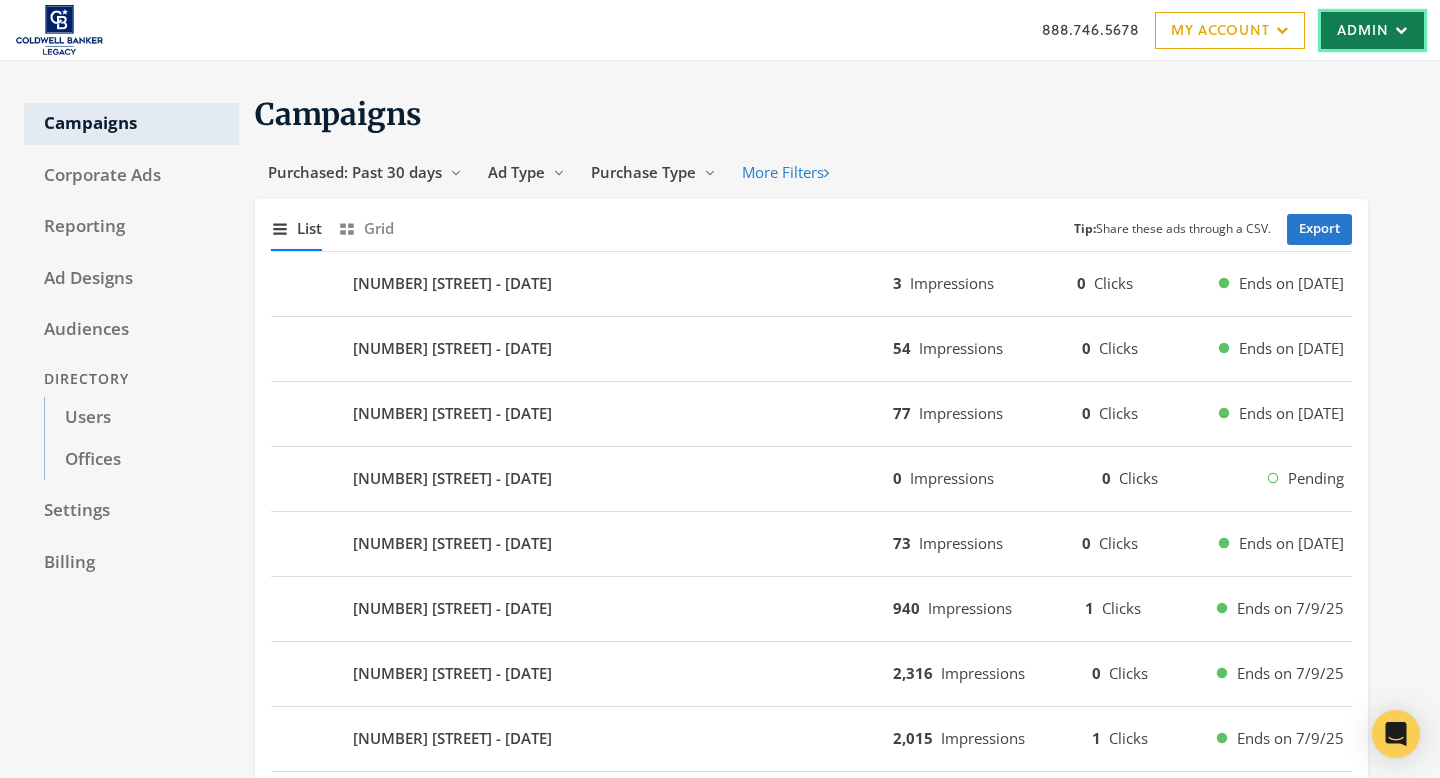 click on "Admin" at bounding box center (1372, 30) 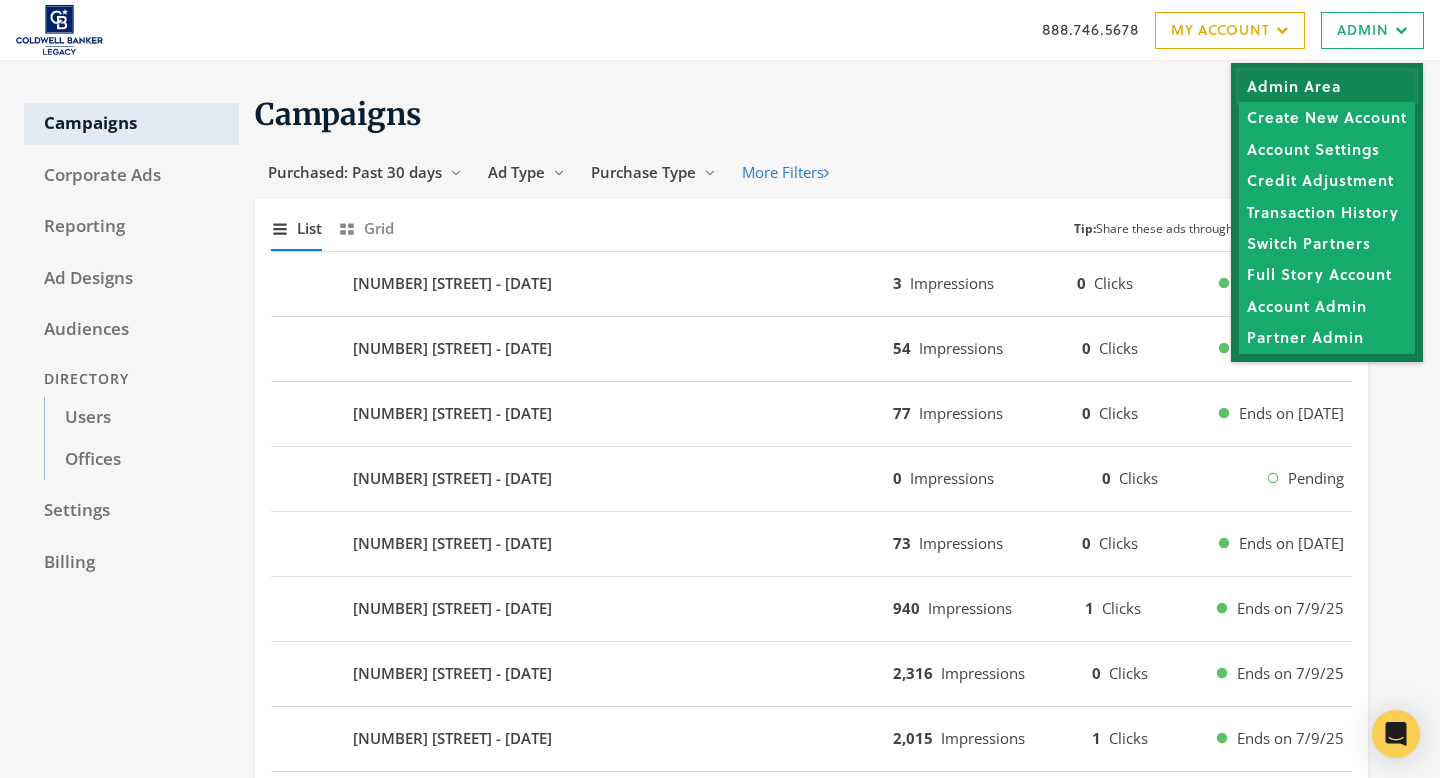 click on "Admin Area" at bounding box center (1327, 86) 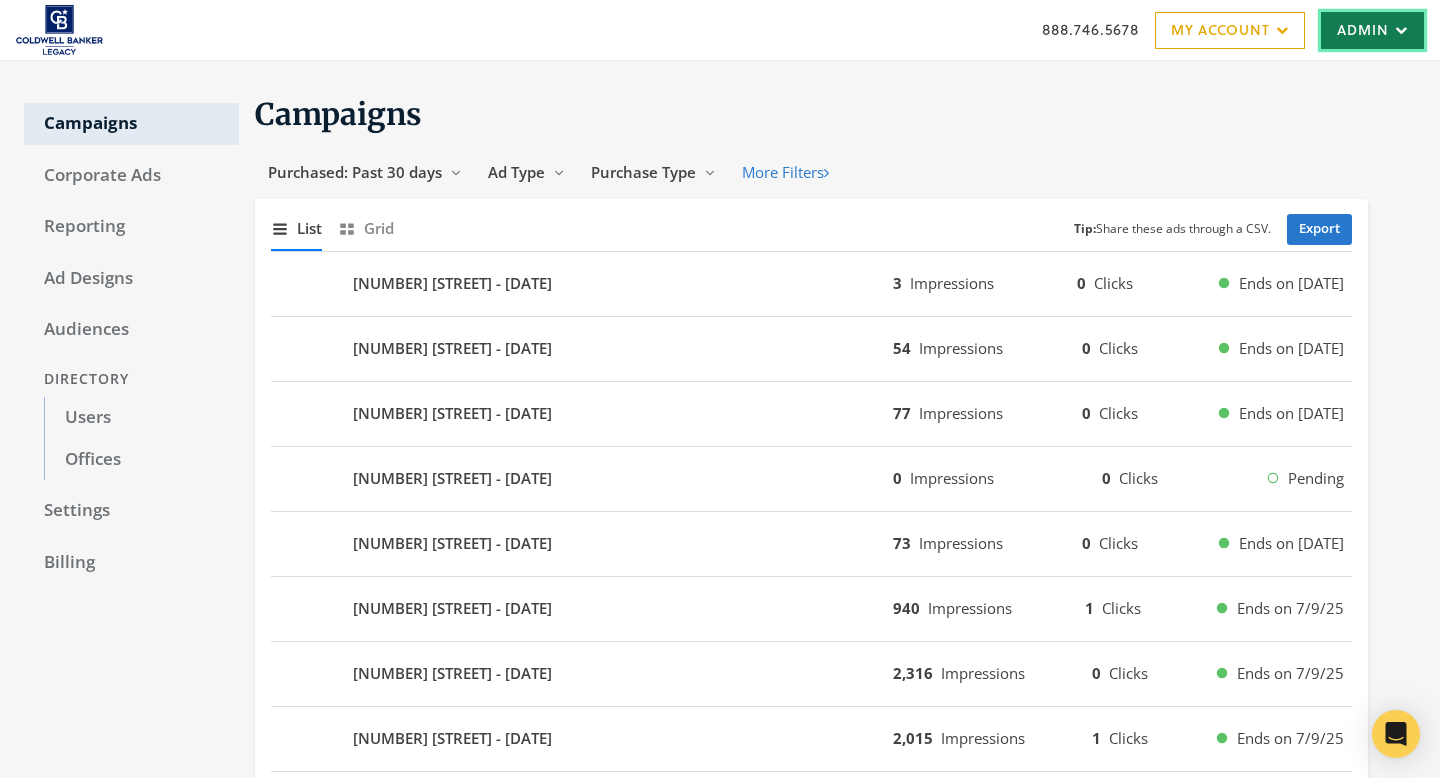 click on "Admin" at bounding box center (1372, 30) 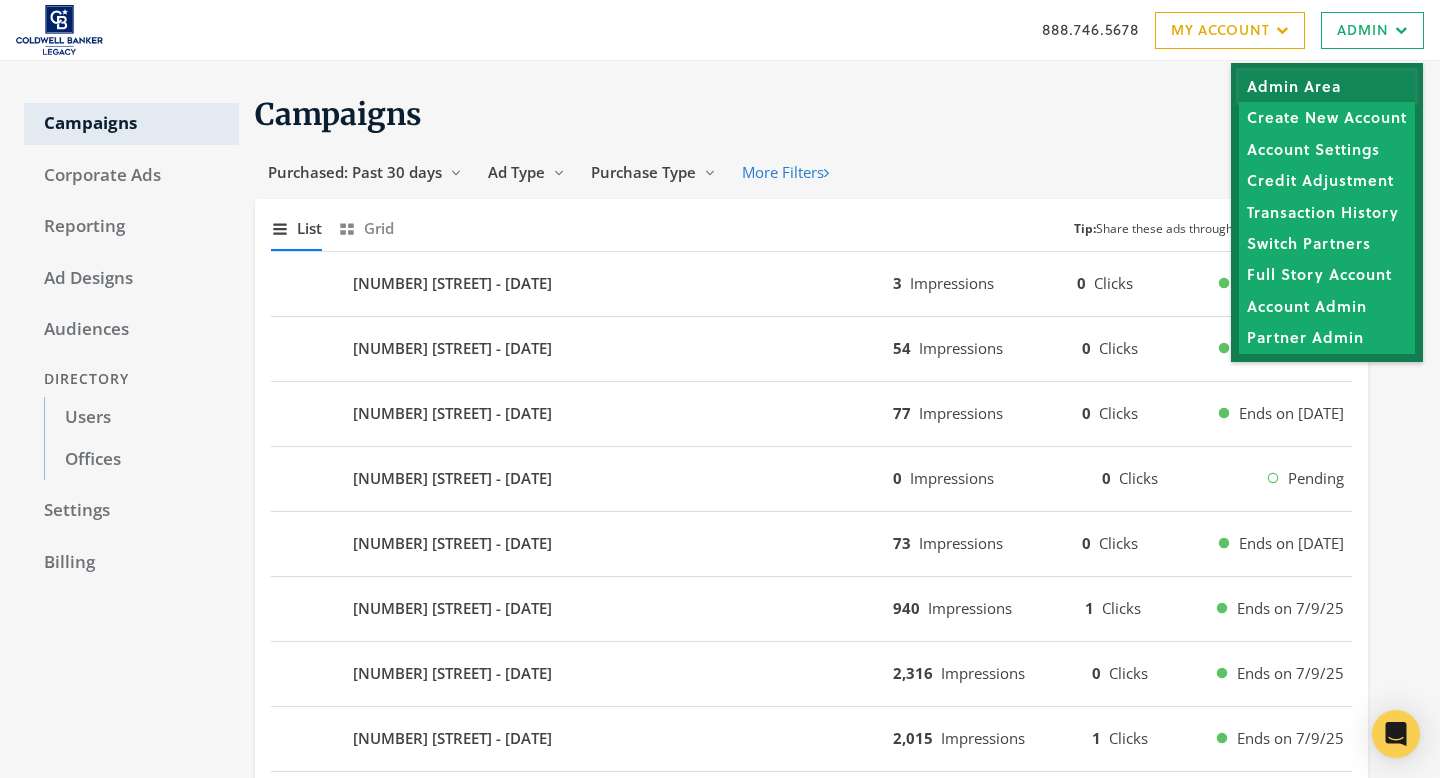 click on "Admin Area" at bounding box center [1327, 86] 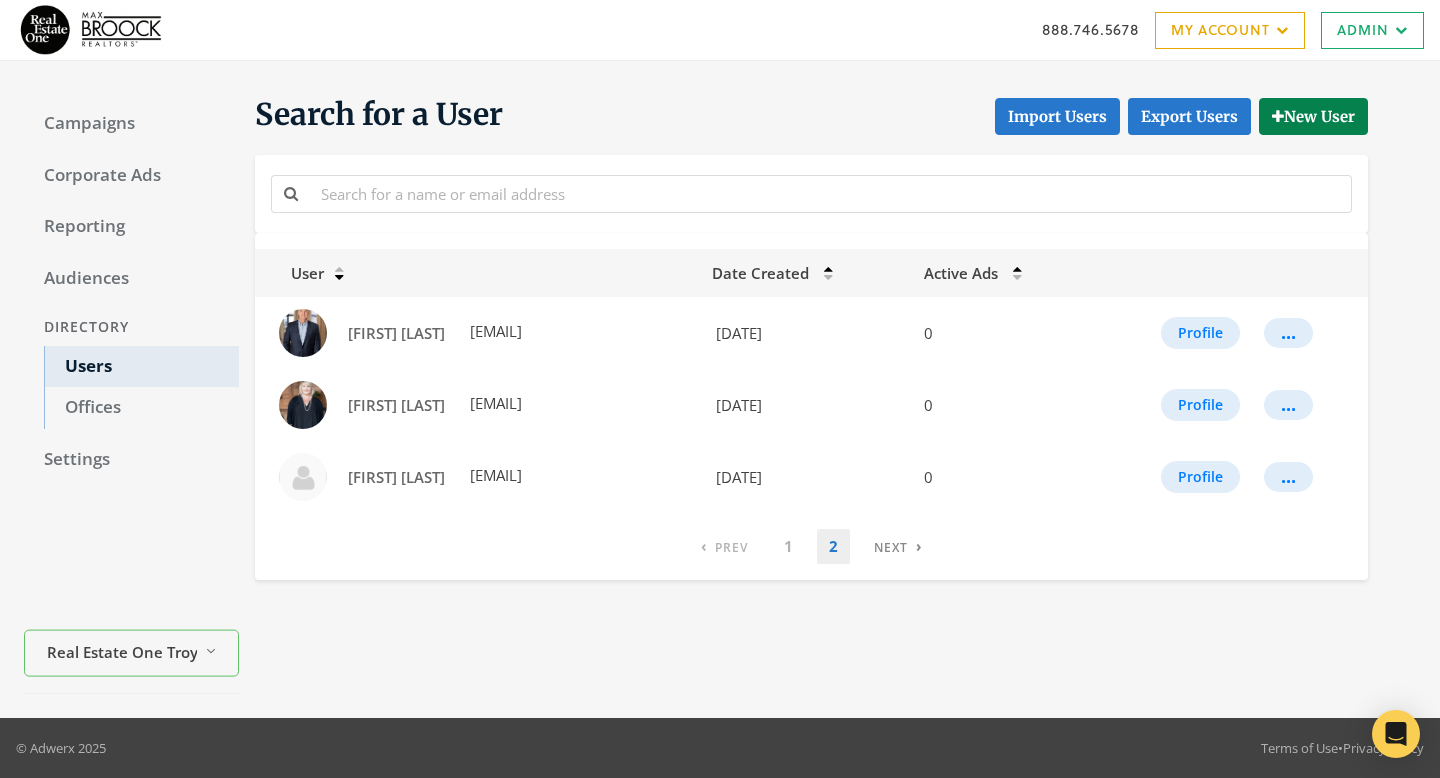 scroll, scrollTop: 0, scrollLeft: 0, axis: both 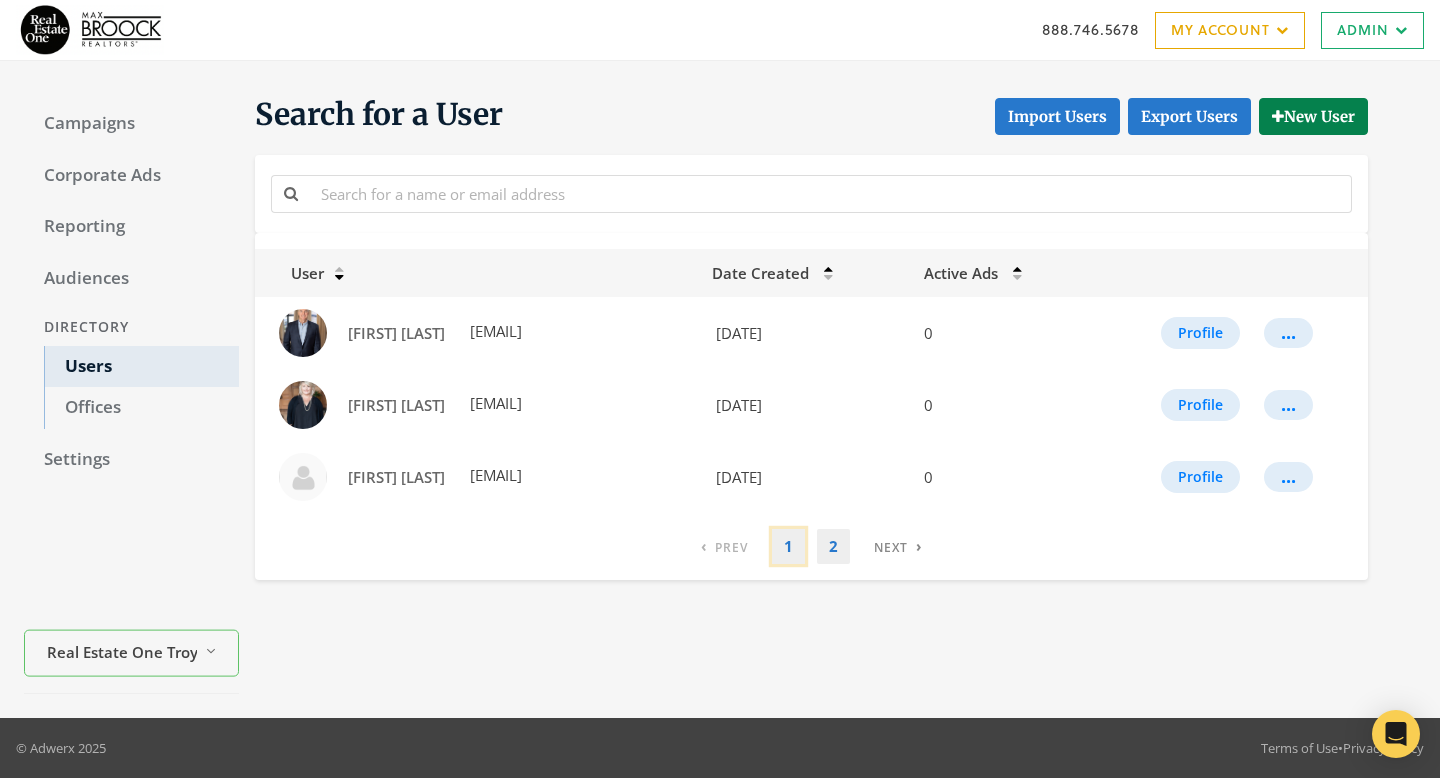 click on "1" at bounding box center (724, 546) 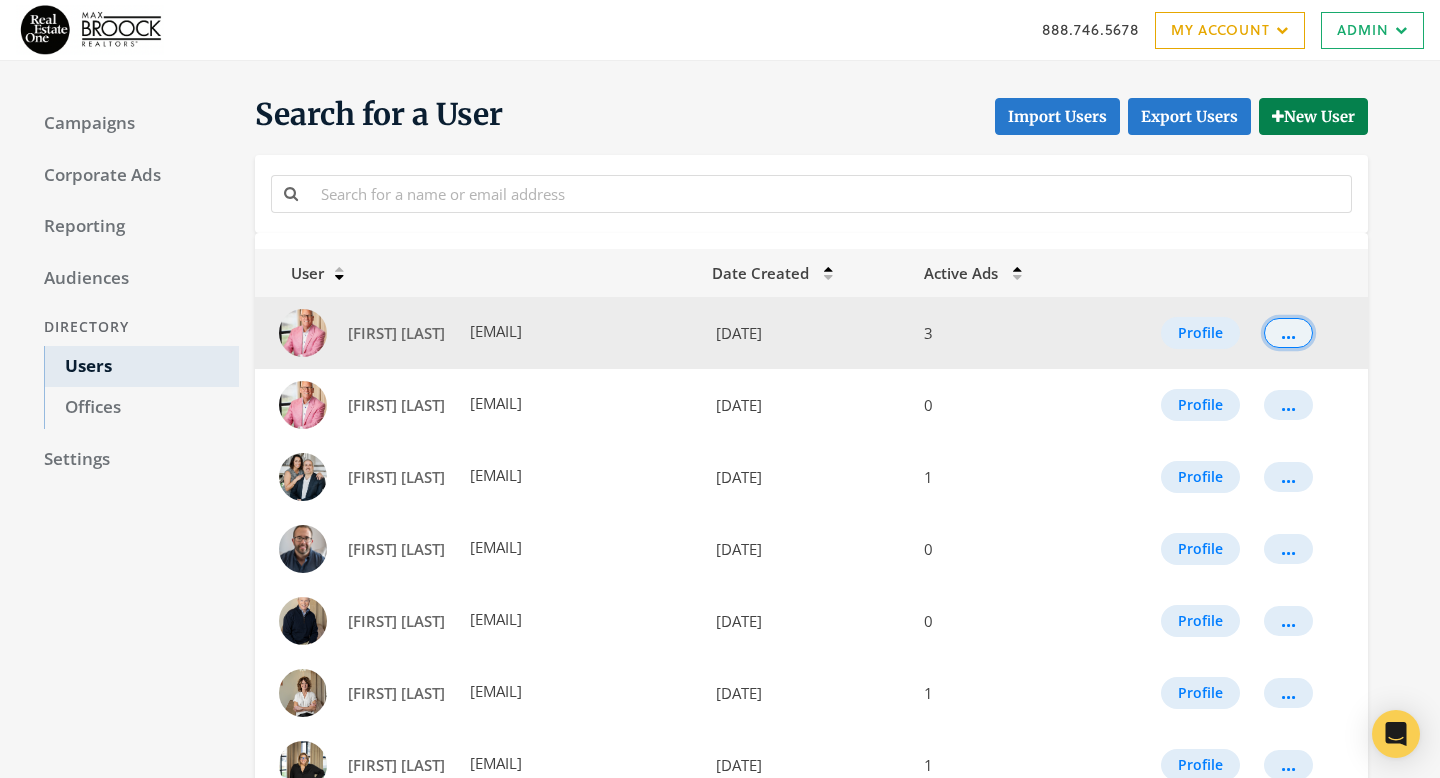 click on "..." at bounding box center (1300, 333) 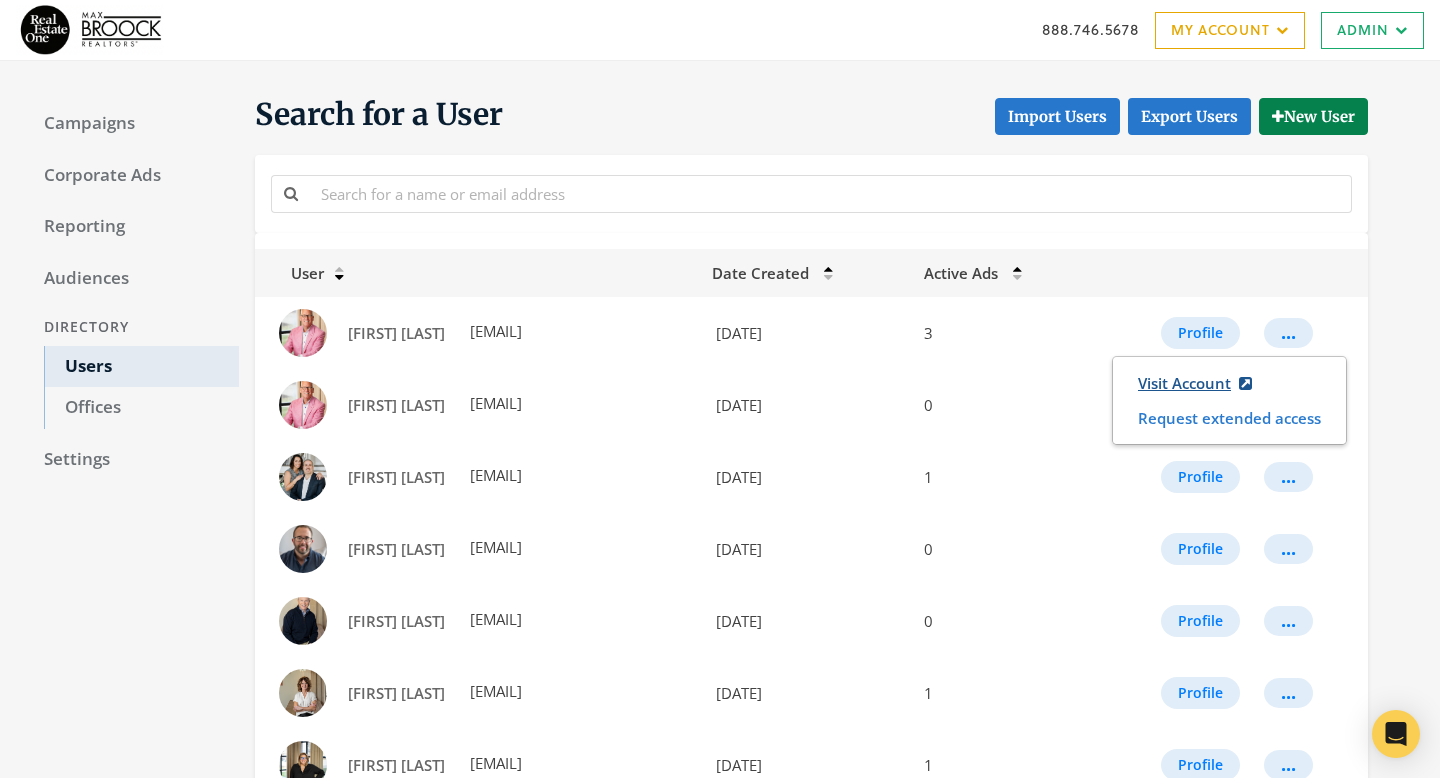 click on "Visit Account" at bounding box center (1195, 383) 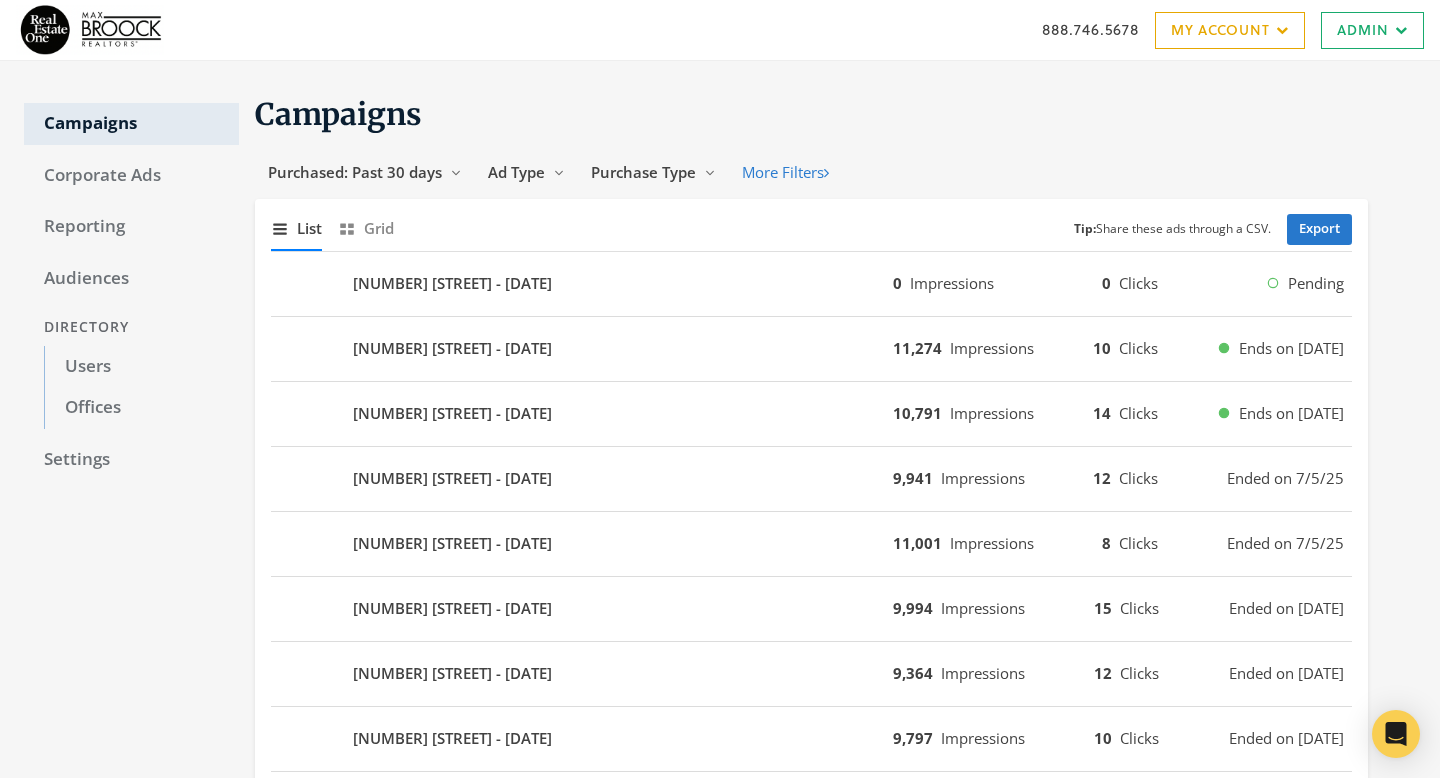 scroll, scrollTop: 0, scrollLeft: 0, axis: both 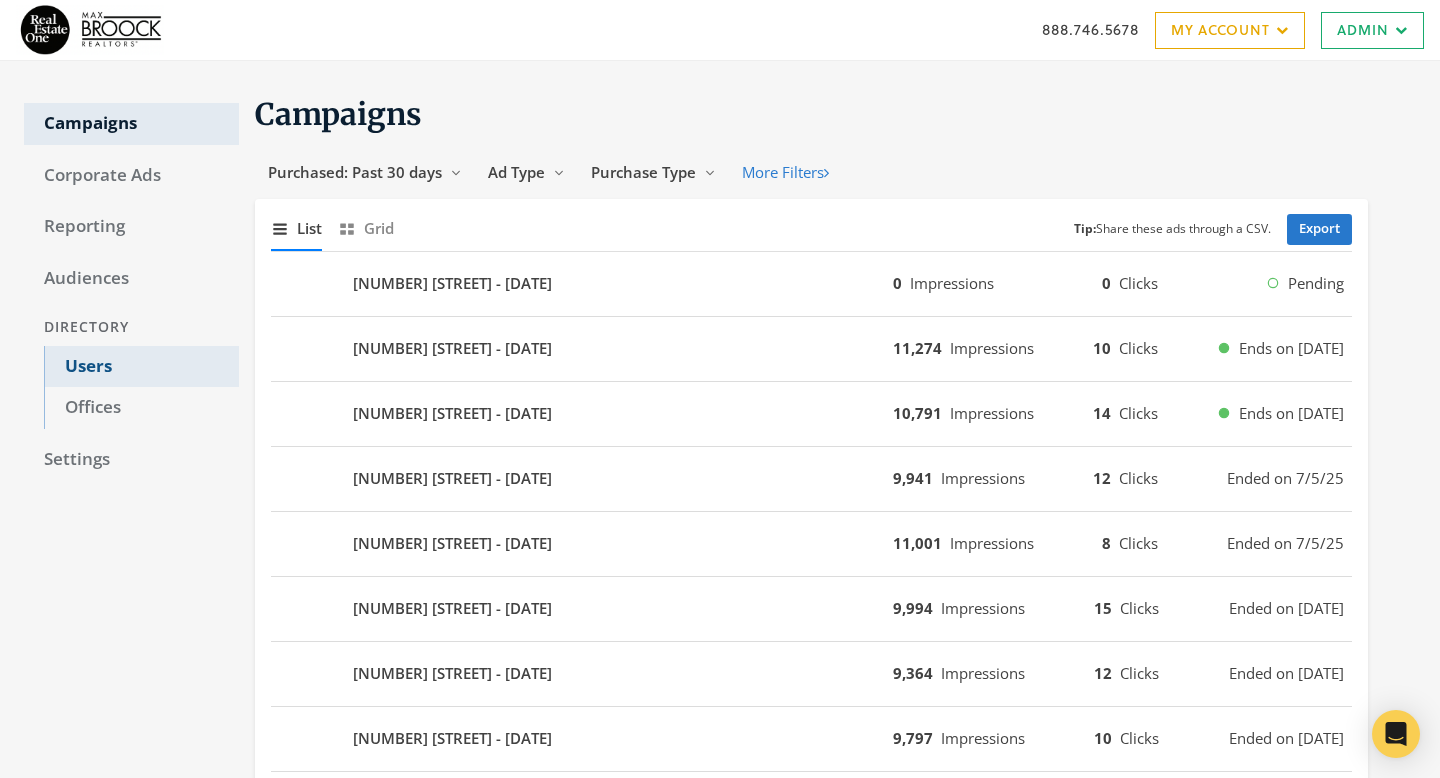 click on "Users" at bounding box center (141, 367) 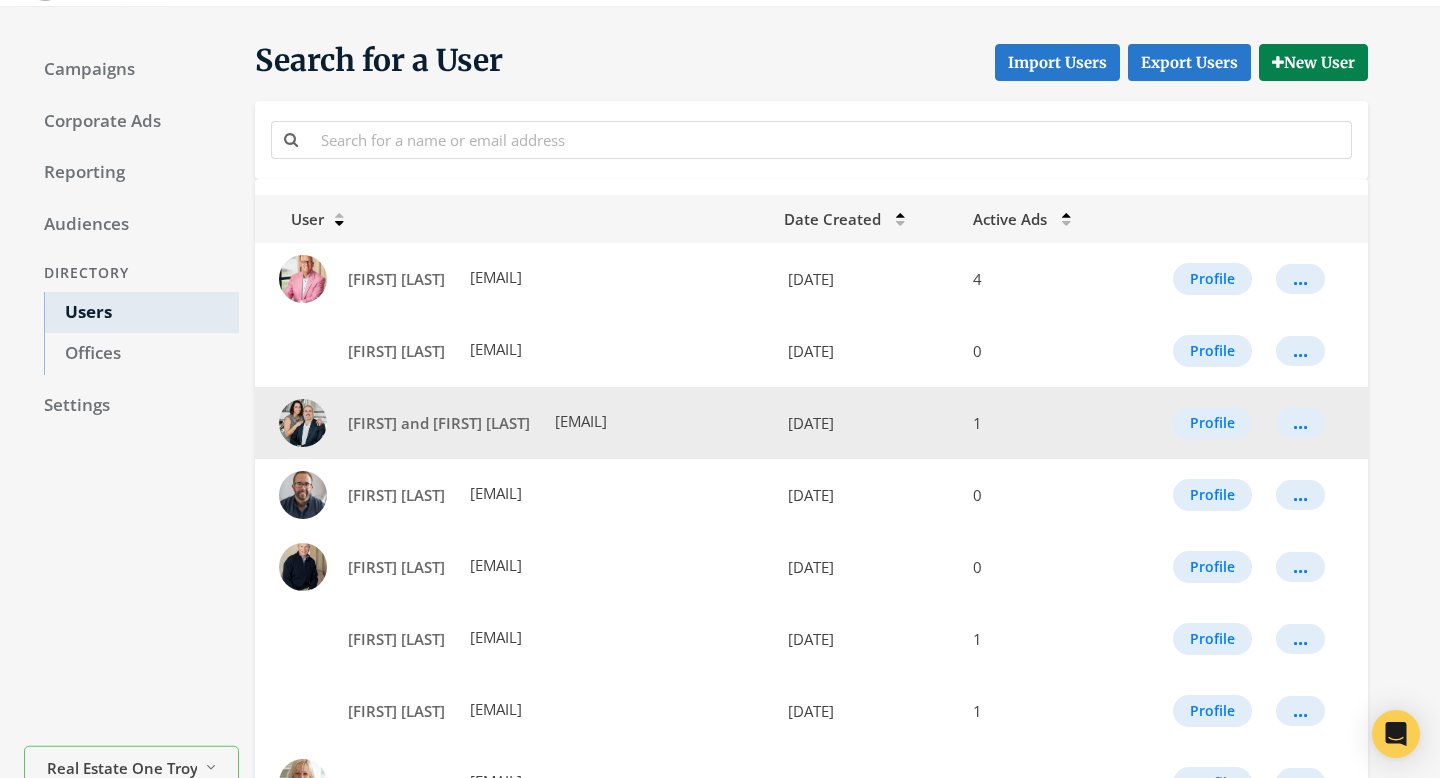 scroll, scrollTop: 93, scrollLeft: 0, axis: vertical 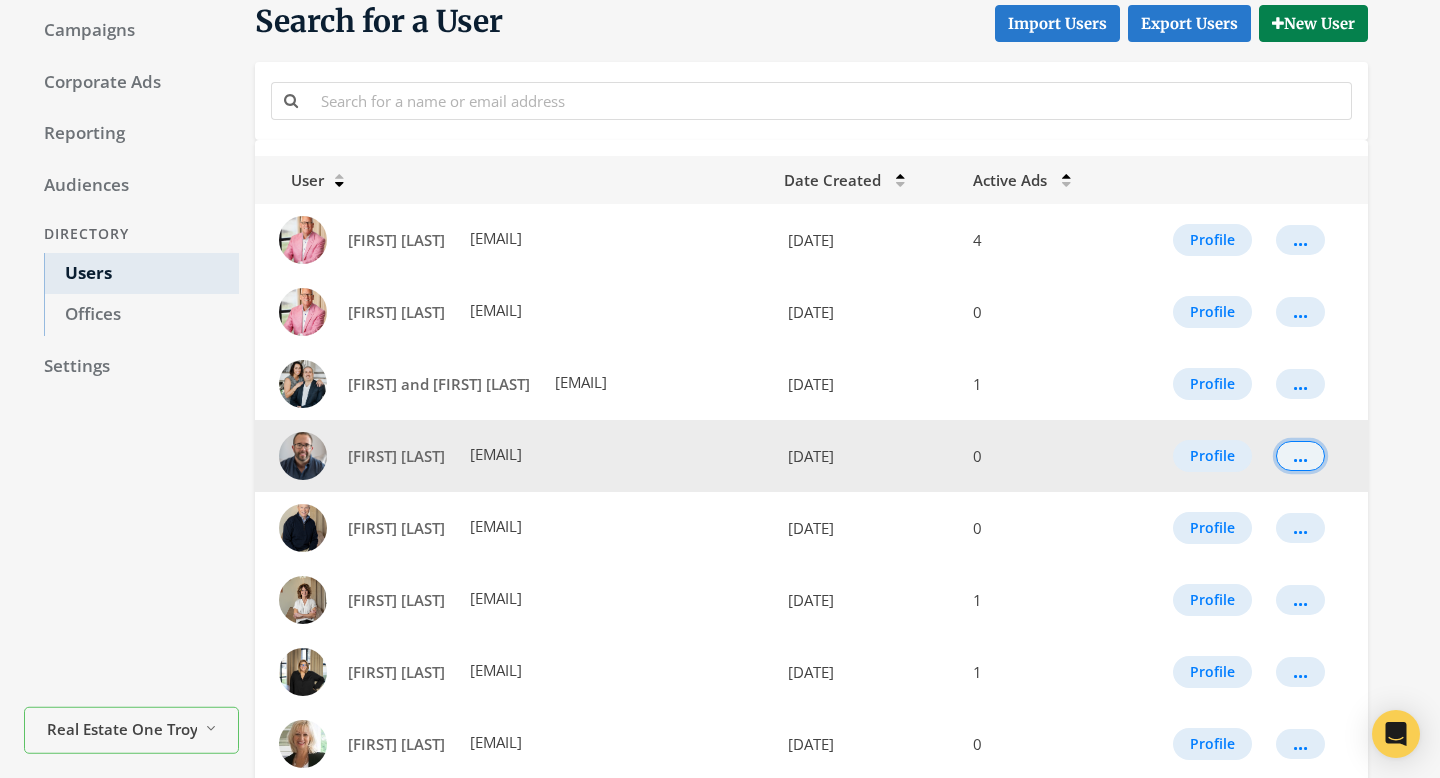click on "..." at bounding box center [1300, 456] 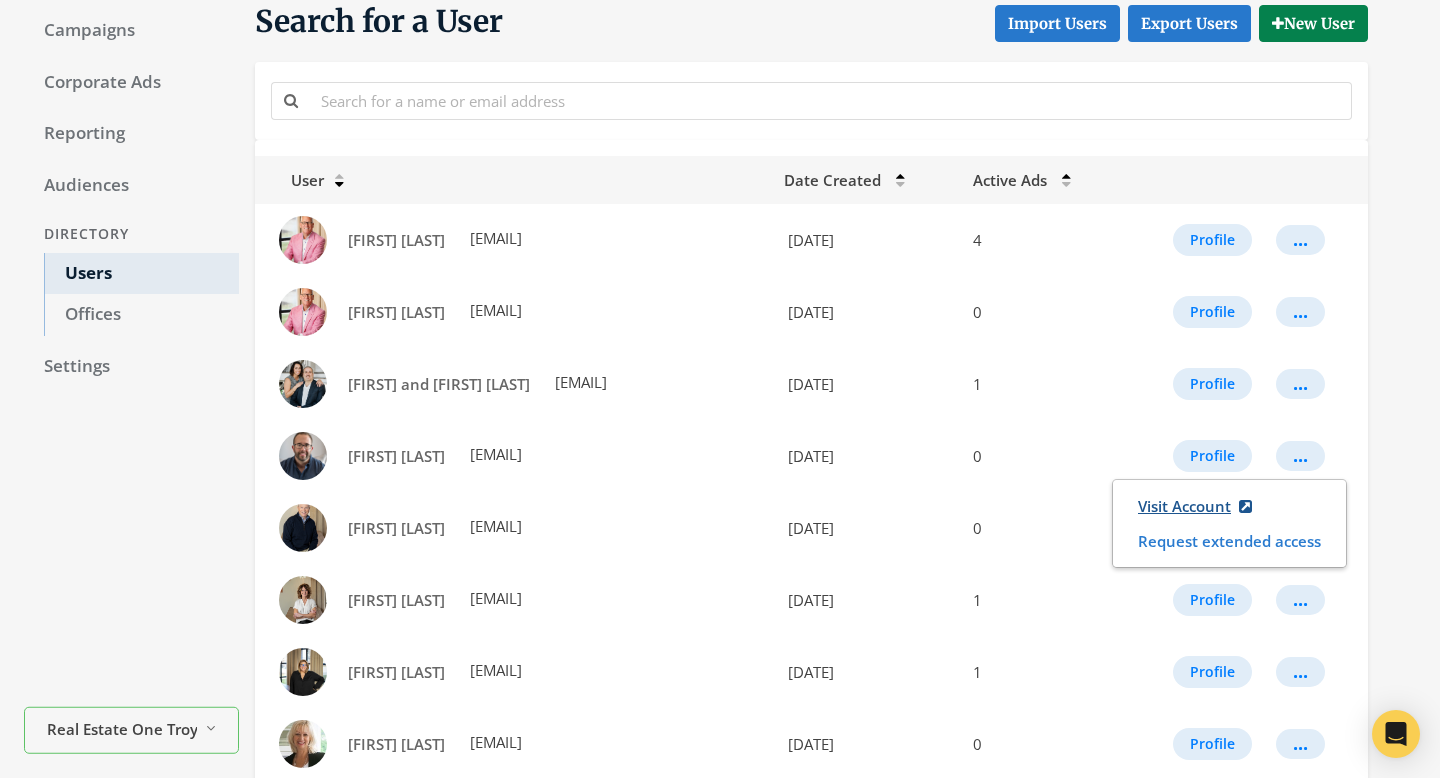click on "Visit Account" at bounding box center [1195, 506] 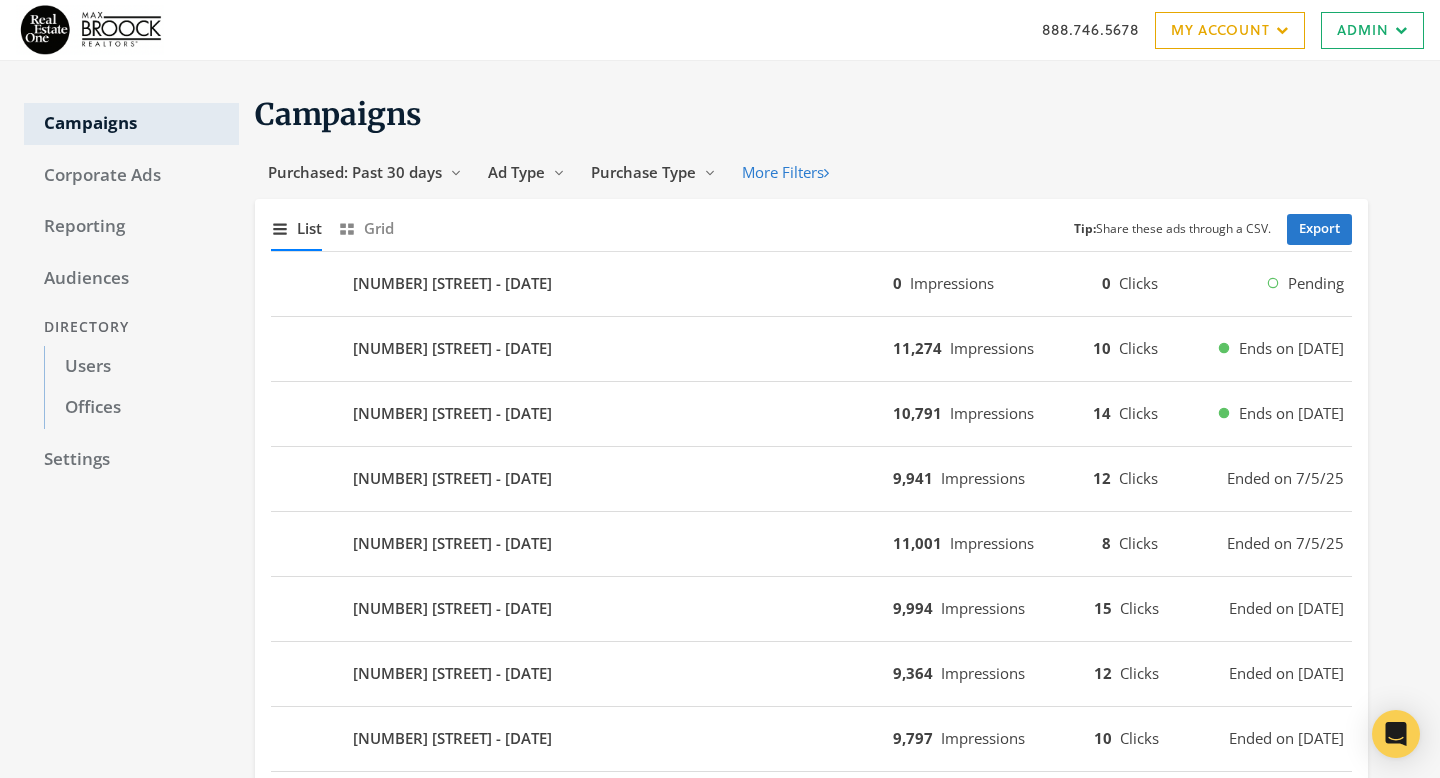 scroll, scrollTop: 0, scrollLeft: 0, axis: both 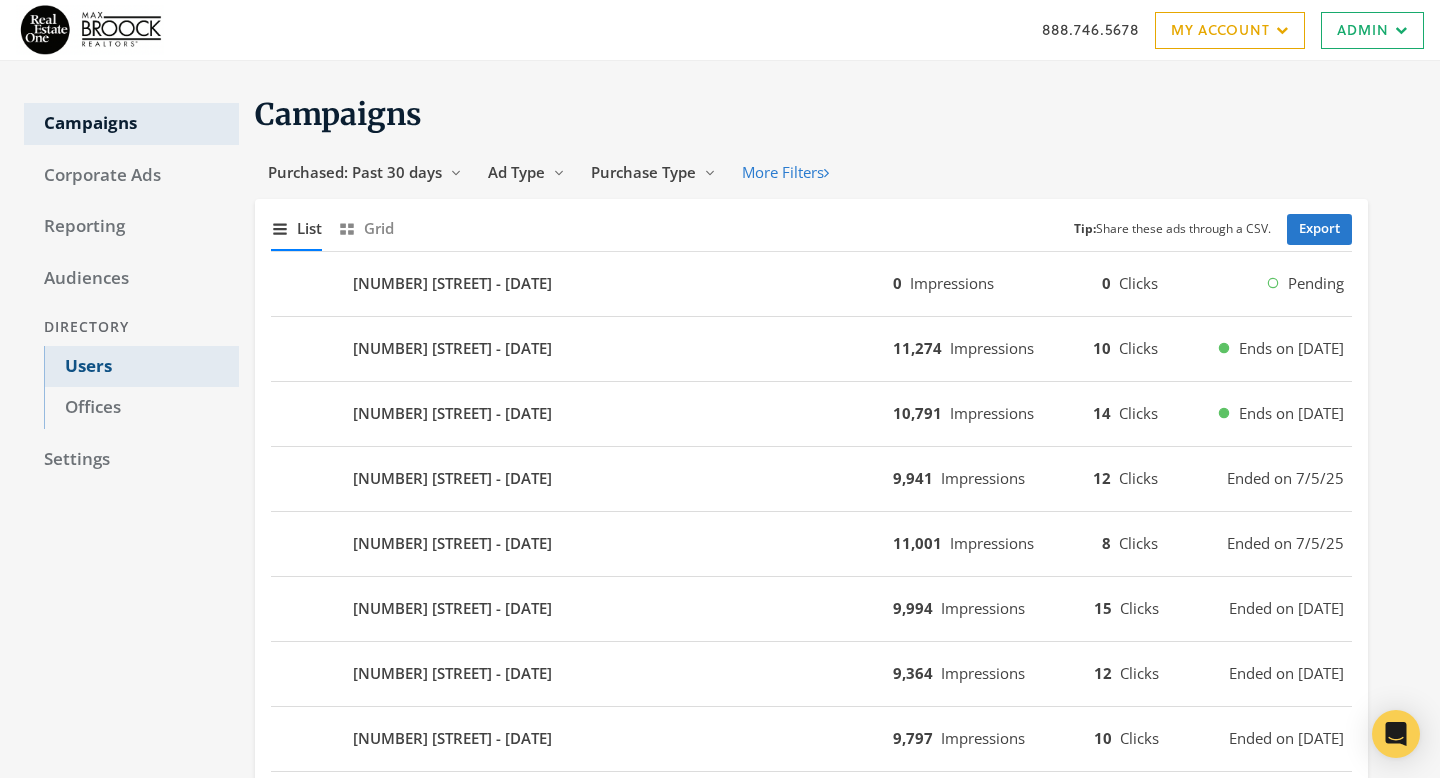 click on "Users" at bounding box center (141, 367) 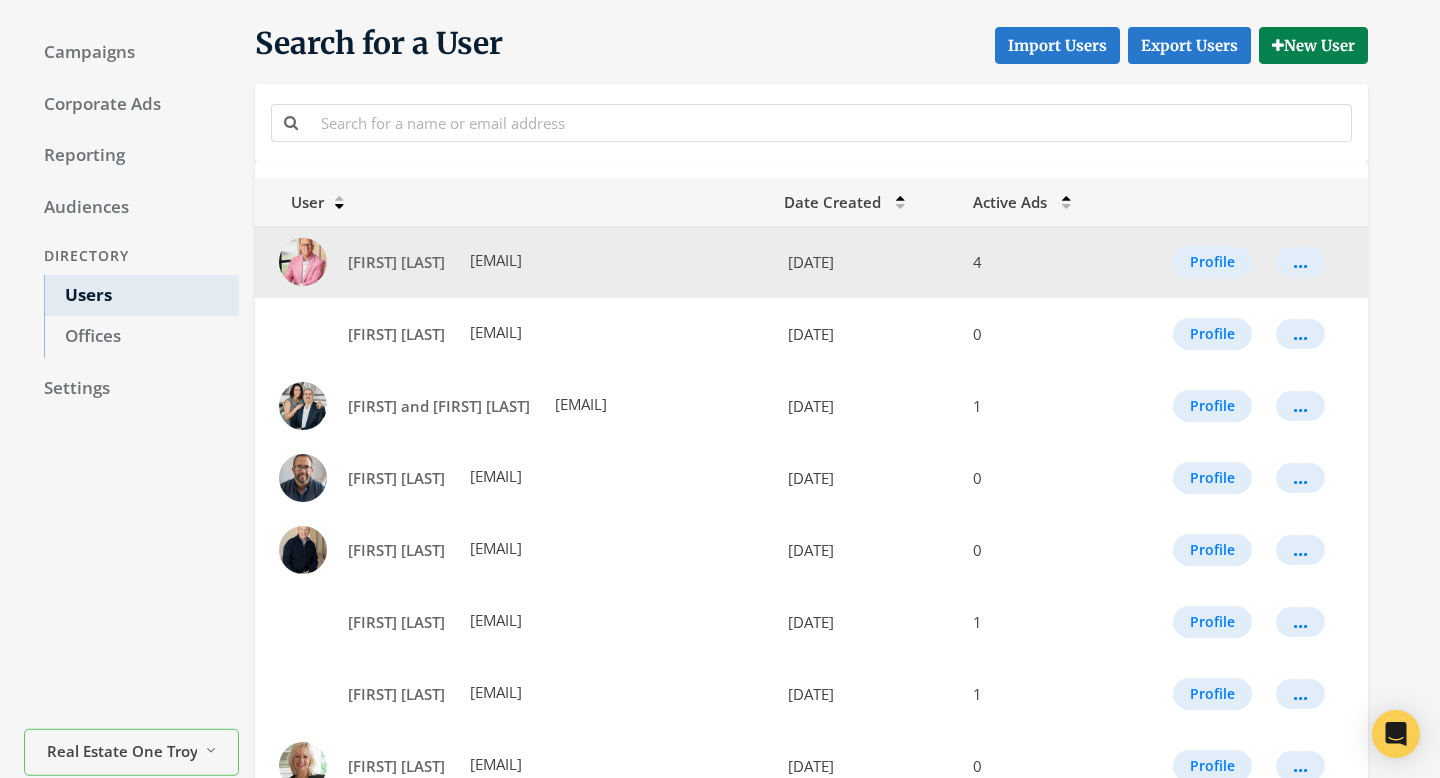 scroll, scrollTop: 116, scrollLeft: 0, axis: vertical 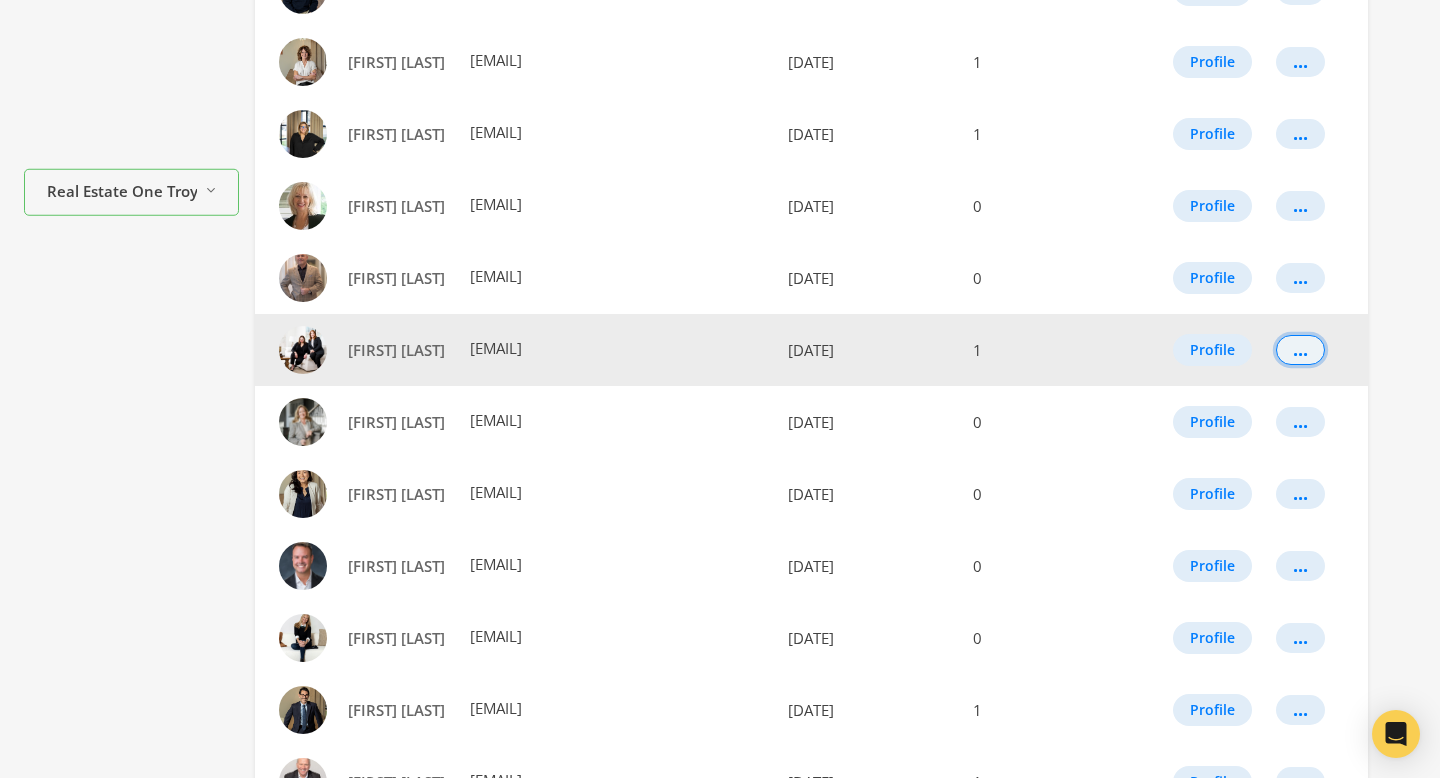 click on "..." at bounding box center [1288, 350] 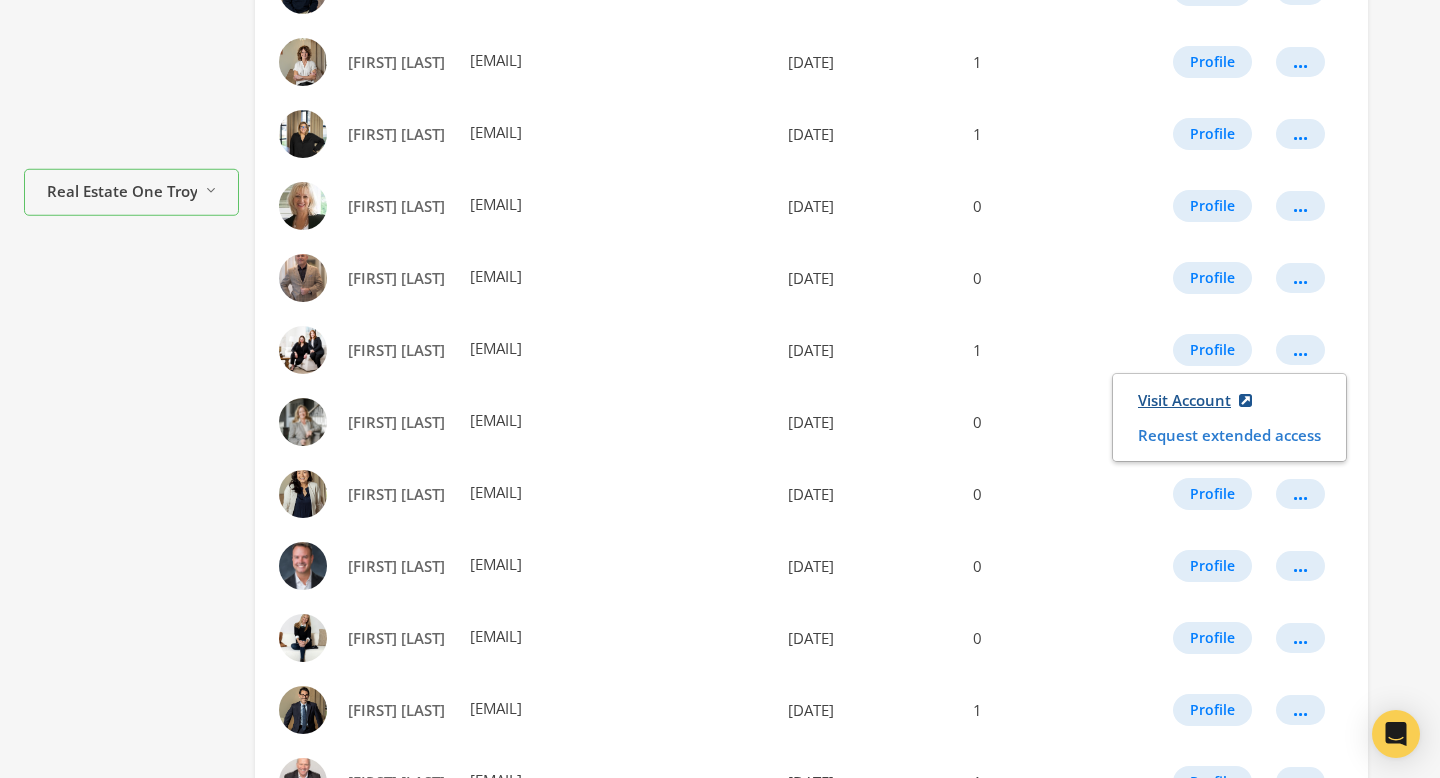click on "Visit Account" at bounding box center (1195, 400) 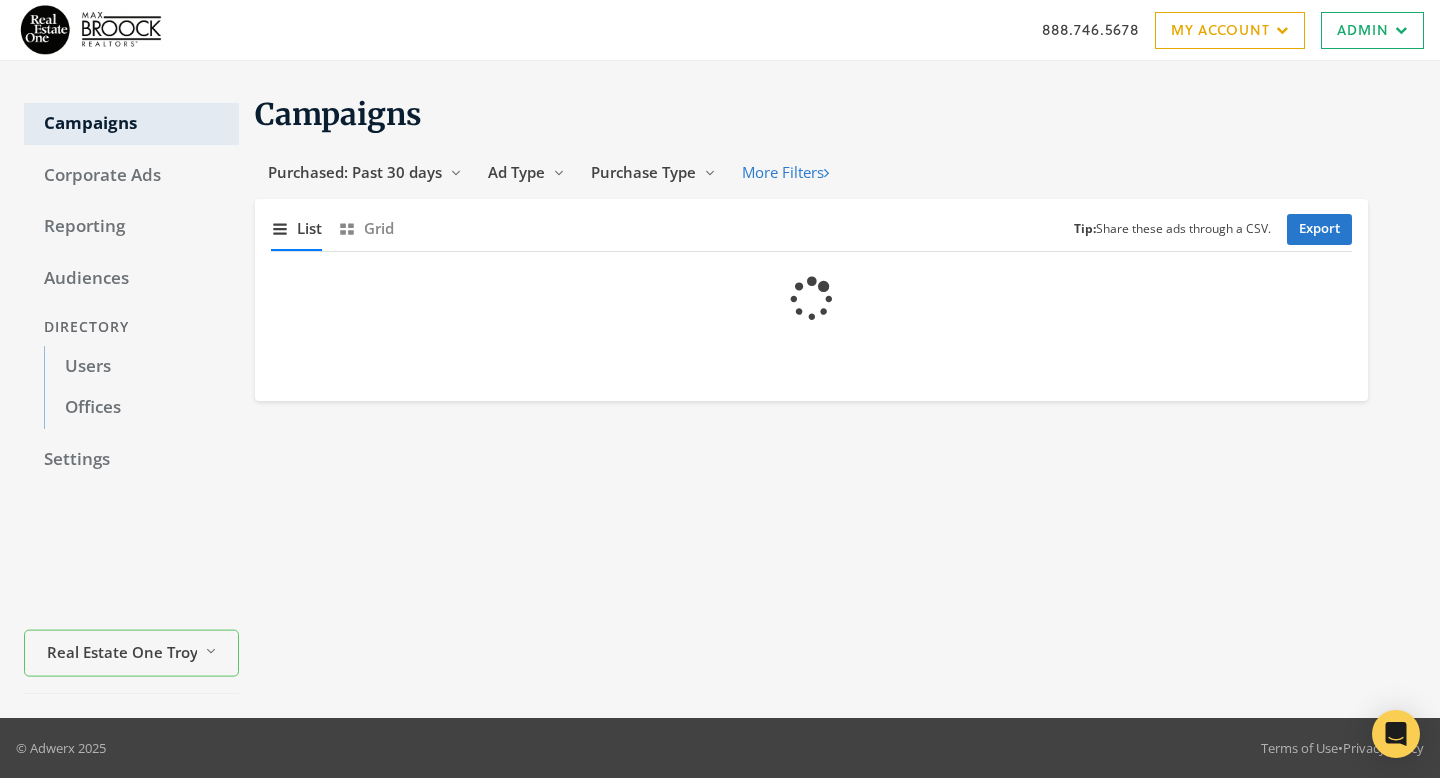 scroll, scrollTop: 0, scrollLeft: 0, axis: both 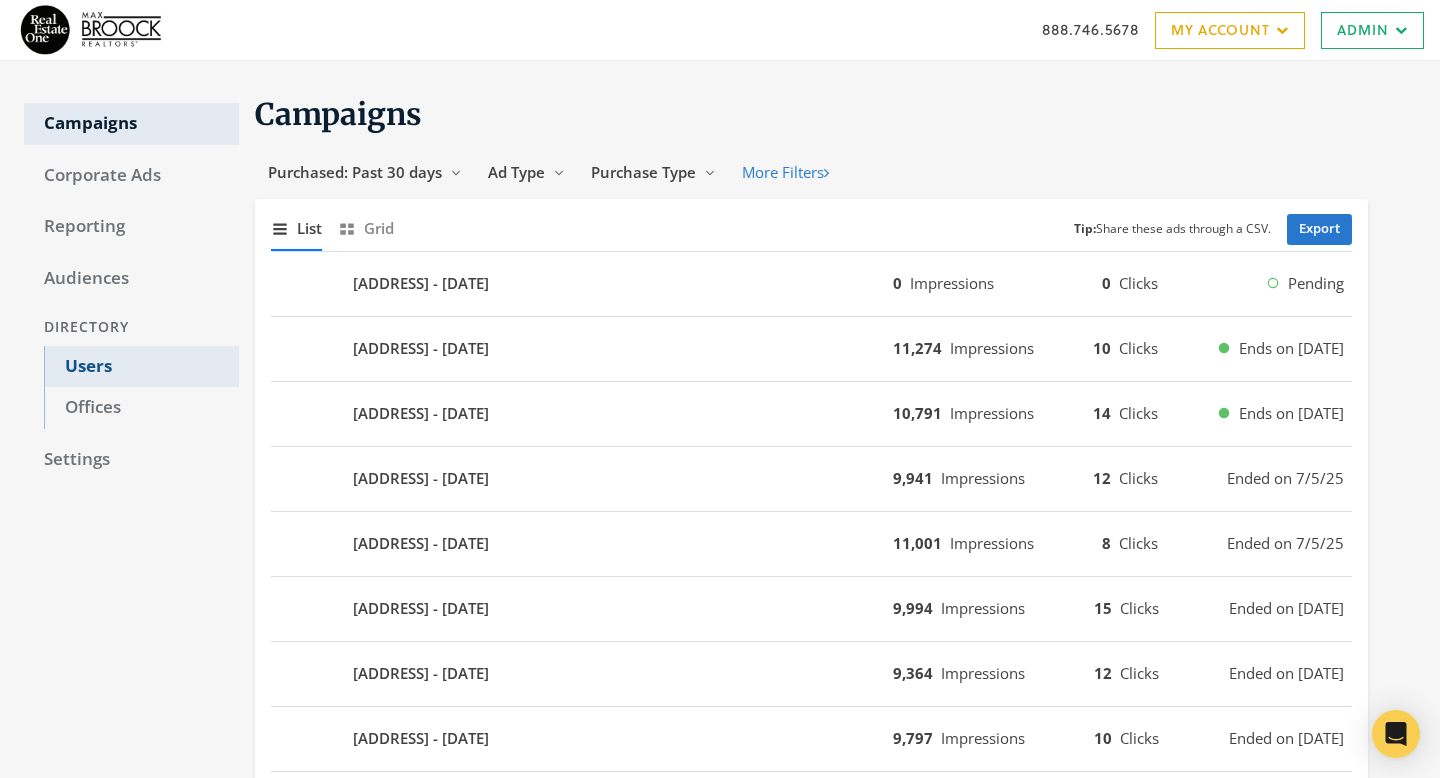 click on "Users" at bounding box center (141, 367) 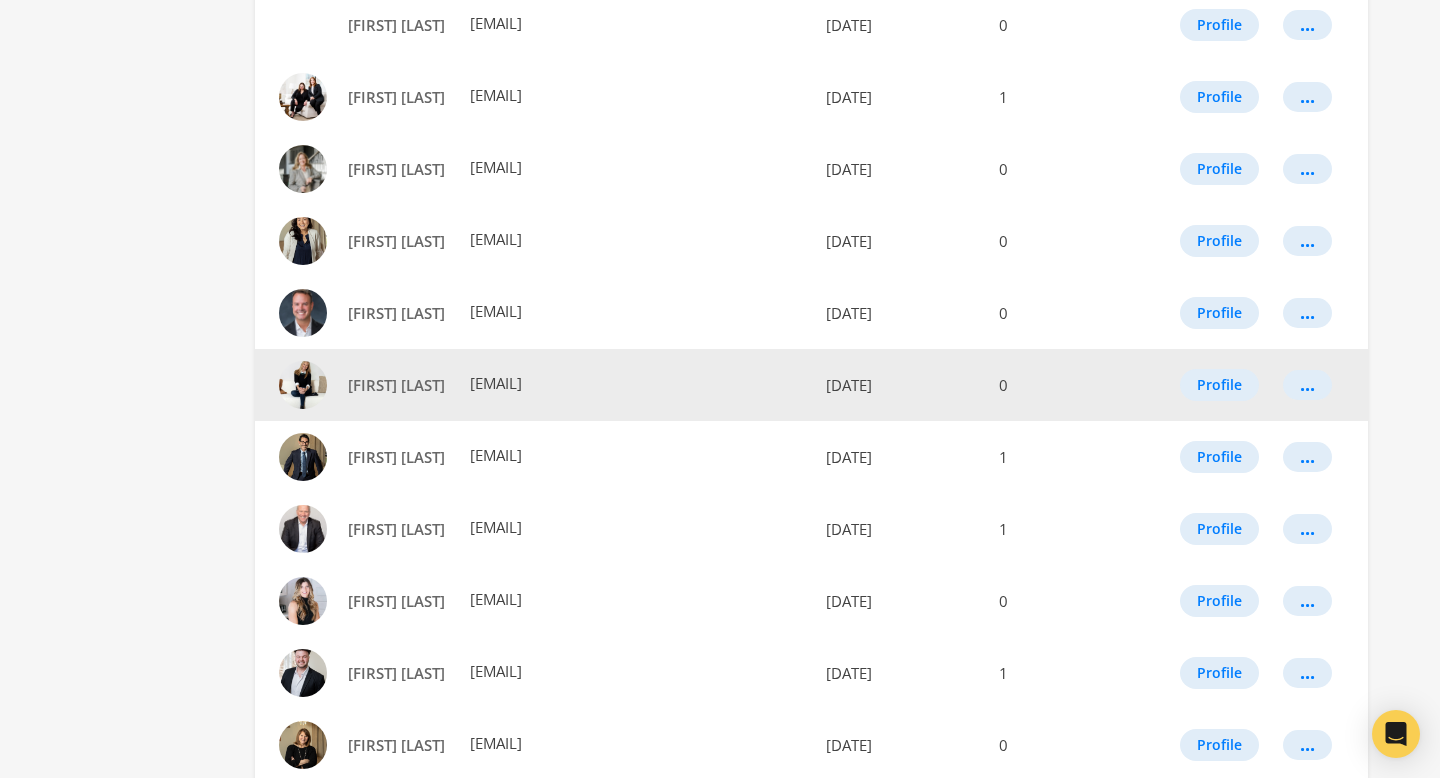 scroll, scrollTop: 857, scrollLeft: 0, axis: vertical 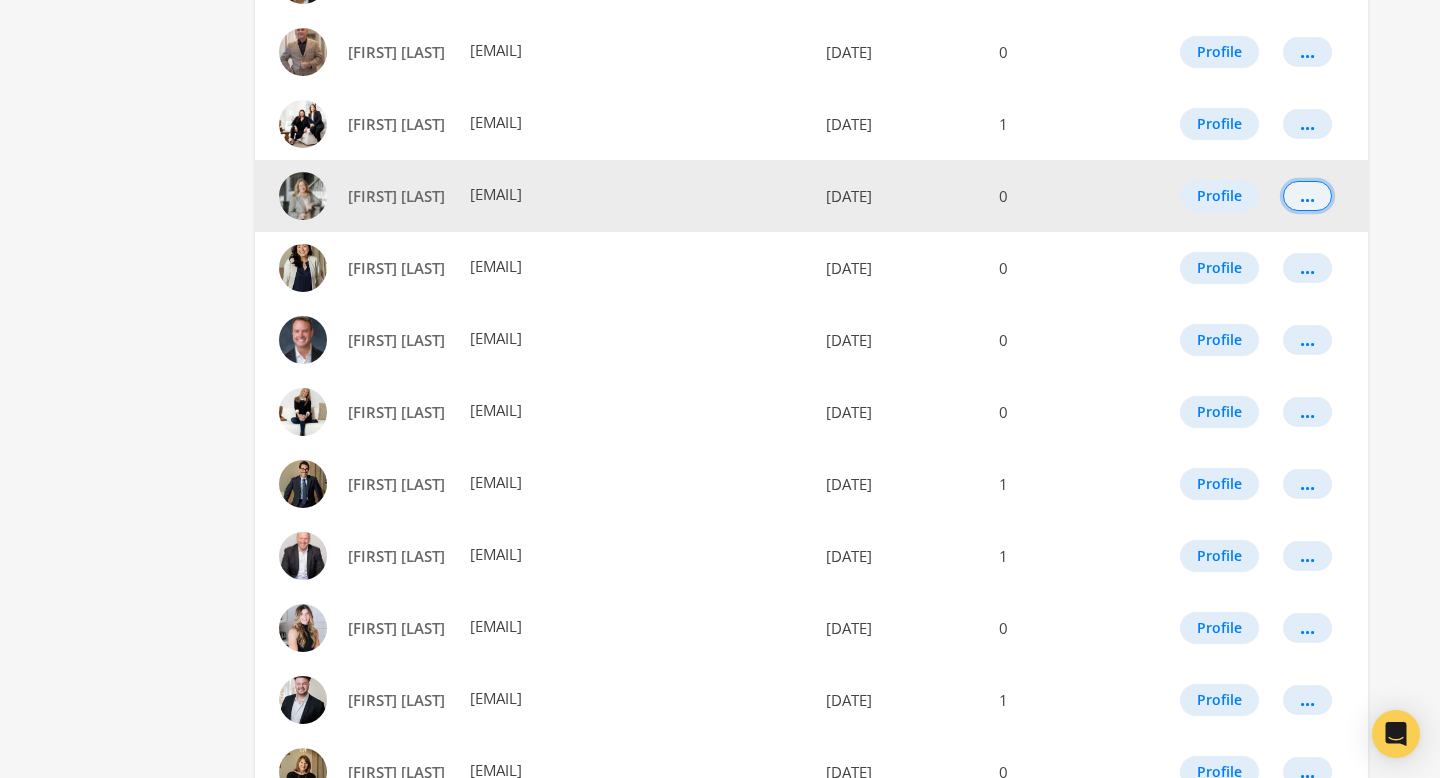 click on "..." at bounding box center (1300, 196) 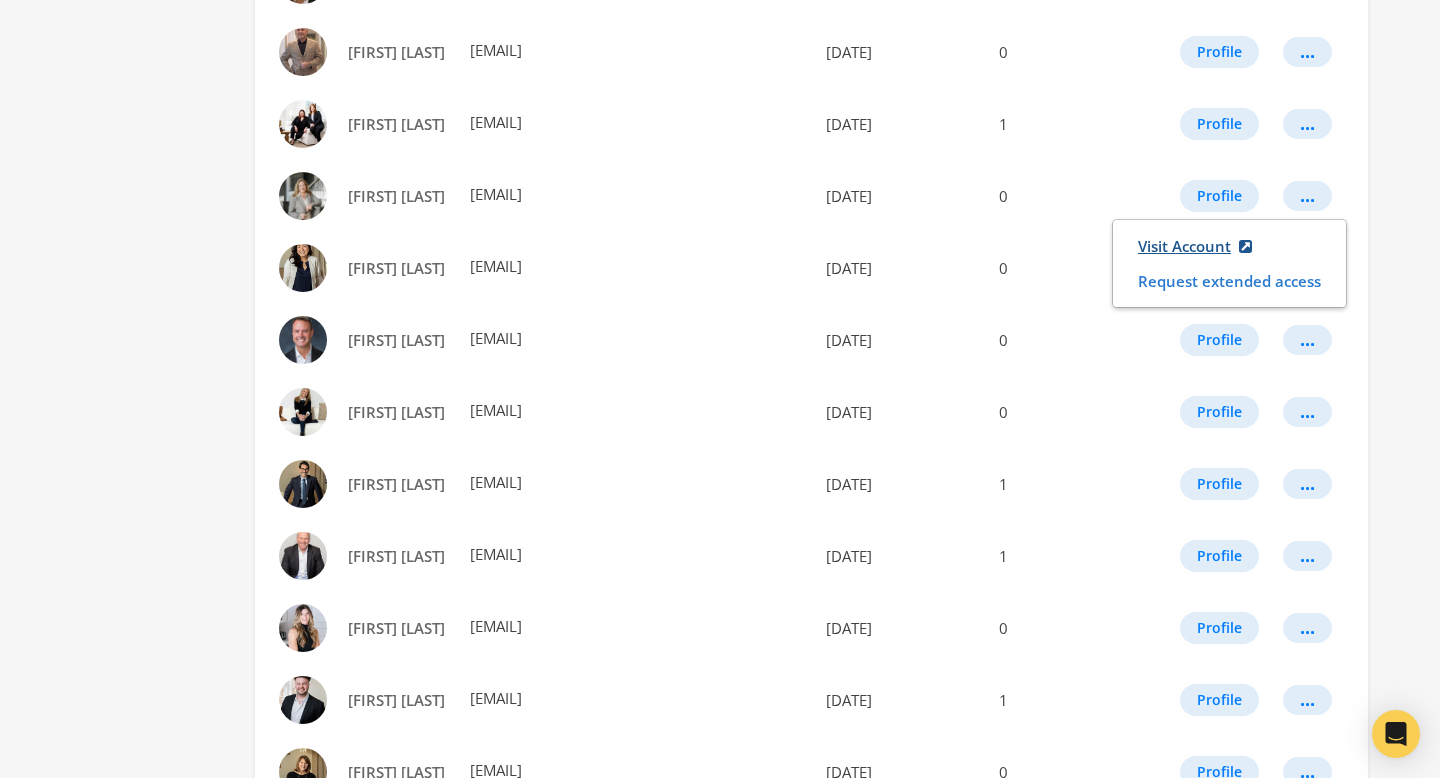 click on "Visit Account" at bounding box center [1195, 246] 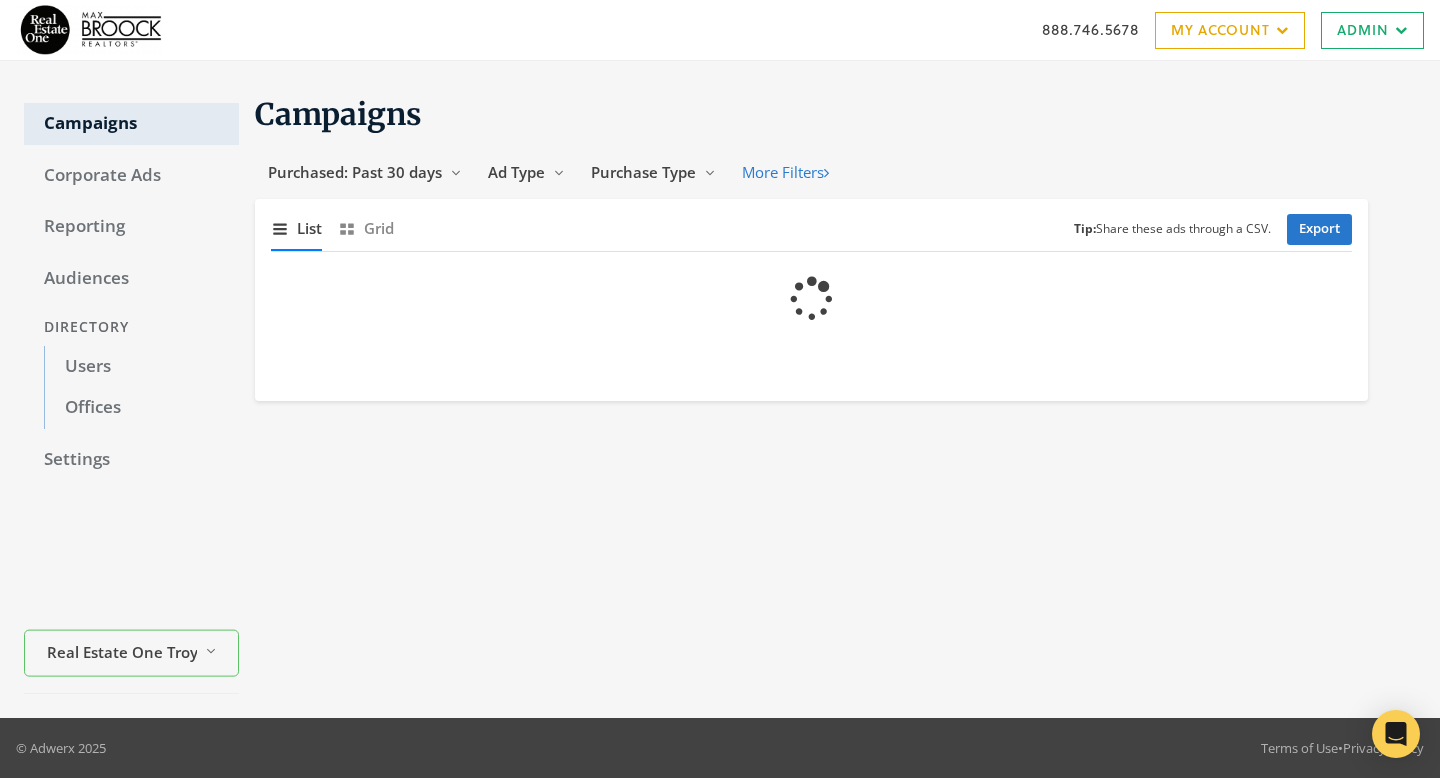 scroll, scrollTop: 0, scrollLeft: 0, axis: both 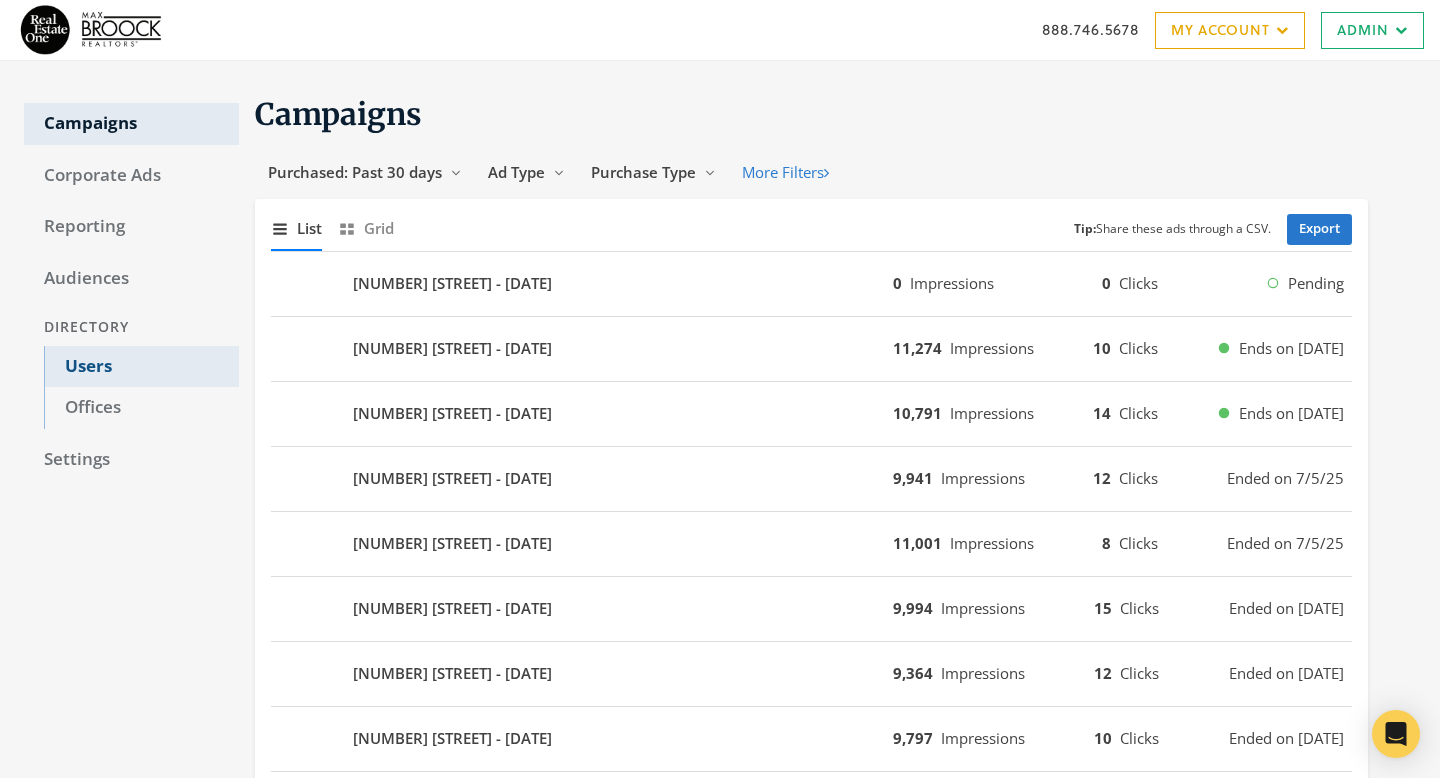 click on "Users" at bounding box center (141, 367) 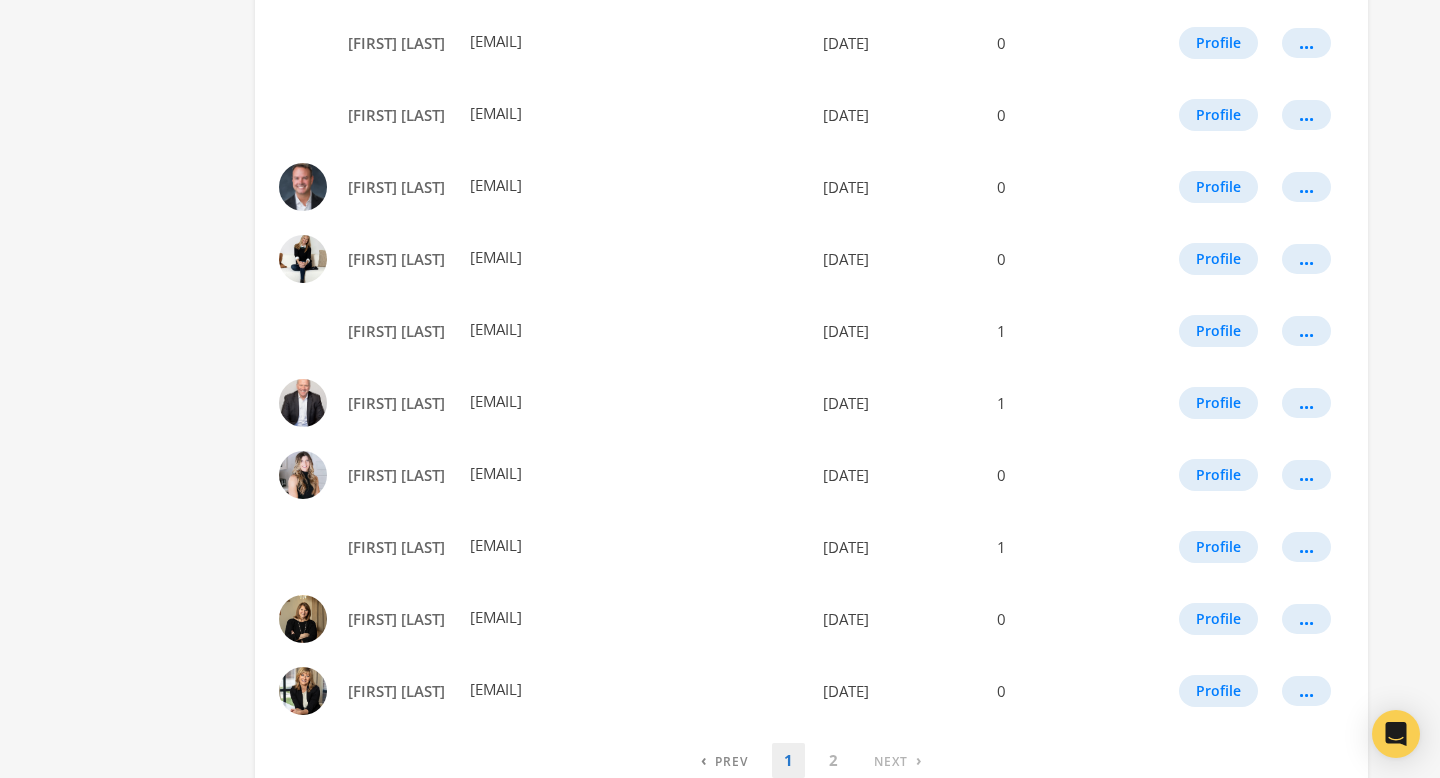 scroll, scrollTop: 1005, scrollLeft: 0, axis: vertical 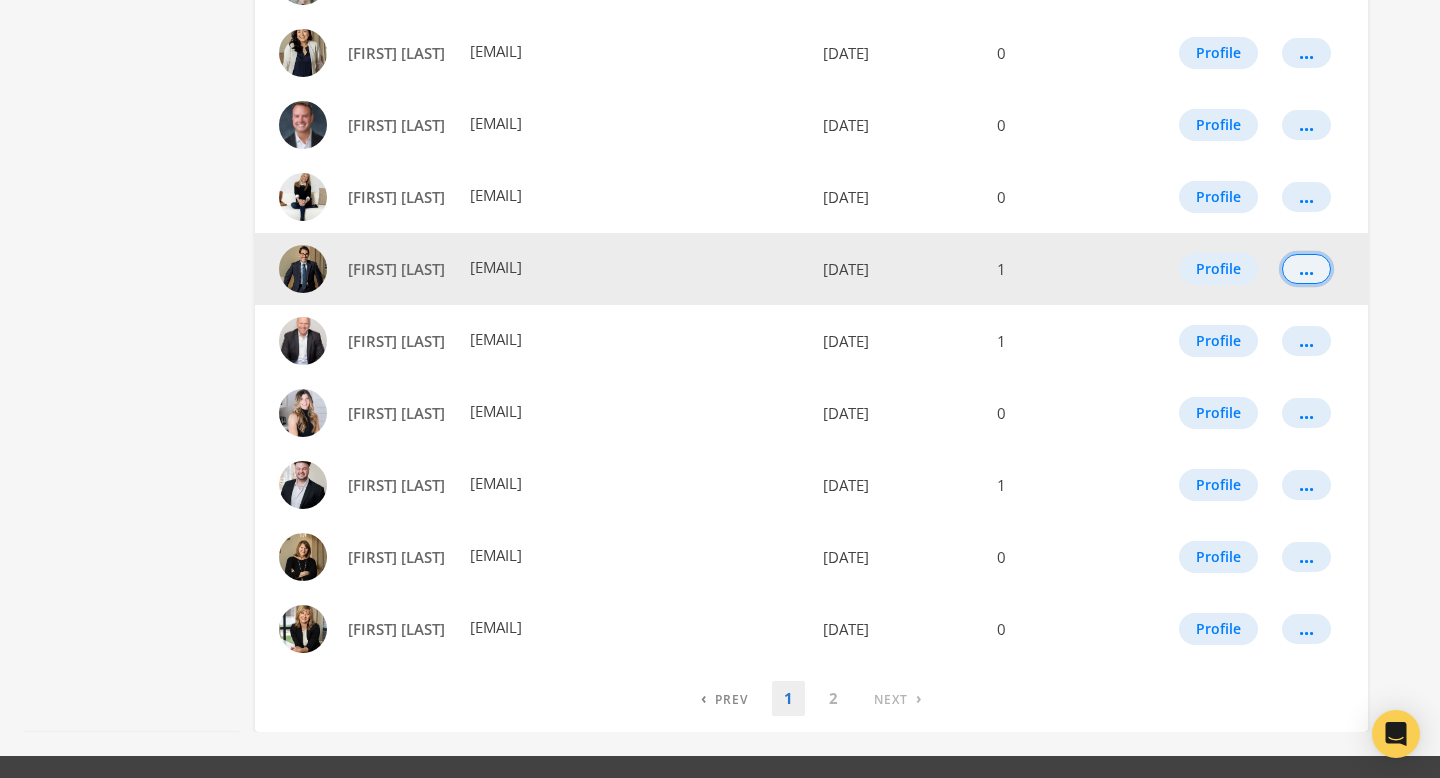 click on "..." at bounding box center [1306, 269] 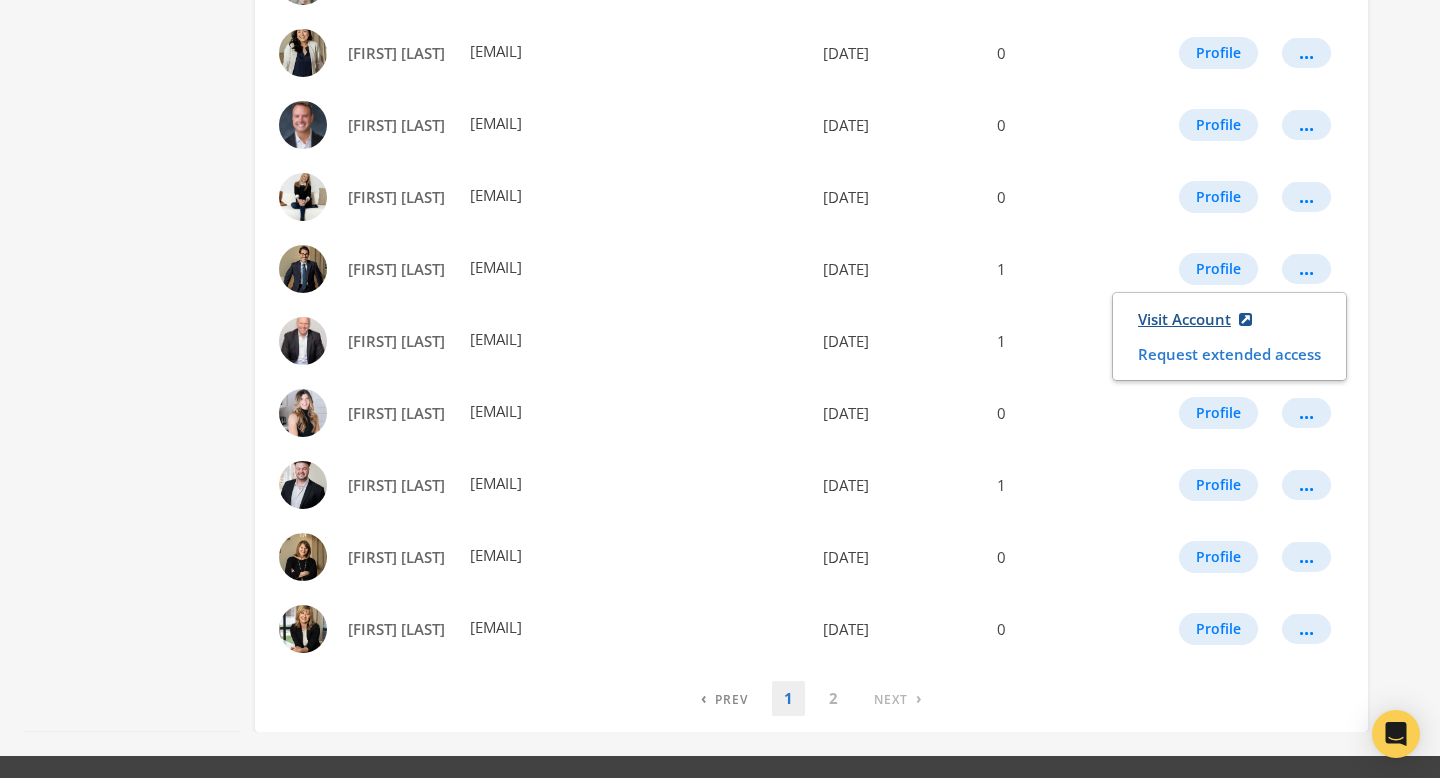 click on "Visit Account" at bounding box center [1195, 319] 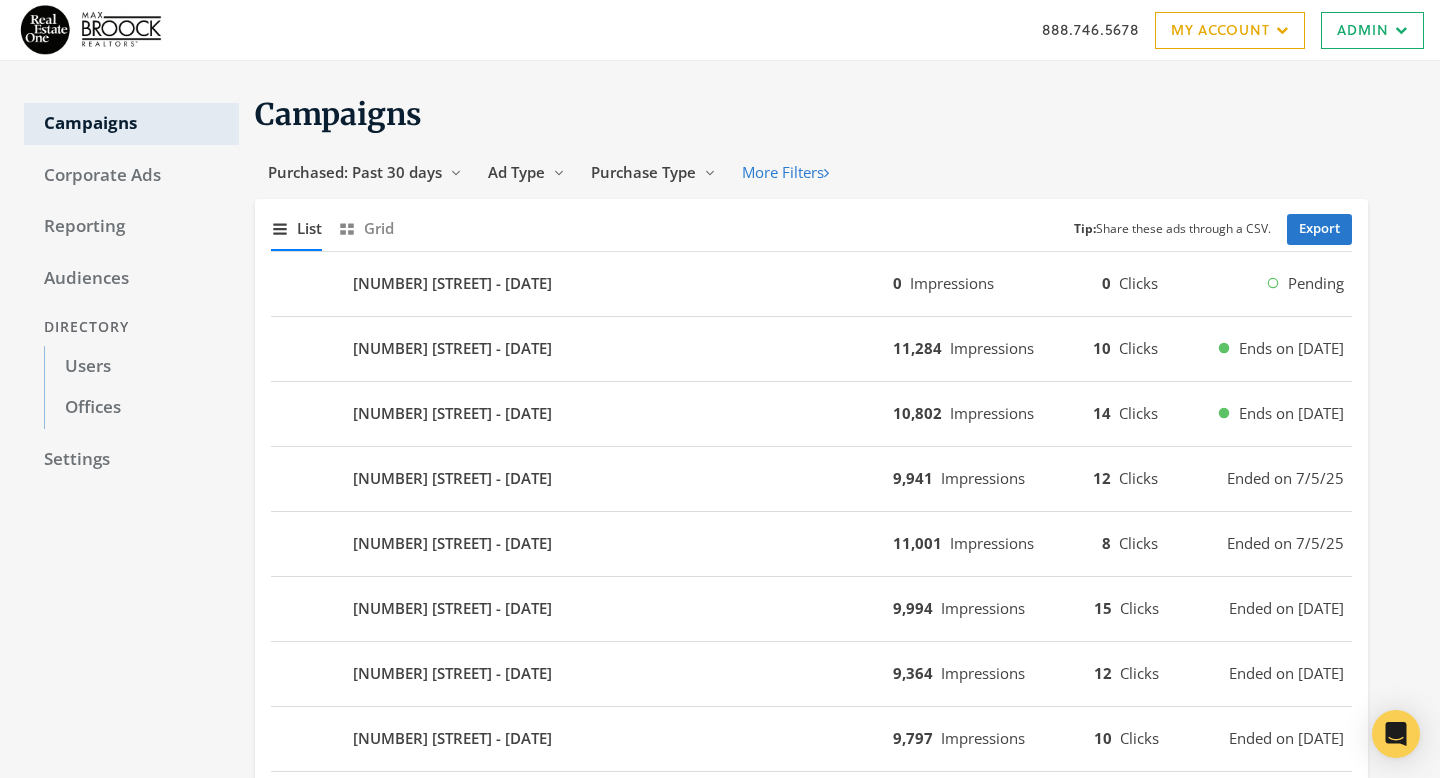 scroll, scrollTop: 0, scrollLeft: 0, axis: both 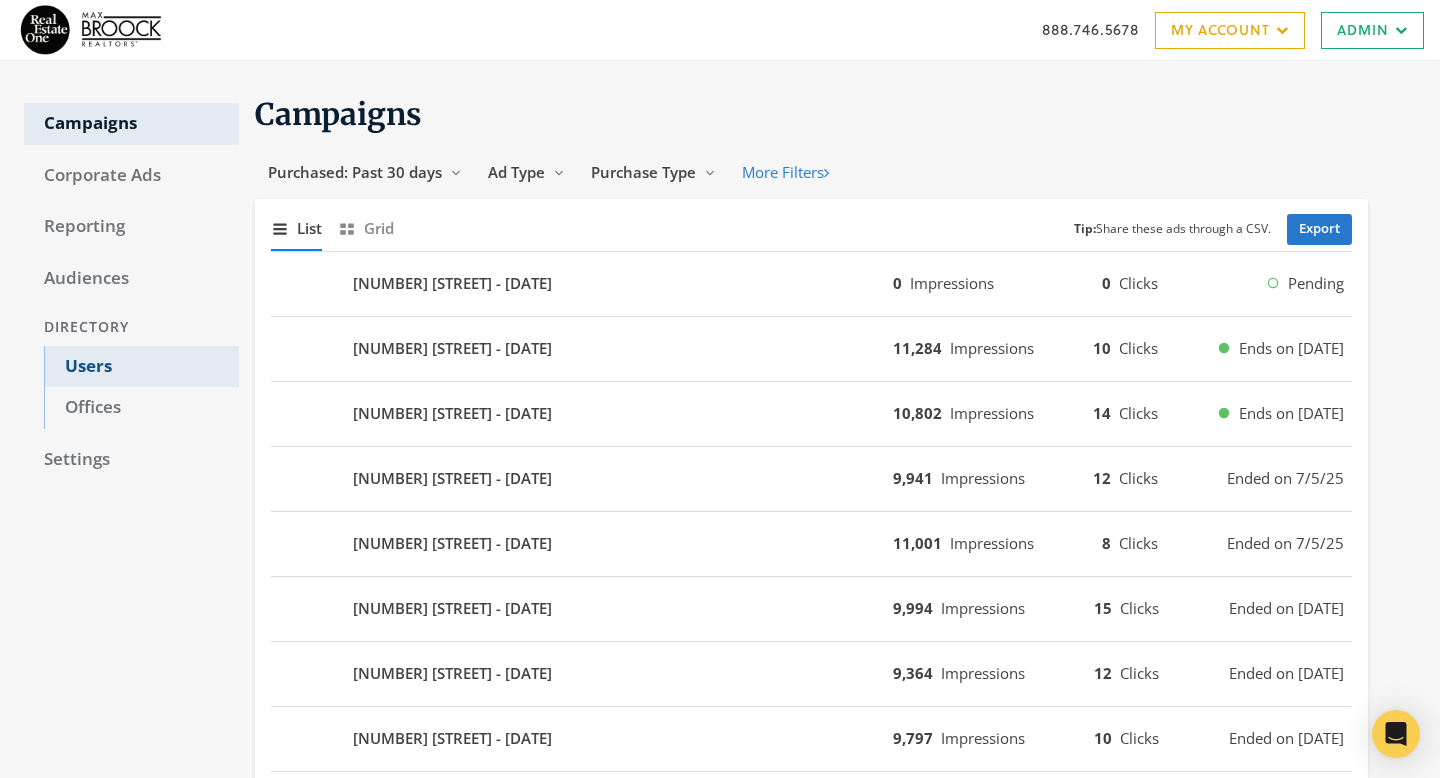 click on "Users" at bounding box center (141, 367) 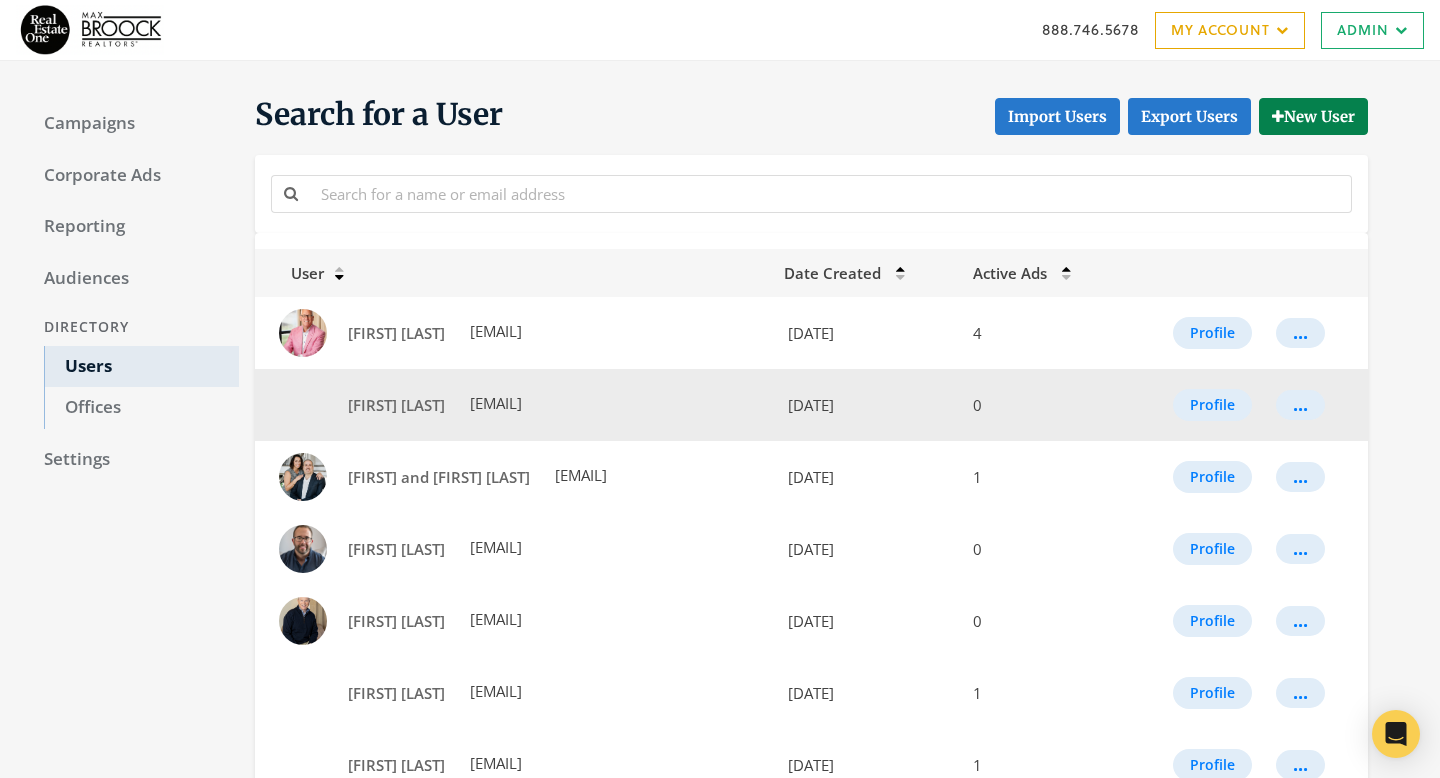 scroll, scrollTop: 1110, scrollLeft: 0, axis: vertical 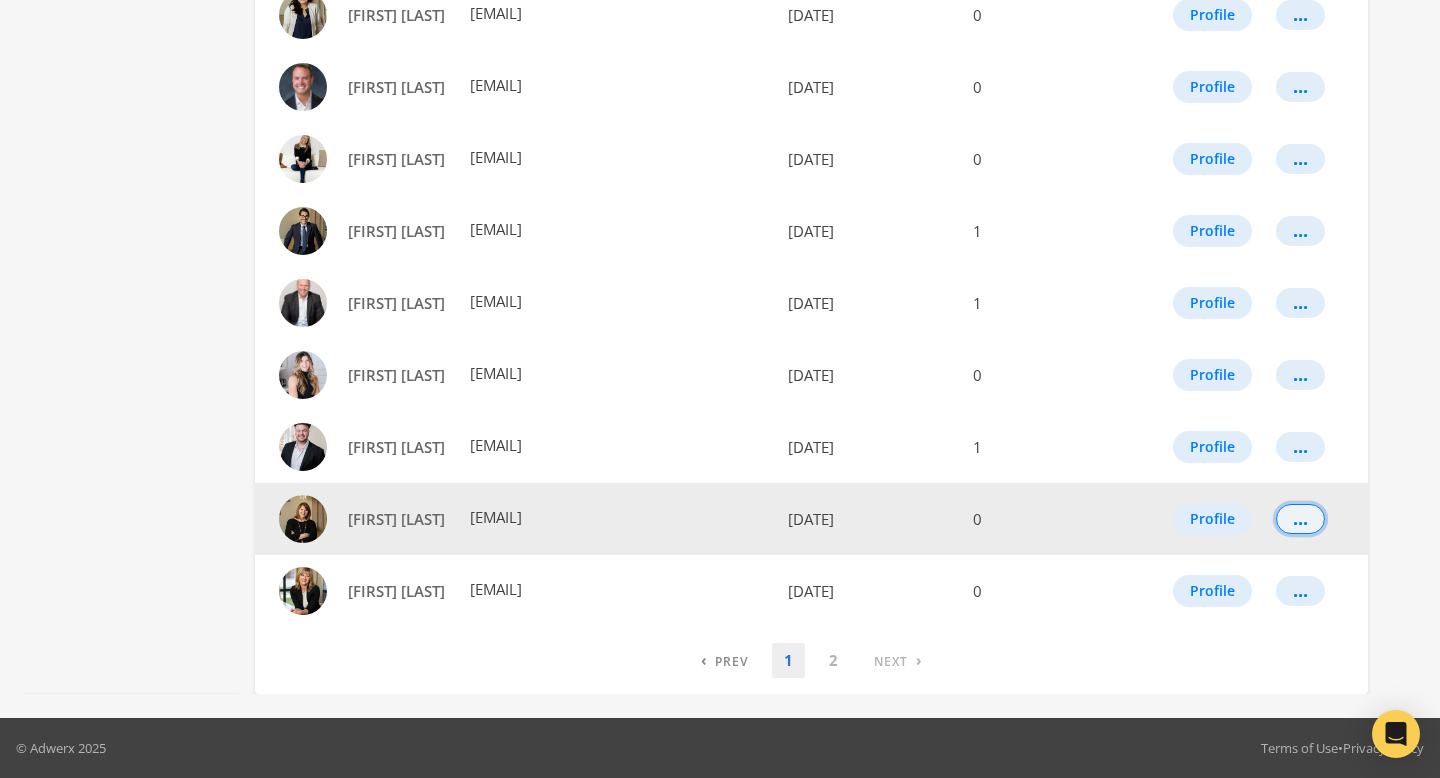 click on "..." at bounding box center [1288, 519] 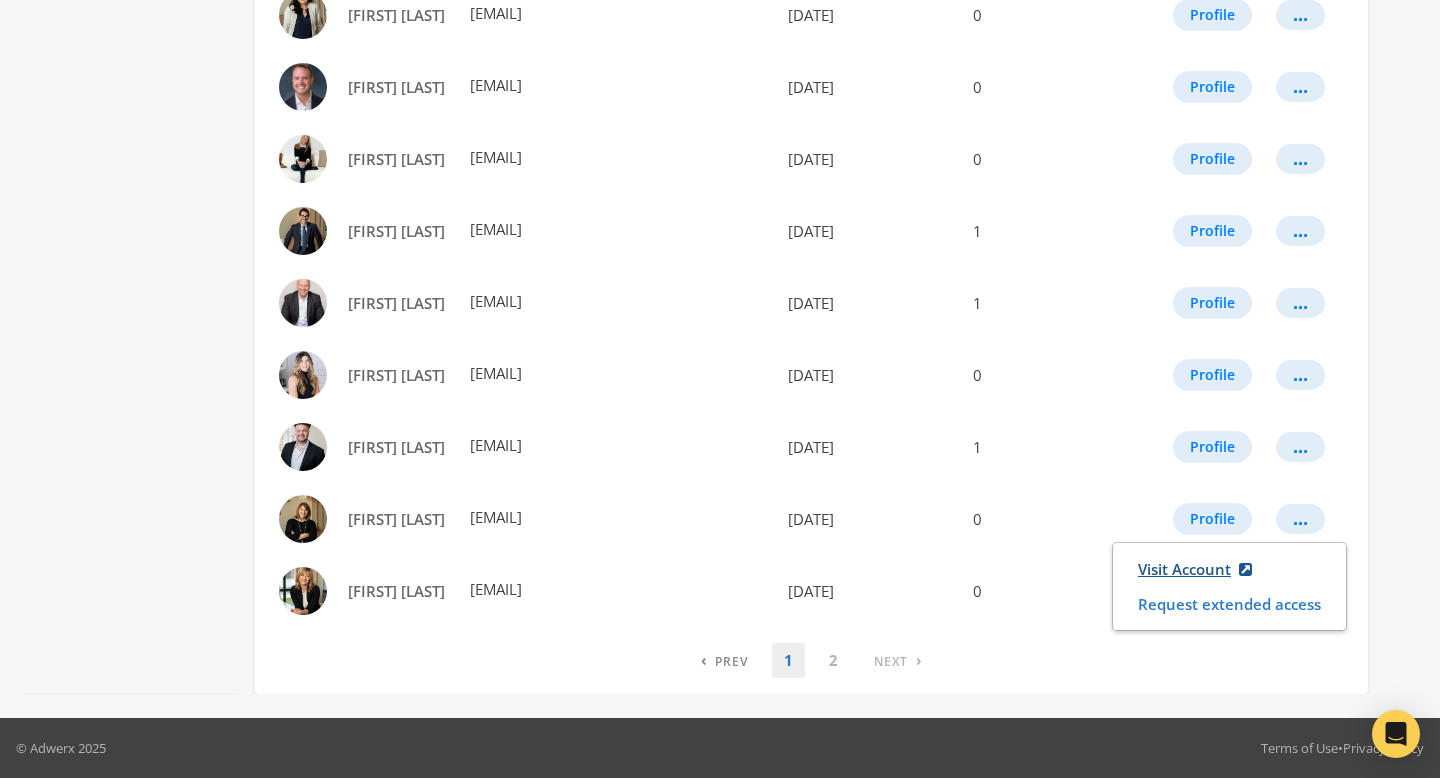 click on "Visit Account" at bounding box center [1195, 569] 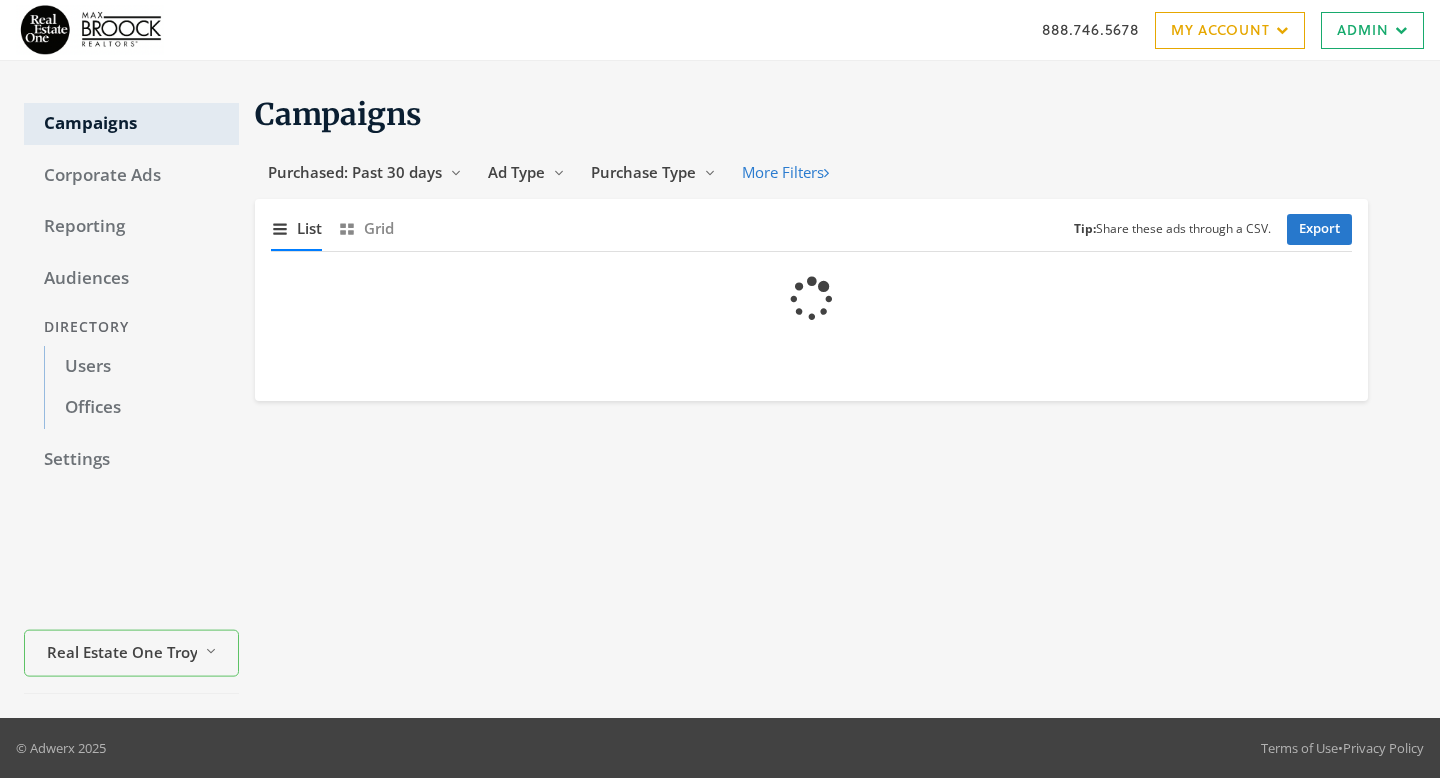 scroll, scrollTop: 0, scrollLeft: 0, axis: both 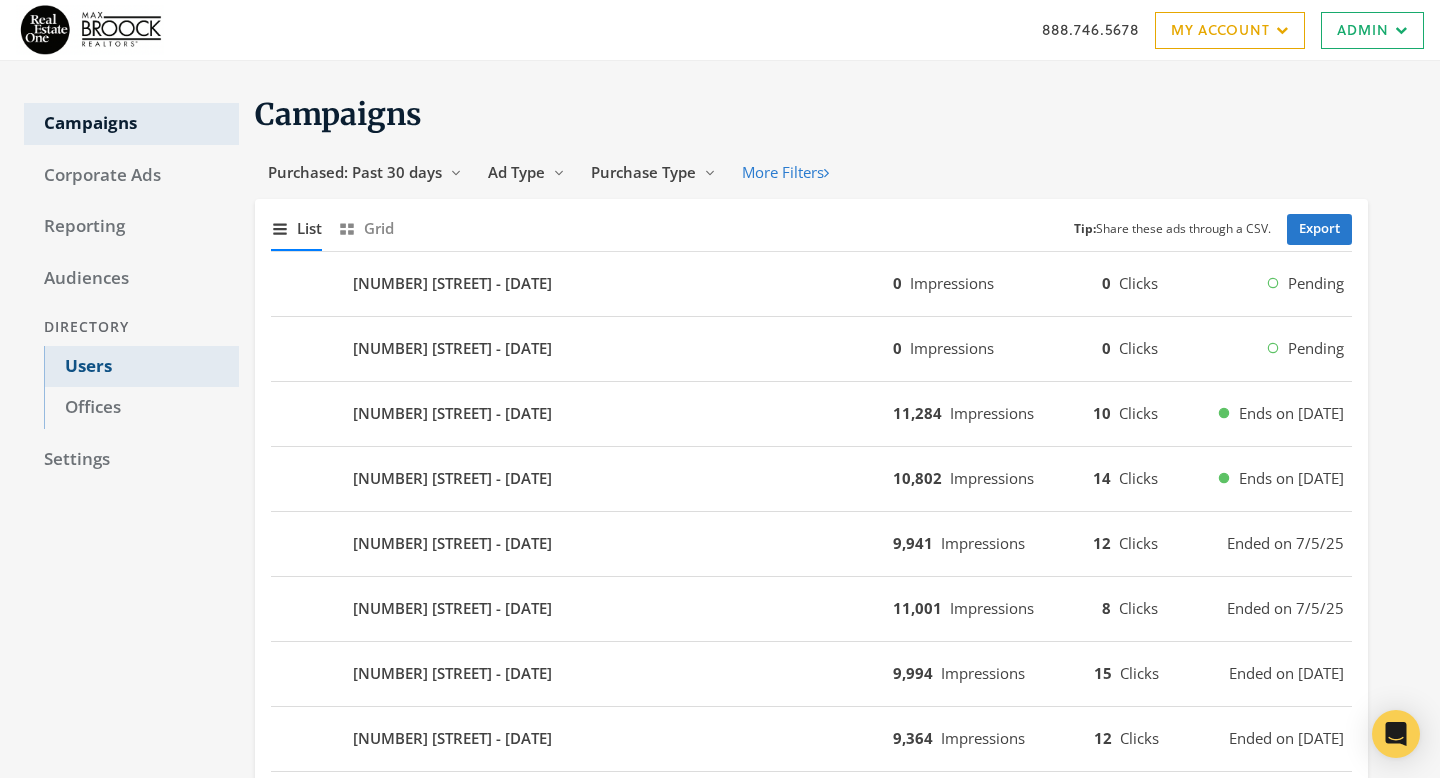 click on "Users" at bounding box center (141, 367) 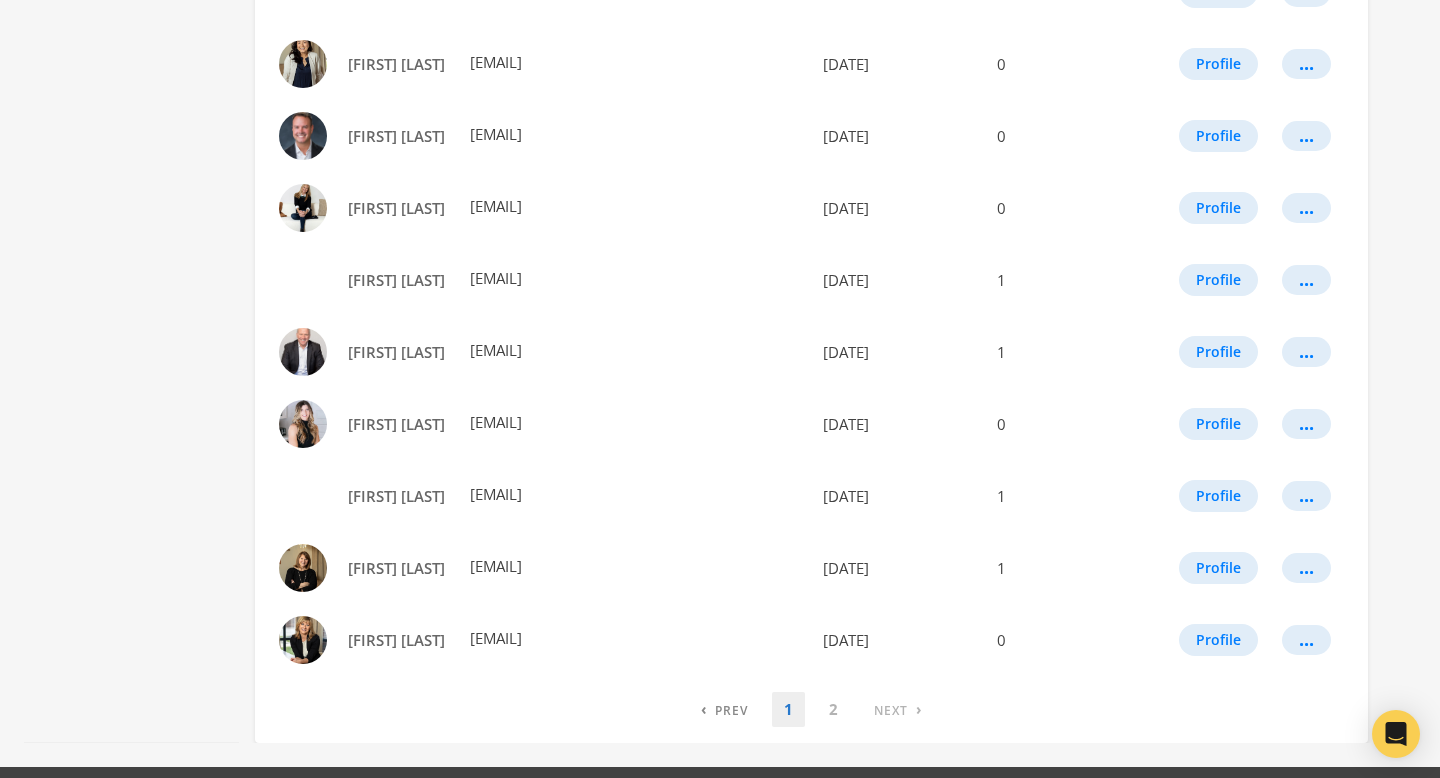 scroll, scrollTop: 1110, scrollLeft: 0, axis: vertical 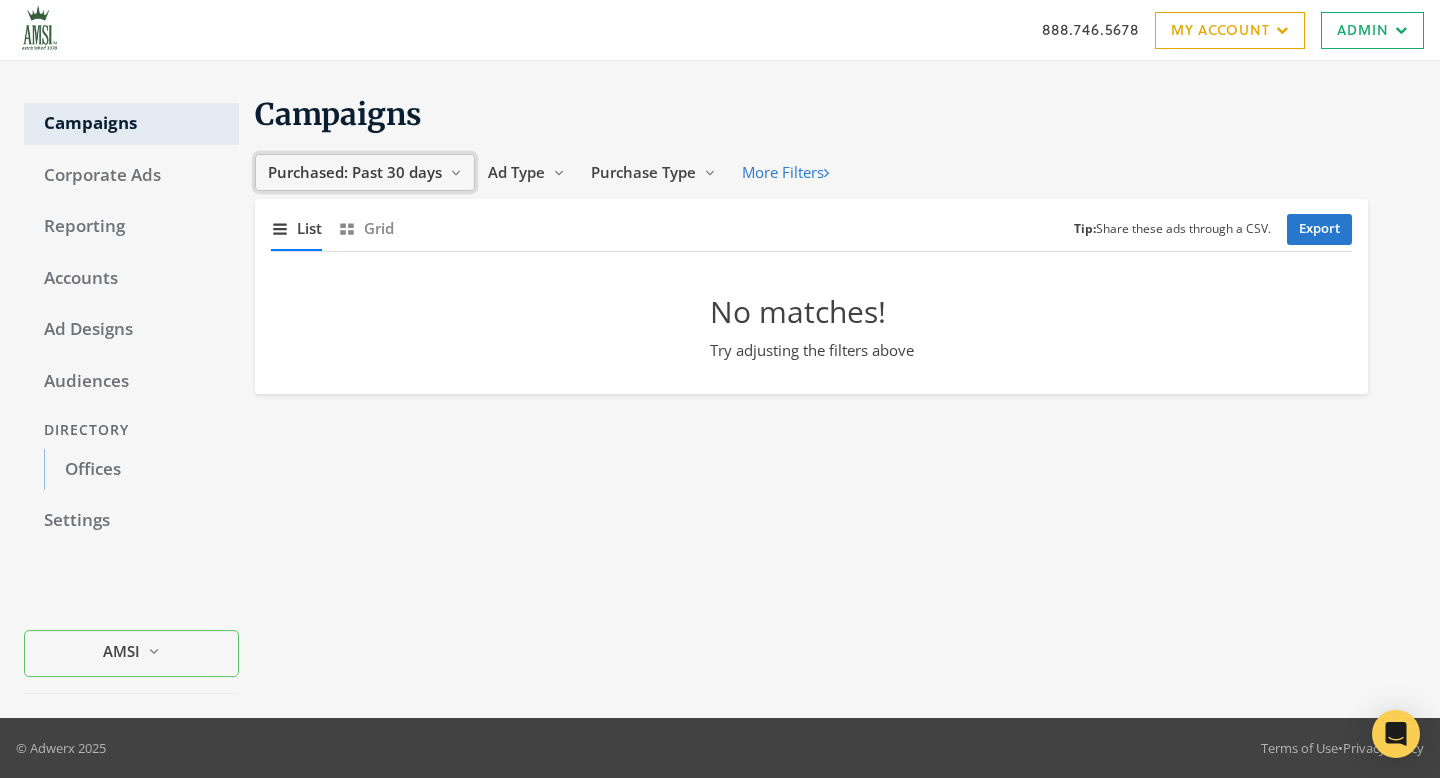 click on "Purchased: Past 30 days" at bounding box center (355, 172) 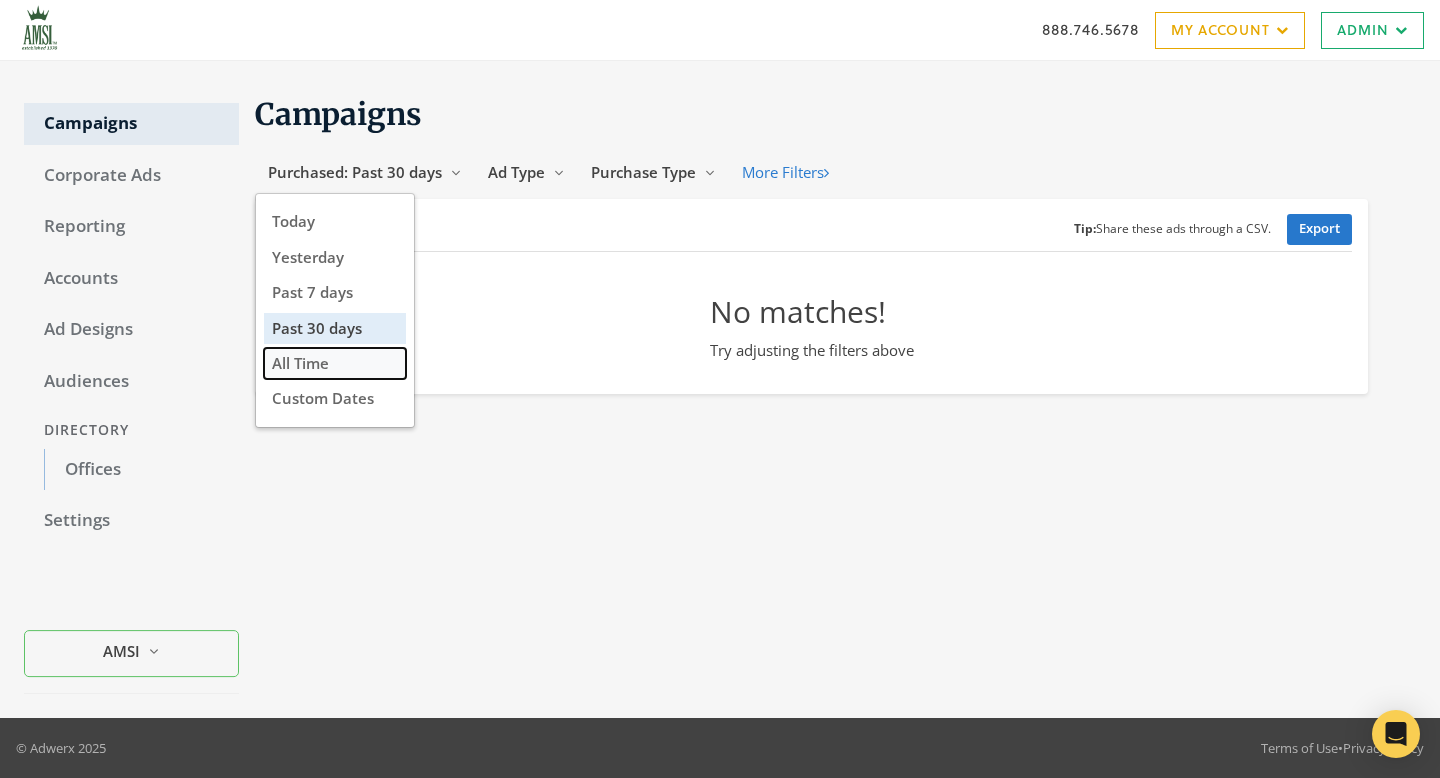 click on "All Time" at bounding box center (335, 363) 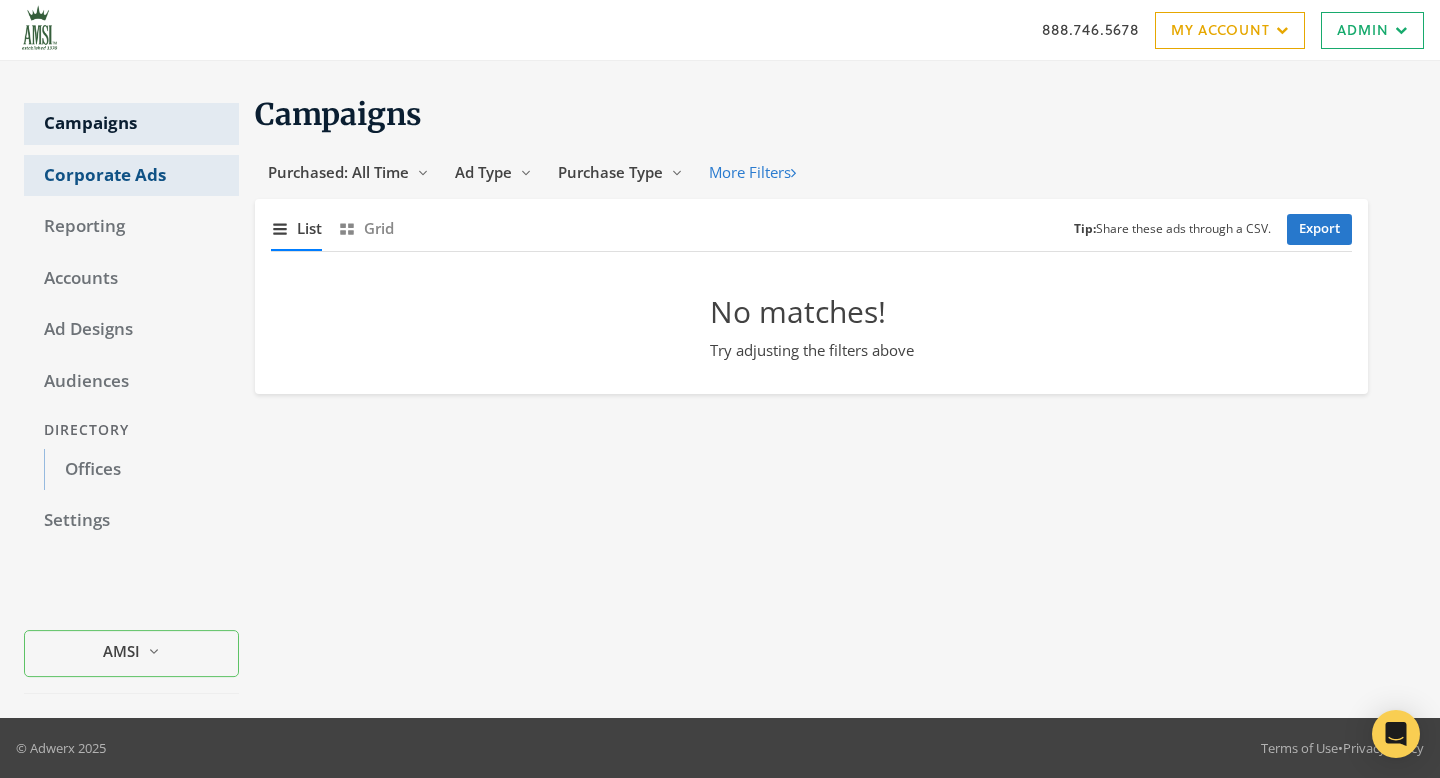 click on "Corporate Ads" at bounding box center (131, 176) 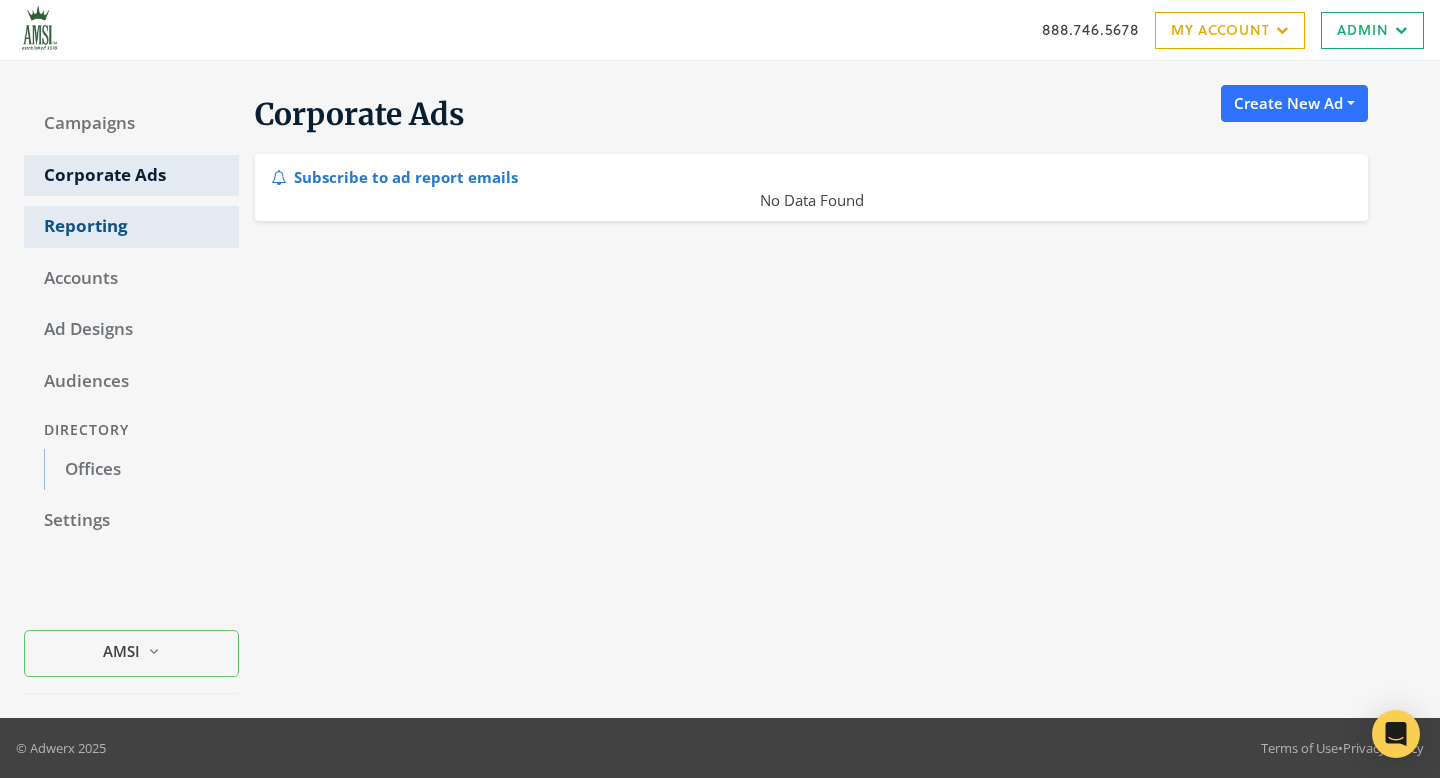 click on "Reporting" at bounding box center [131, 227] 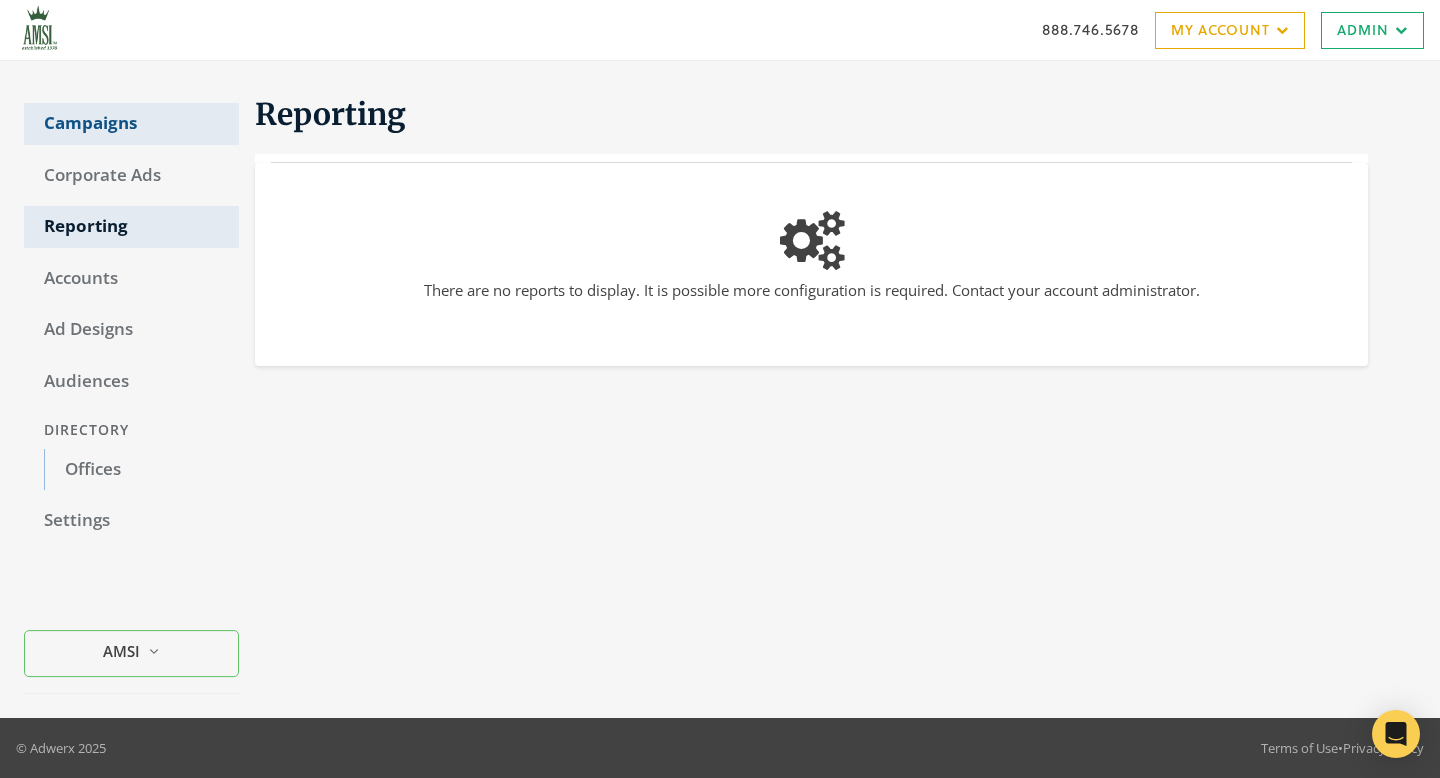 click on "Campaigns" at bounding box center [131, 124] 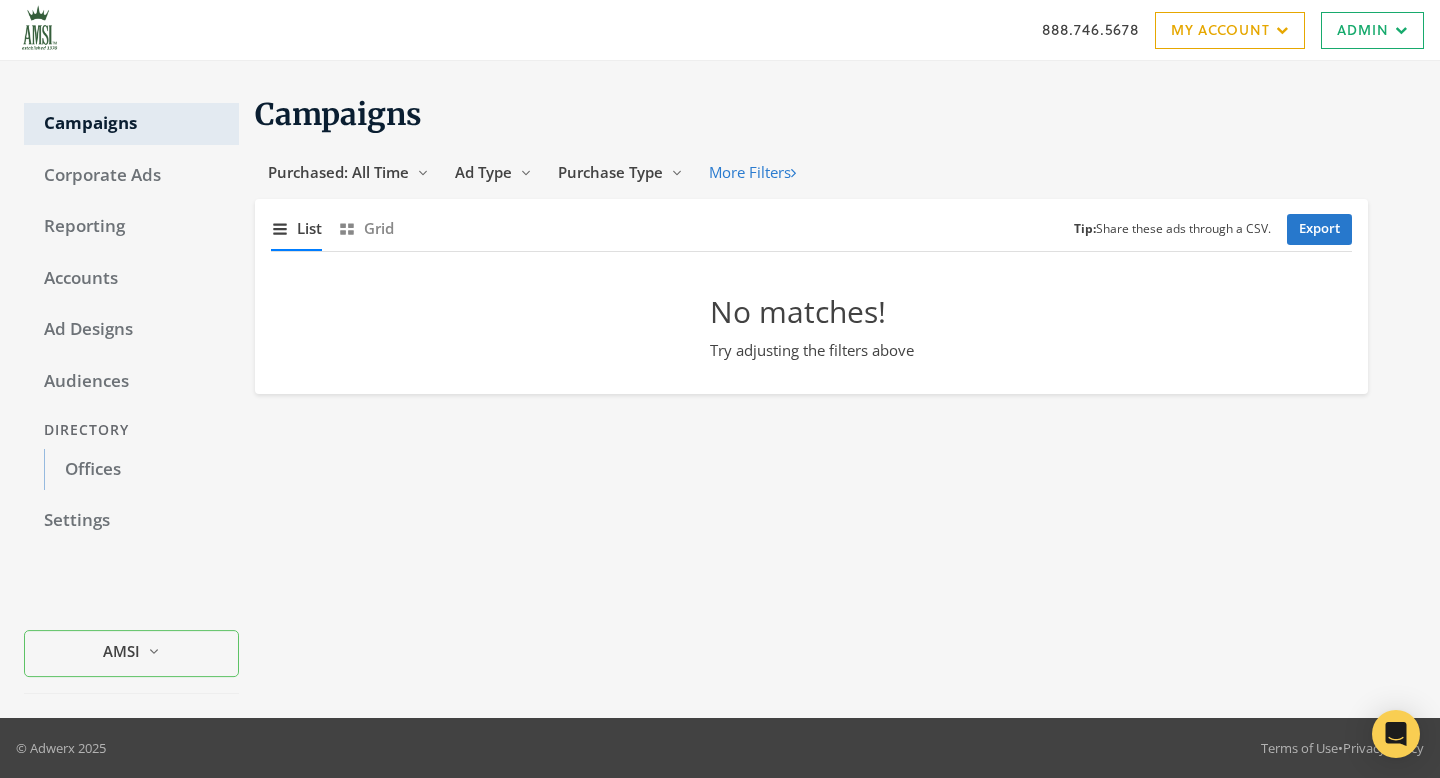 click on "Campaigns Purchased: All Time Reveal list of Purchased: All Time Ad Type Reveal list of Ad Type Purchase Type Reveal list of Purchase Type More Filters Show list of campaigns List Show grid of campaigns Grid Tip: Share these ads through a CSV. Export No matches! Try adjusting the filters above" at bounding box center (827, 389) 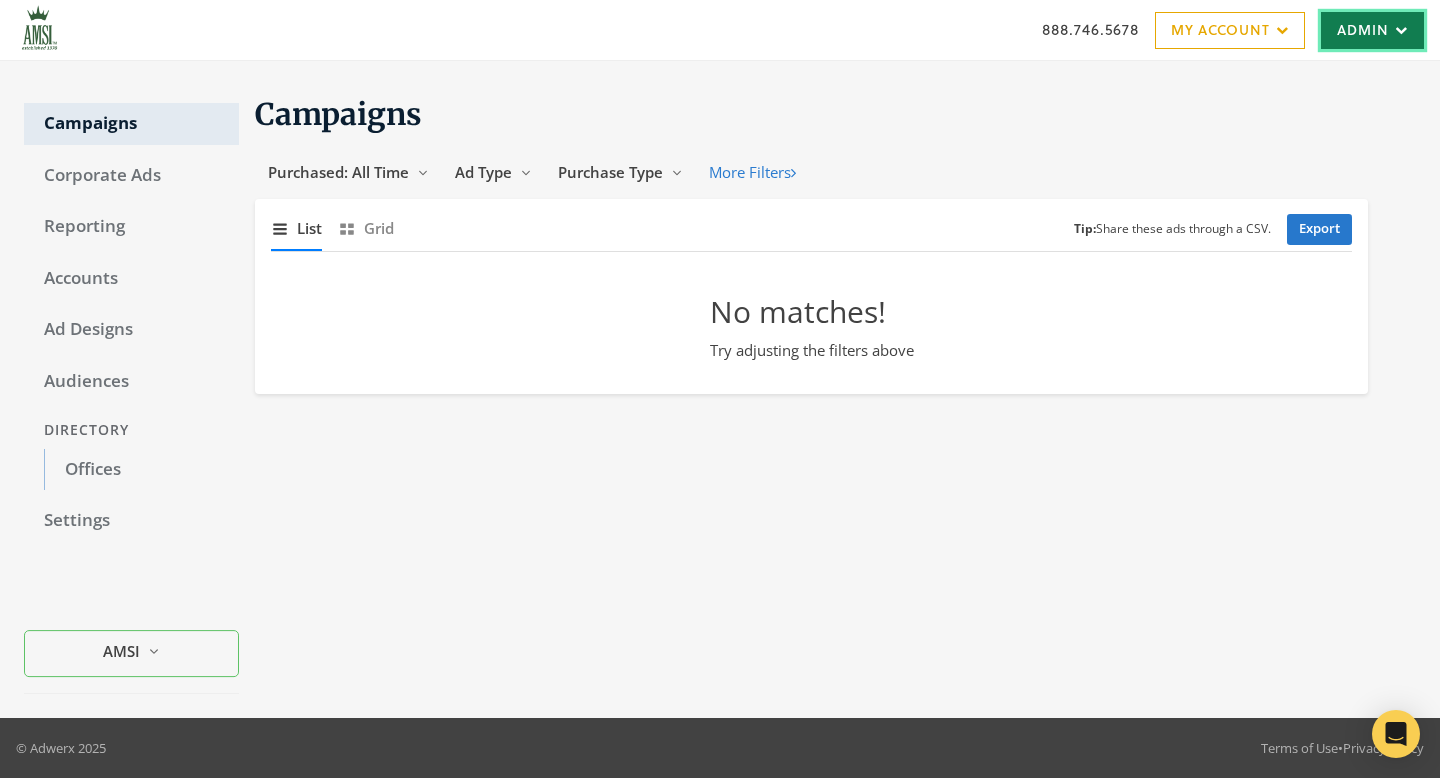 click on "Admin" at bounding box center (1372, 30) 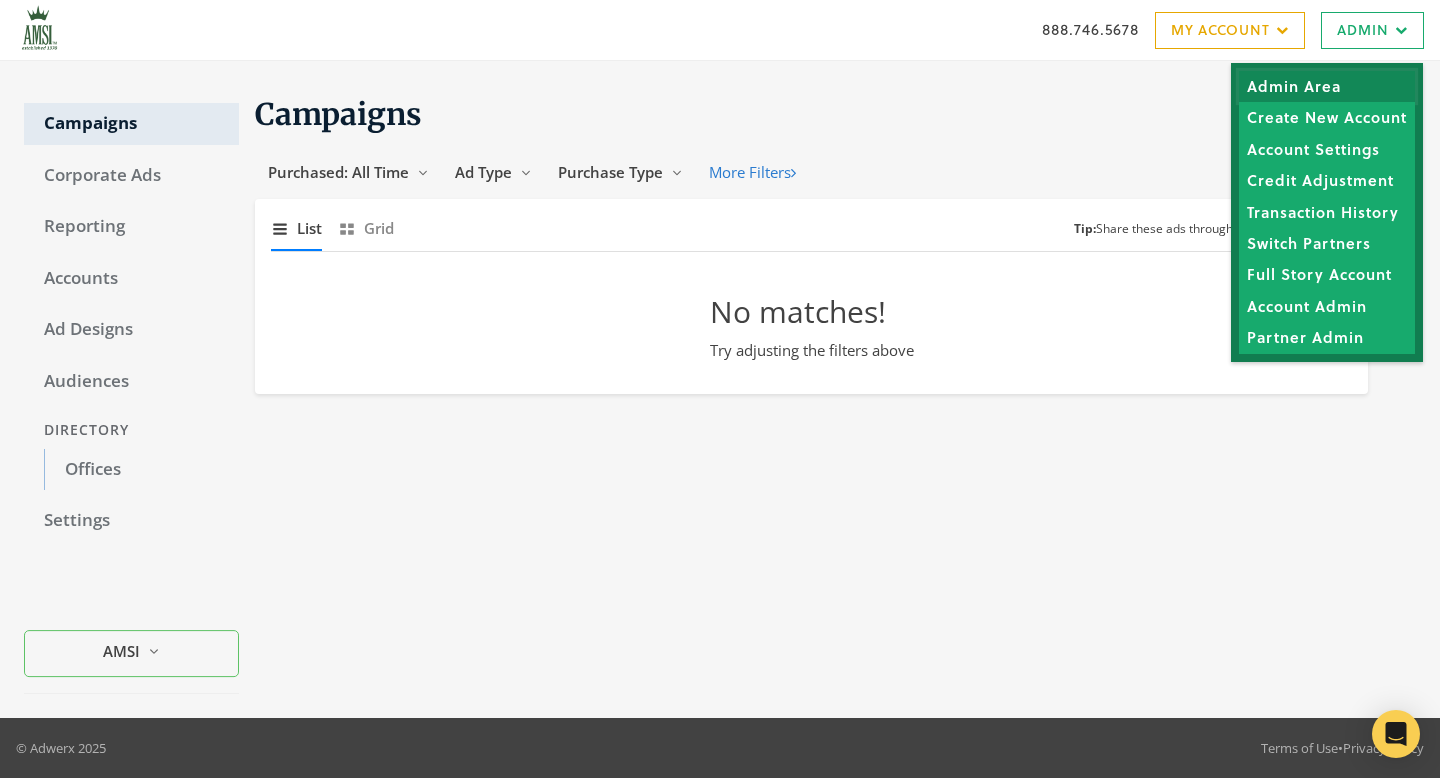 click on "Admin Area" at bounding box center [1327, 86] 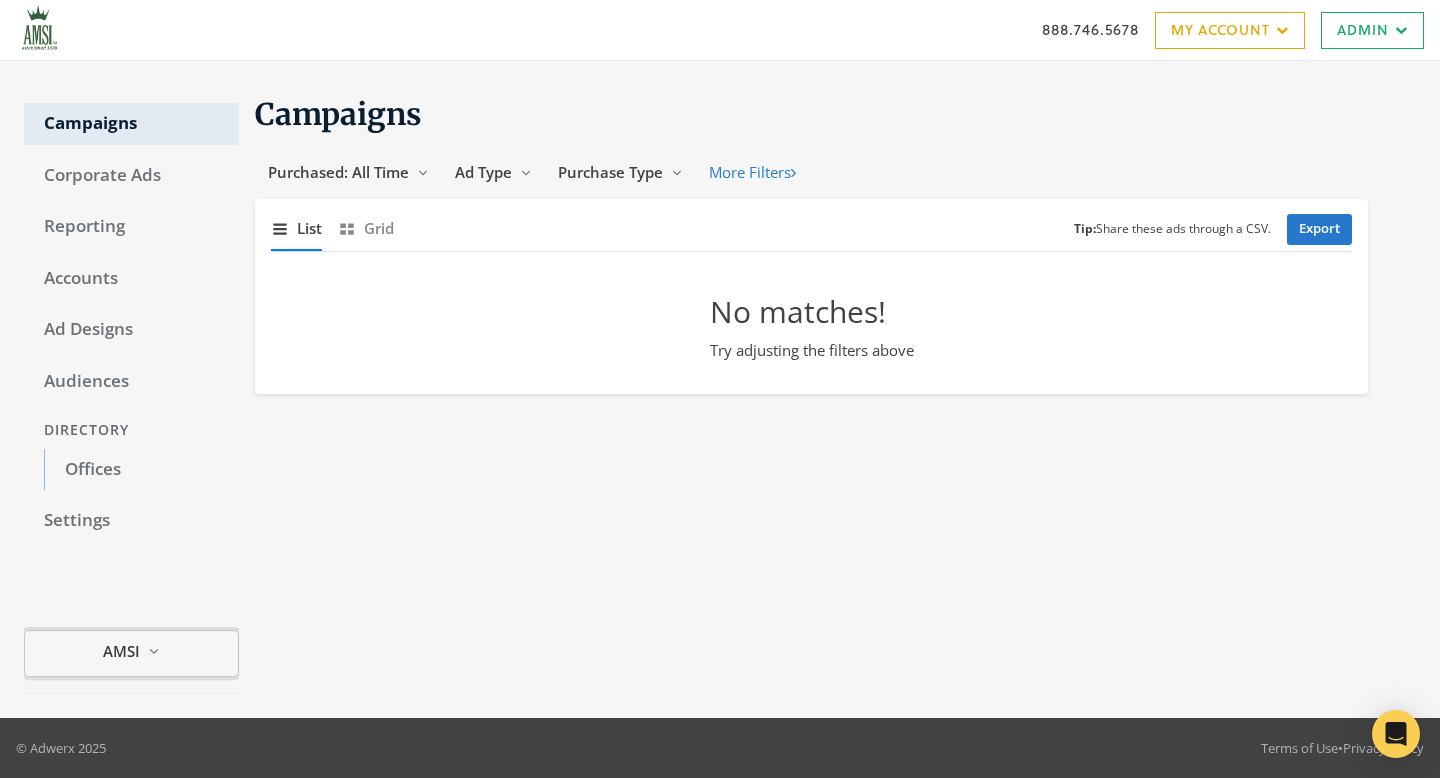 click on "AMSI Reveal list of AMSI" at bounding box center [131, 653] 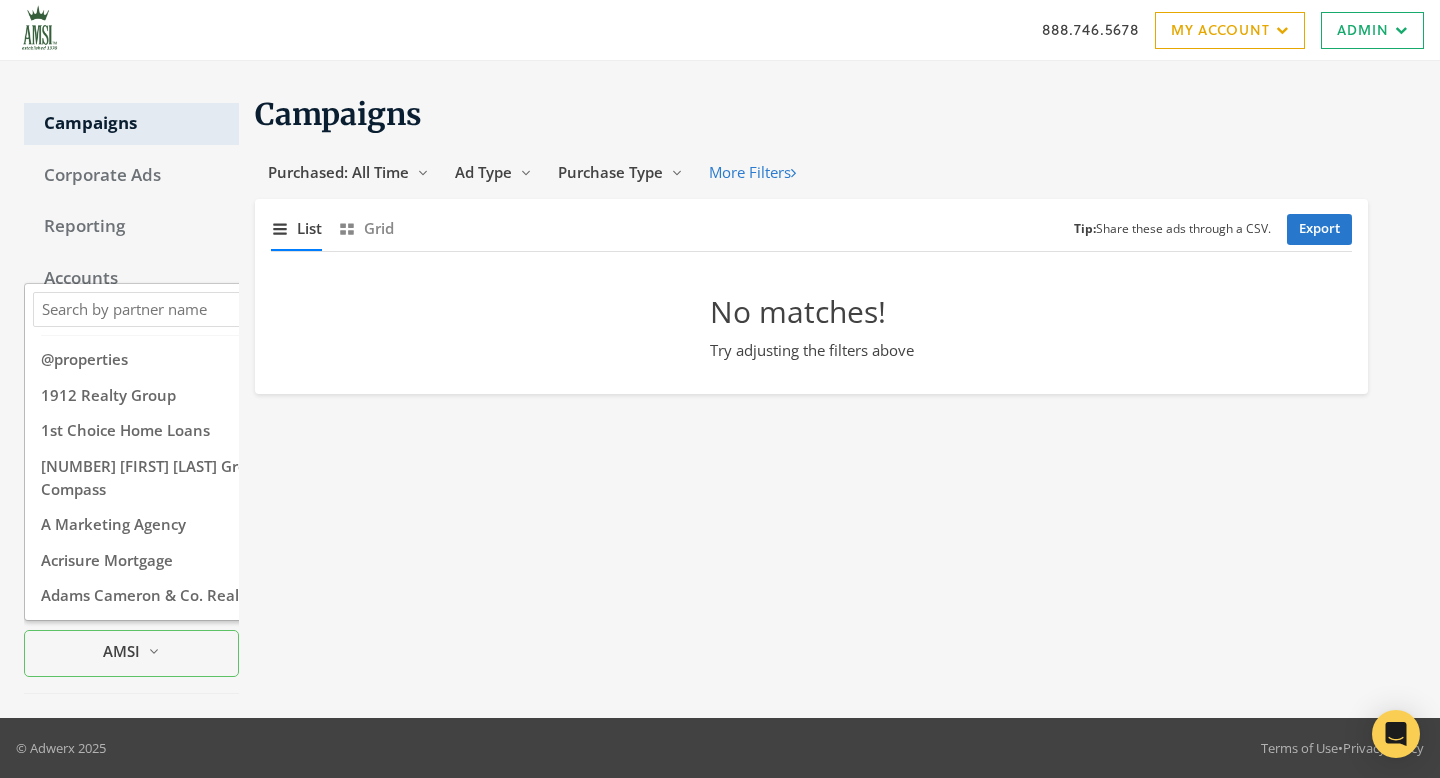 click on "Search Magnifying Glass" at bounding box center (144, 309) 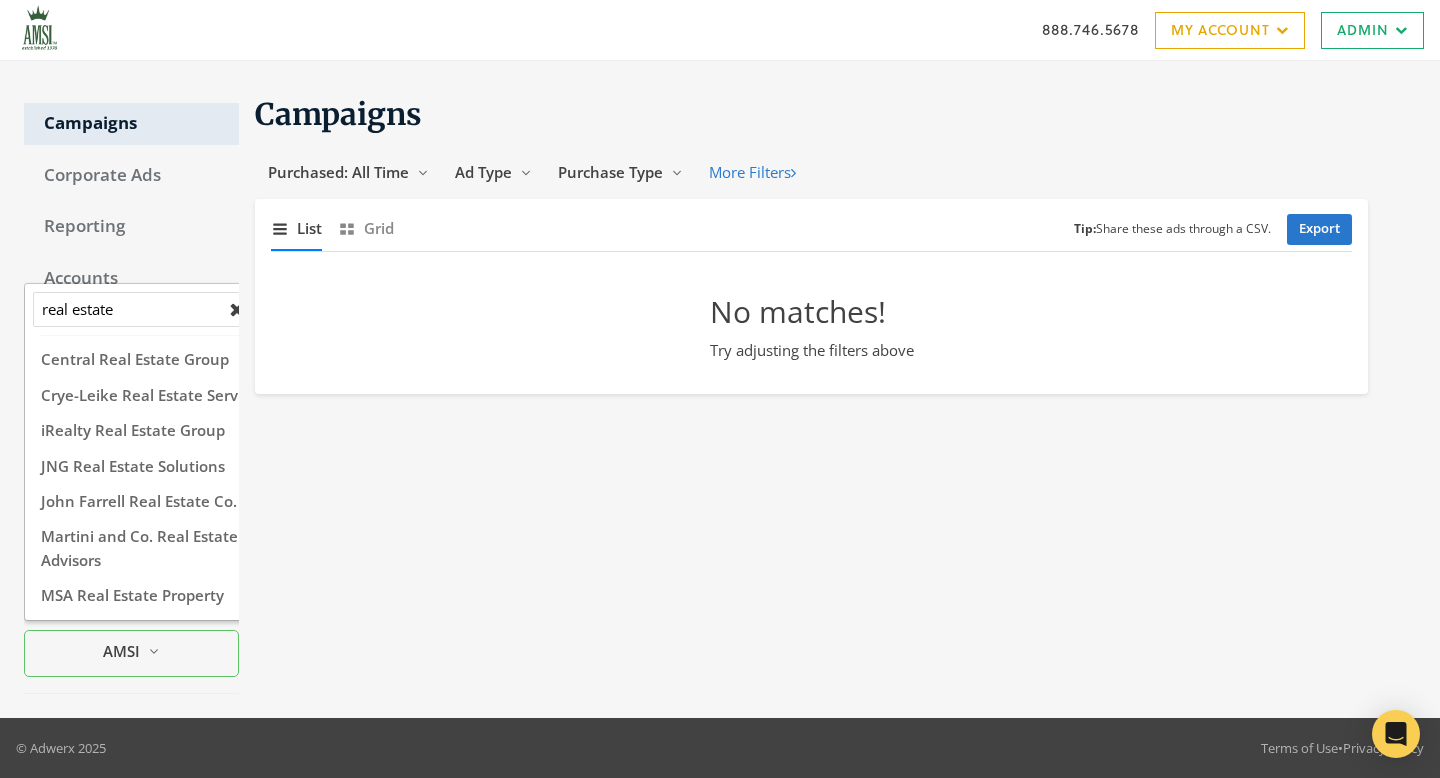 type on "real estate" 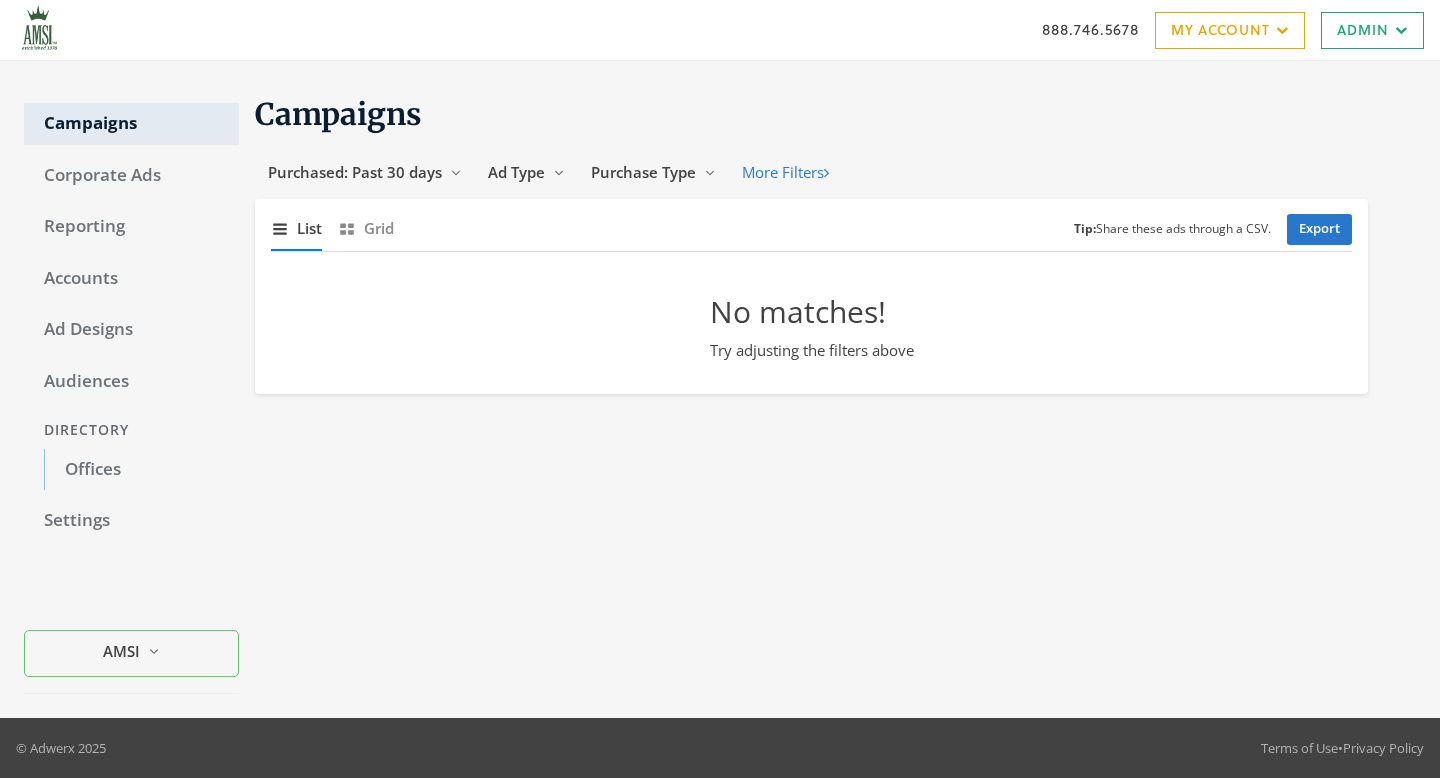 scroll, scrollTop: 0, scrollLeft: 0, axis: both 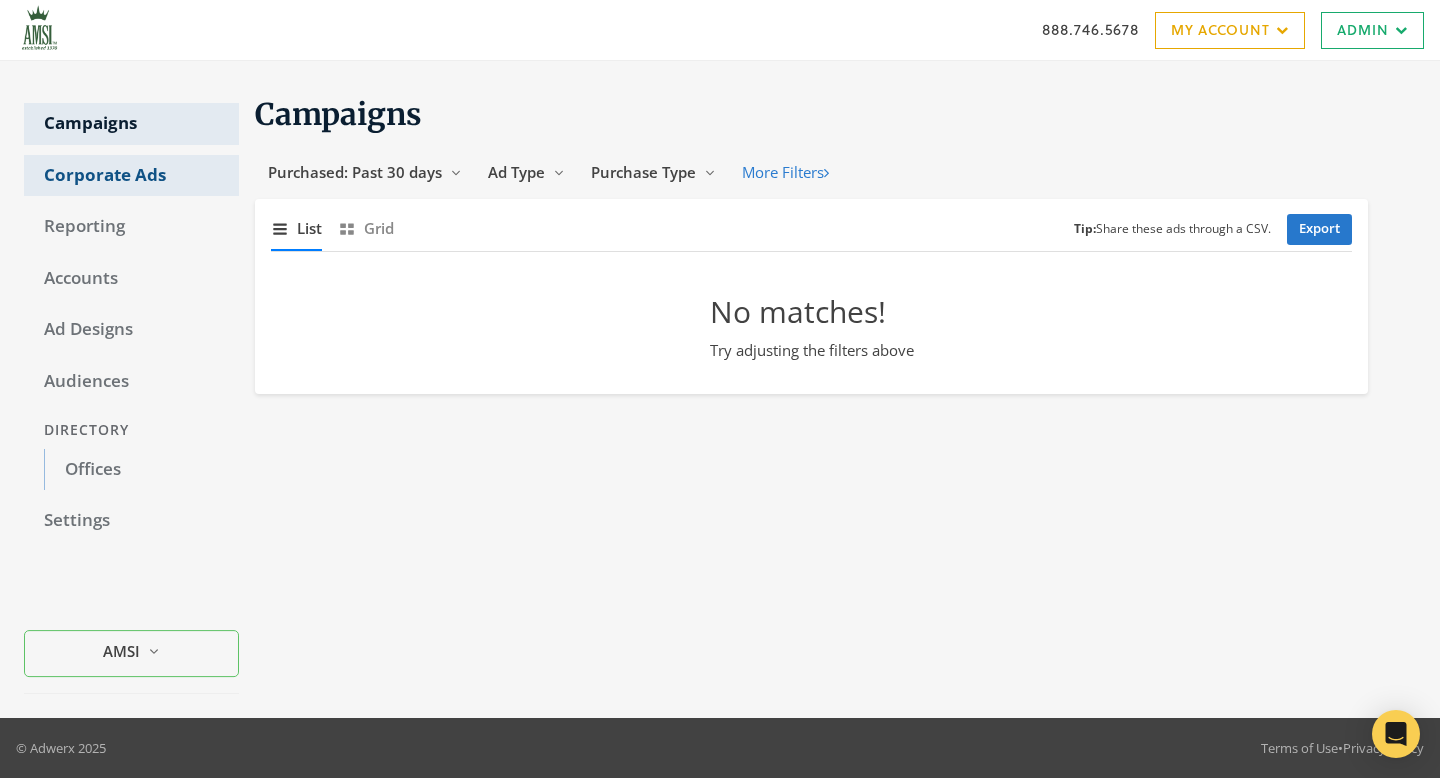 click on "Corporate Ads" at bounding box center [131, 176] 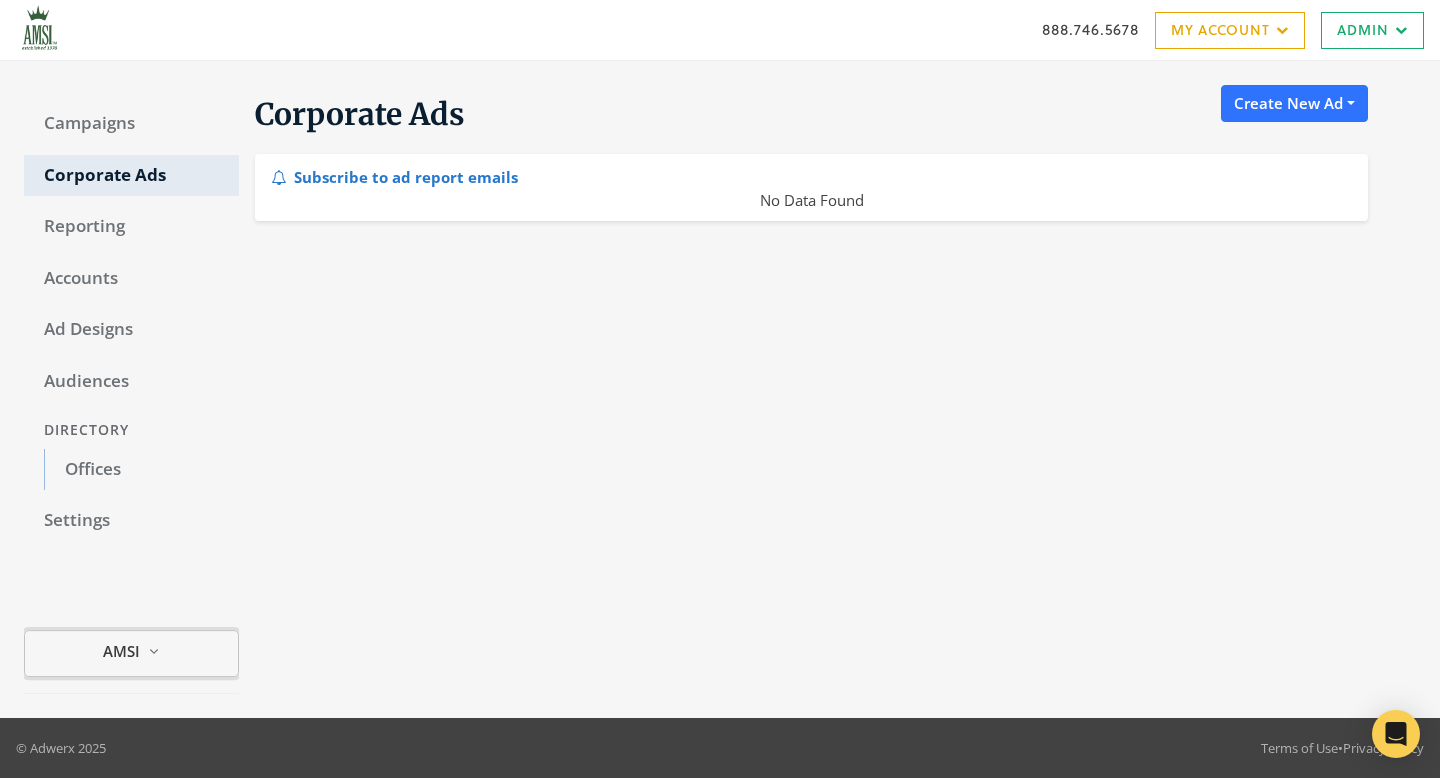 click on "Reveal list of AMSI" at bounding box center [154, 651] 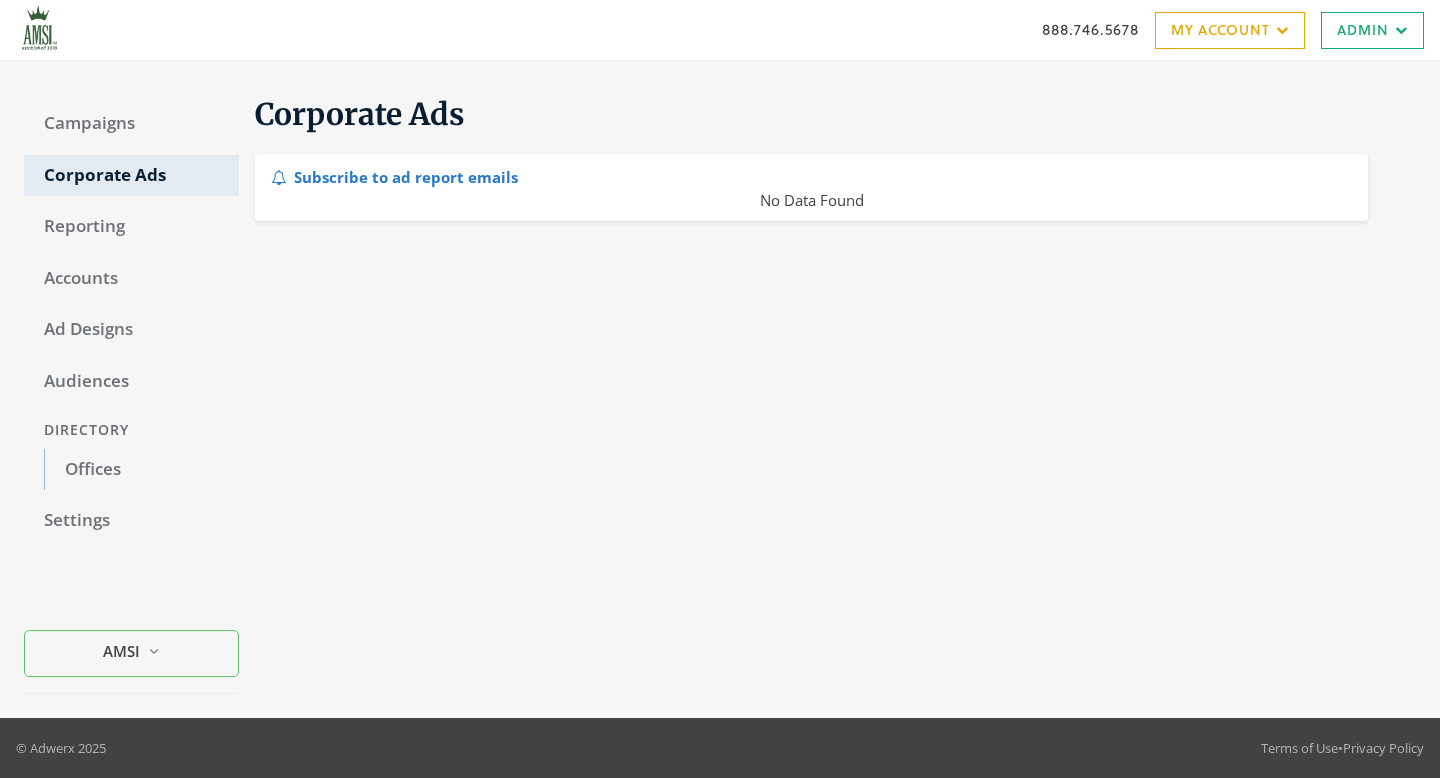 scroll, scrollTop: 0, scrollLeft: 0, axis: both 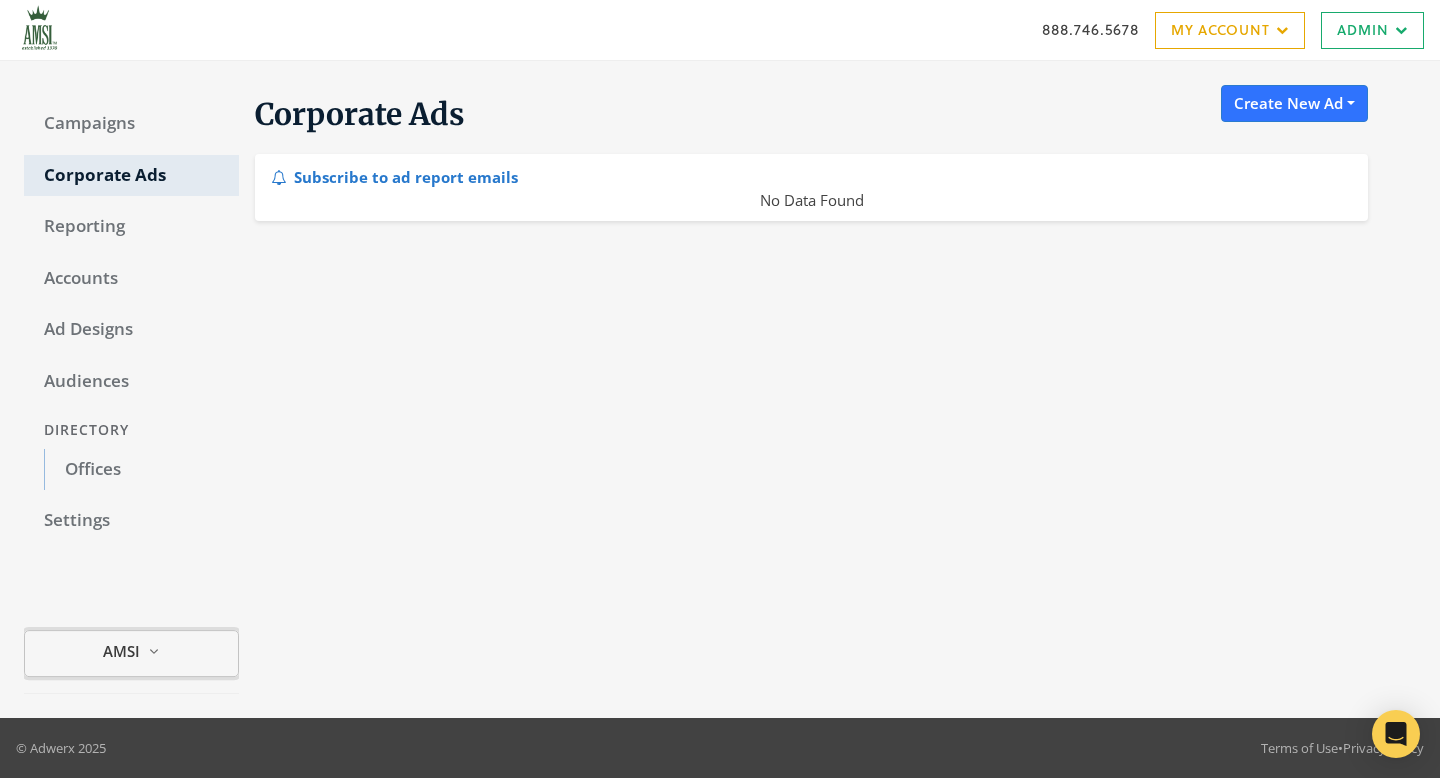 click on "AMSI" at bounding box center (121, 651) 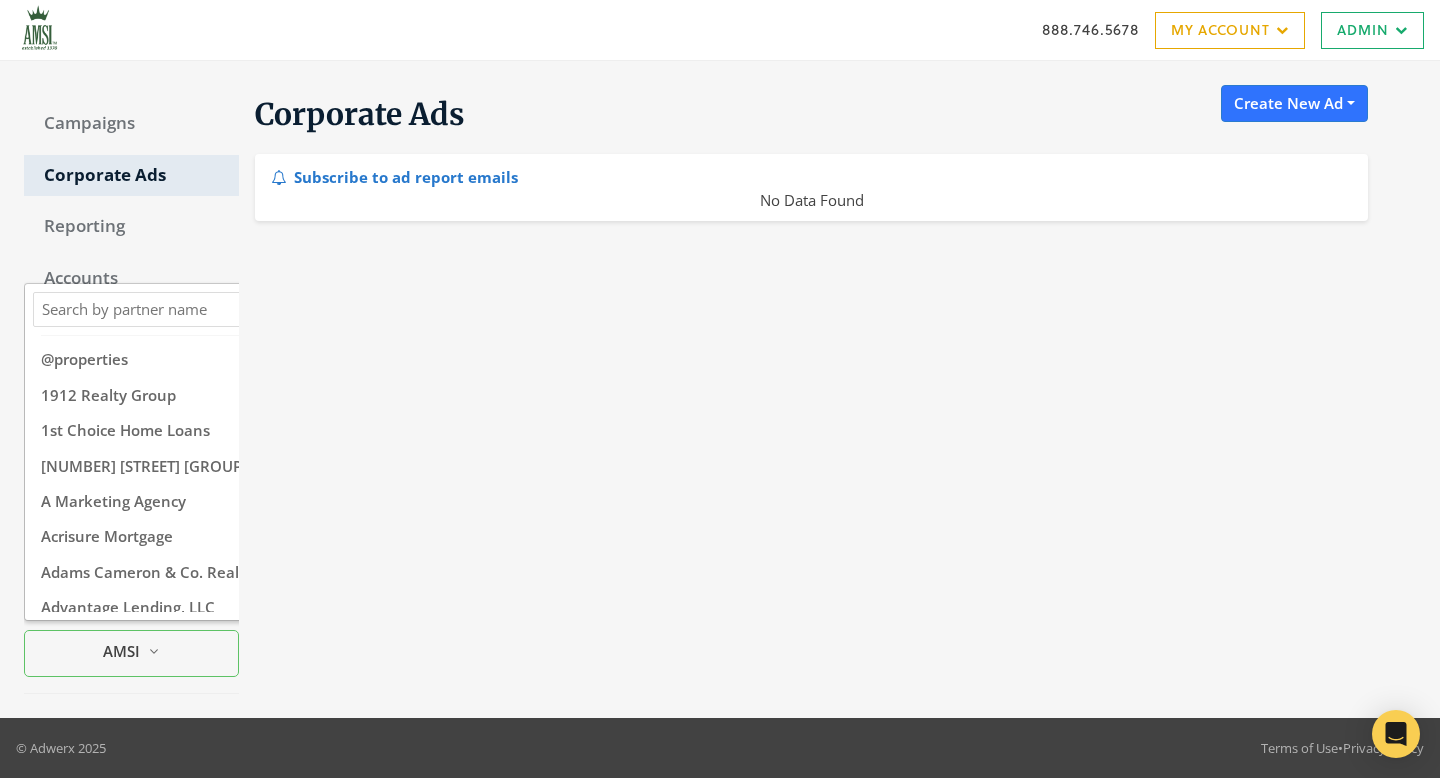 click on "Search Magnifying Glass" at bounding box center [177, 309] 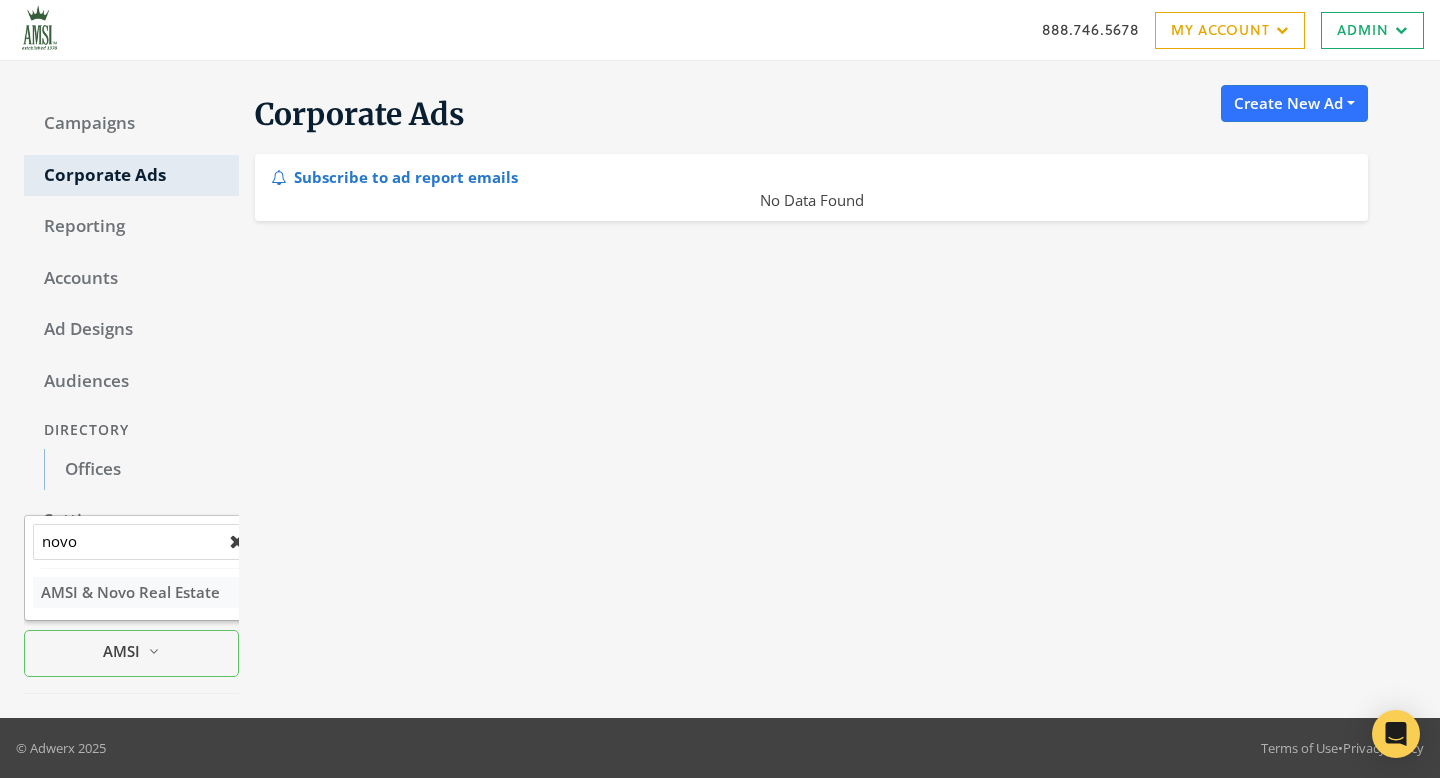 type on "novo" 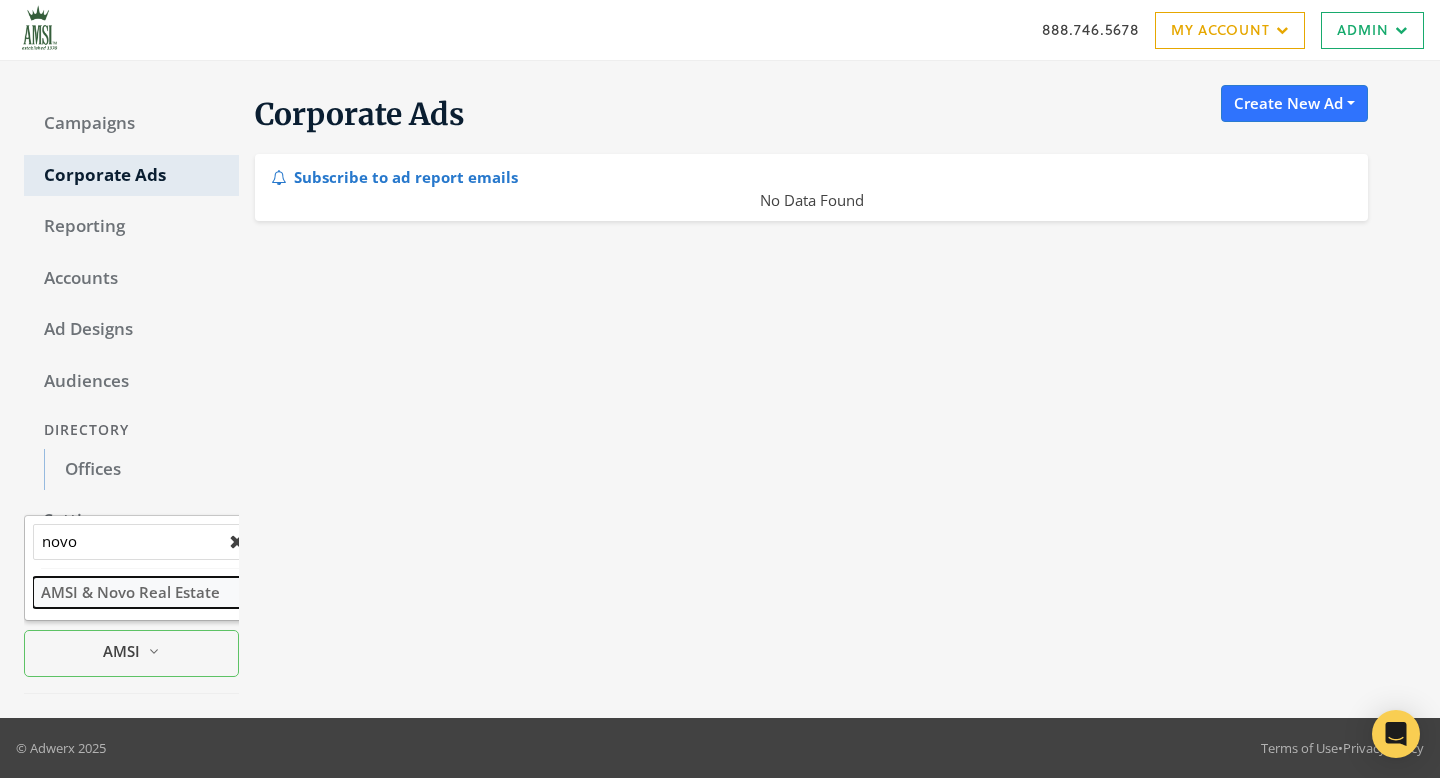 click on "AMSI & Novo Real Estate" at bounding box center [130, 592] 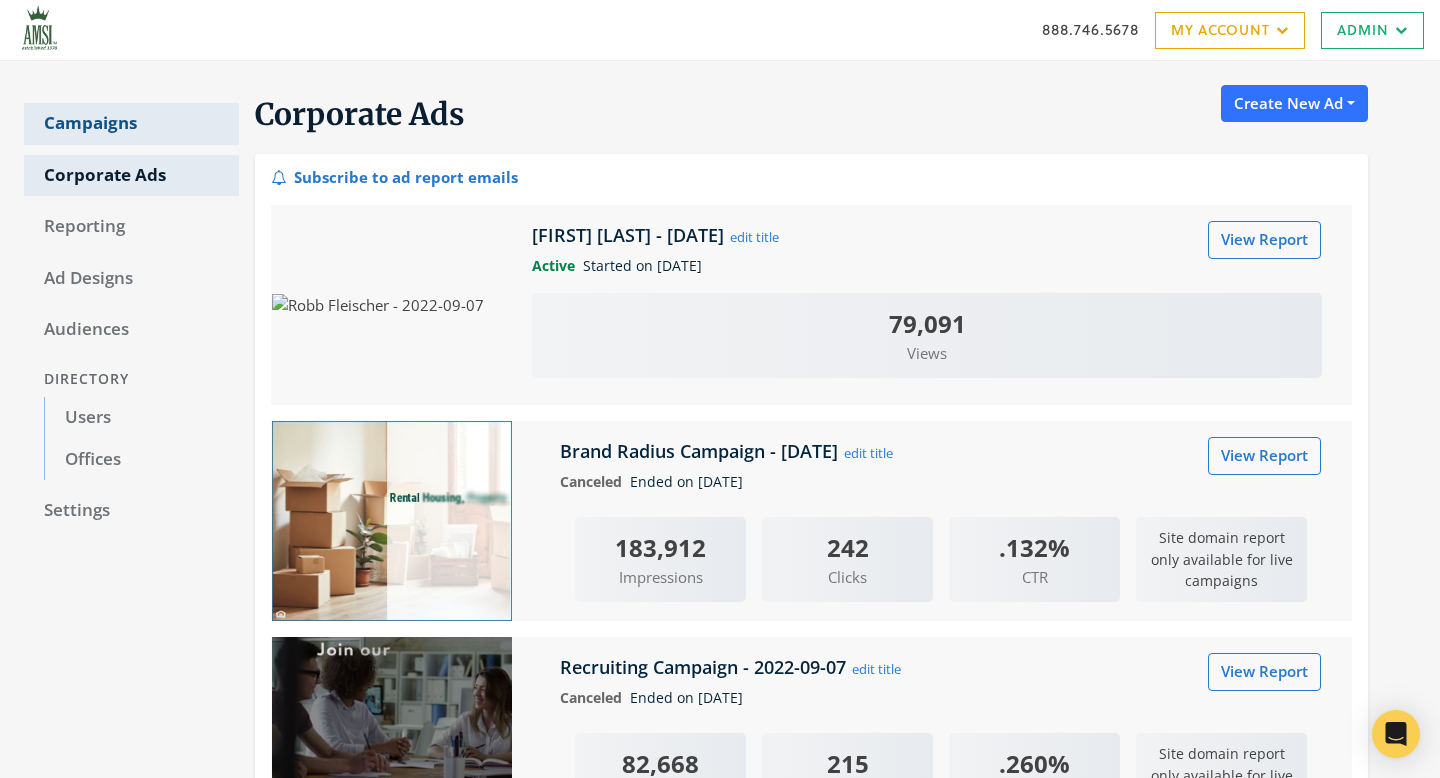 click on "Campaigns" at bounding box center [131, 124] 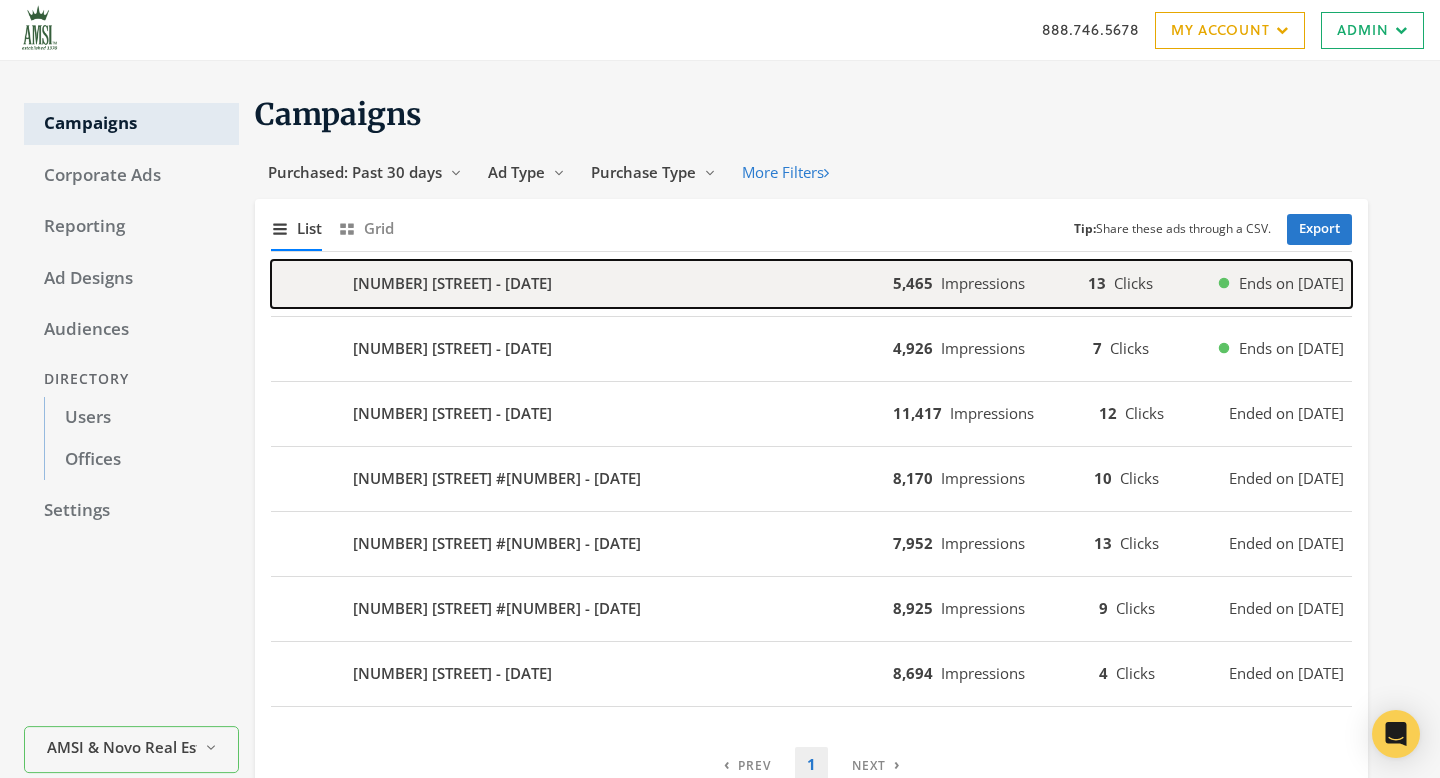 click on "[NUMBER] [STREET] - [DATE]" at bounding box center [582, 284] 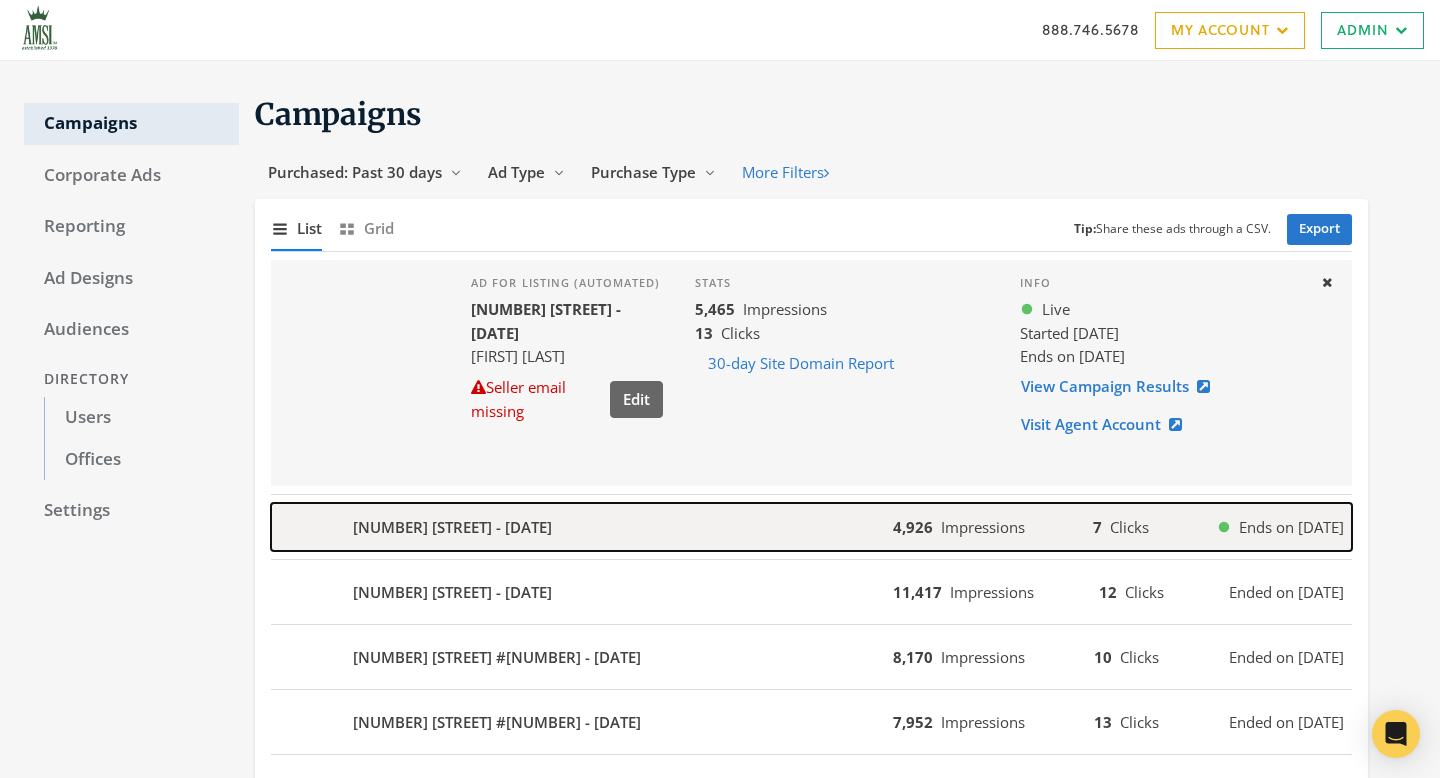click on "[NUMBER] [STREET] - [DATE]" at bounding box center (582, 527) 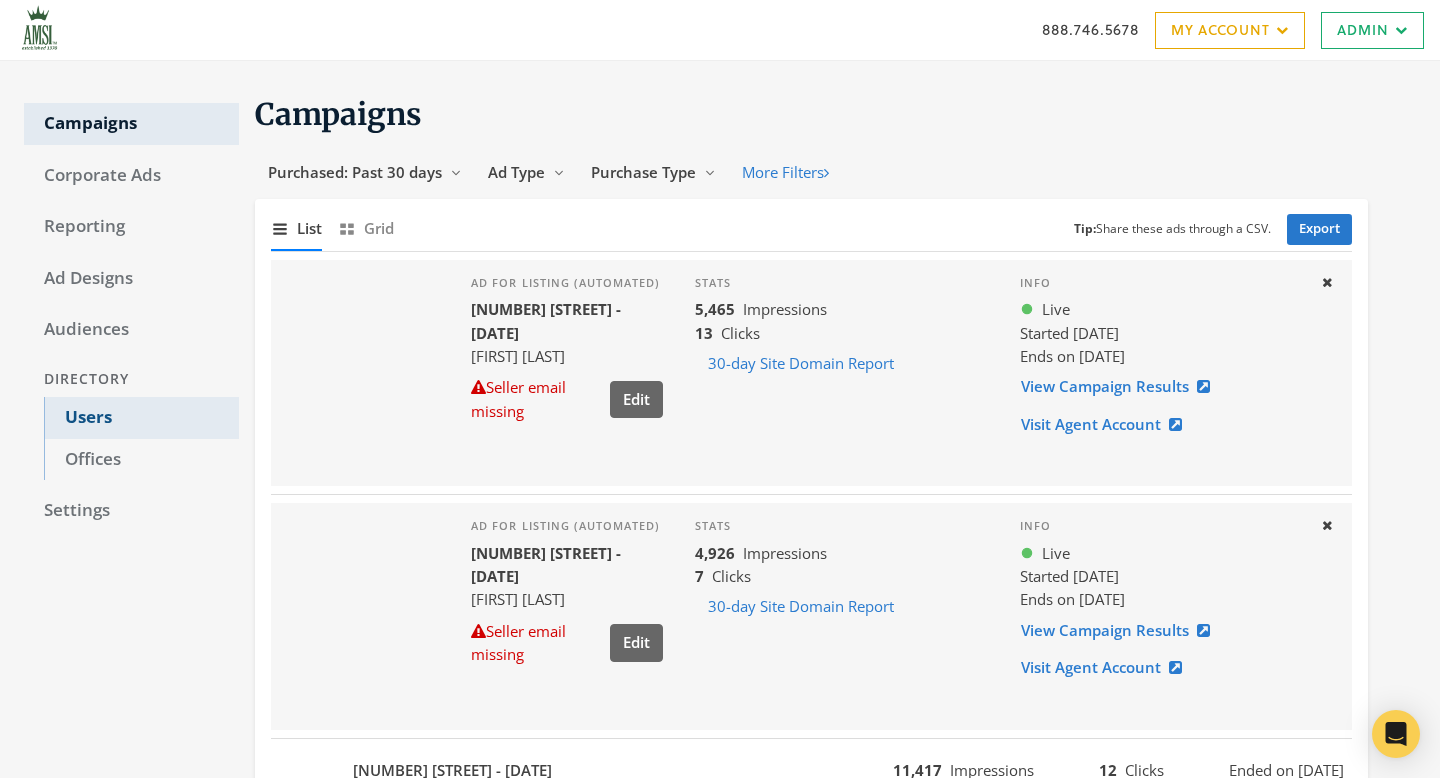 click on "Users" at bounding box center [141, 418] 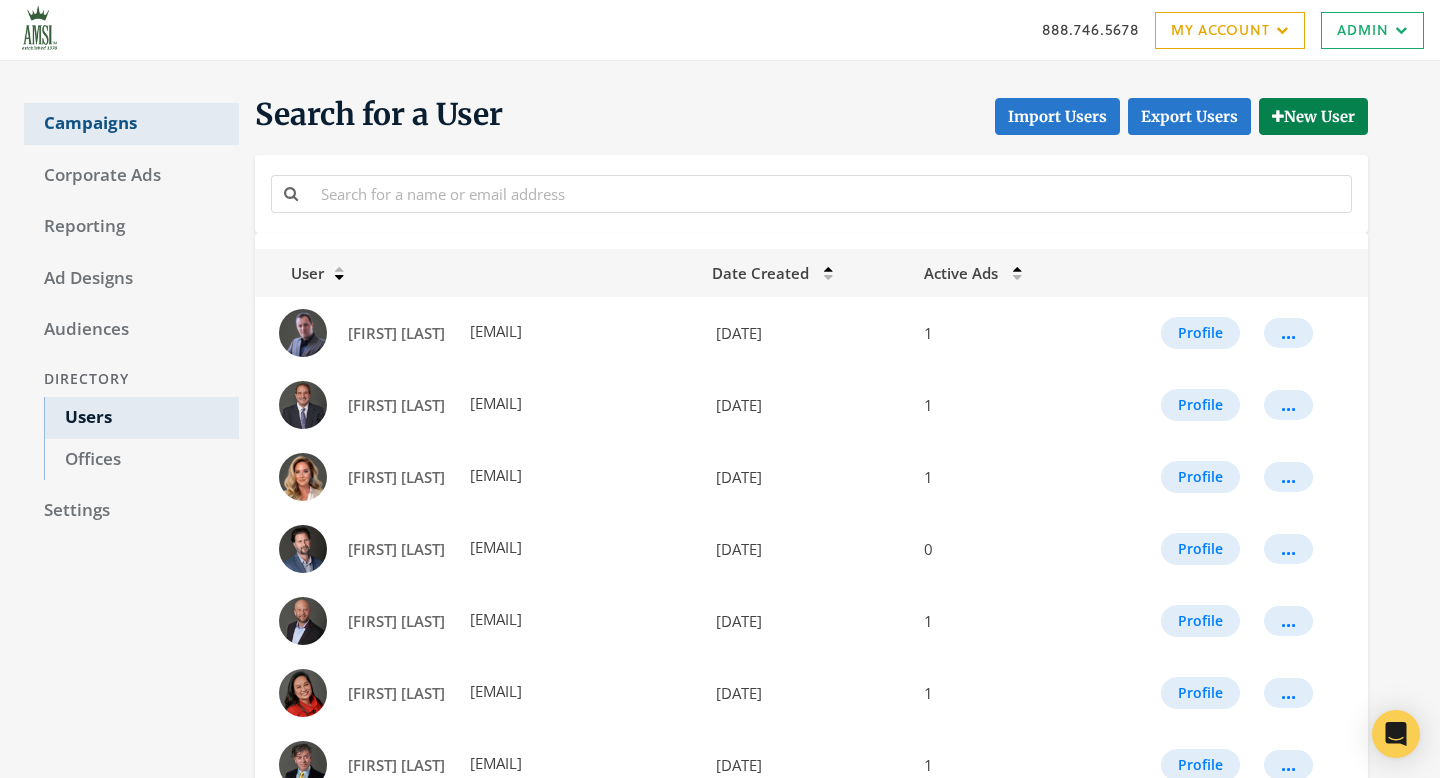 click on "Campaigns" at bounding box center [131, 124] 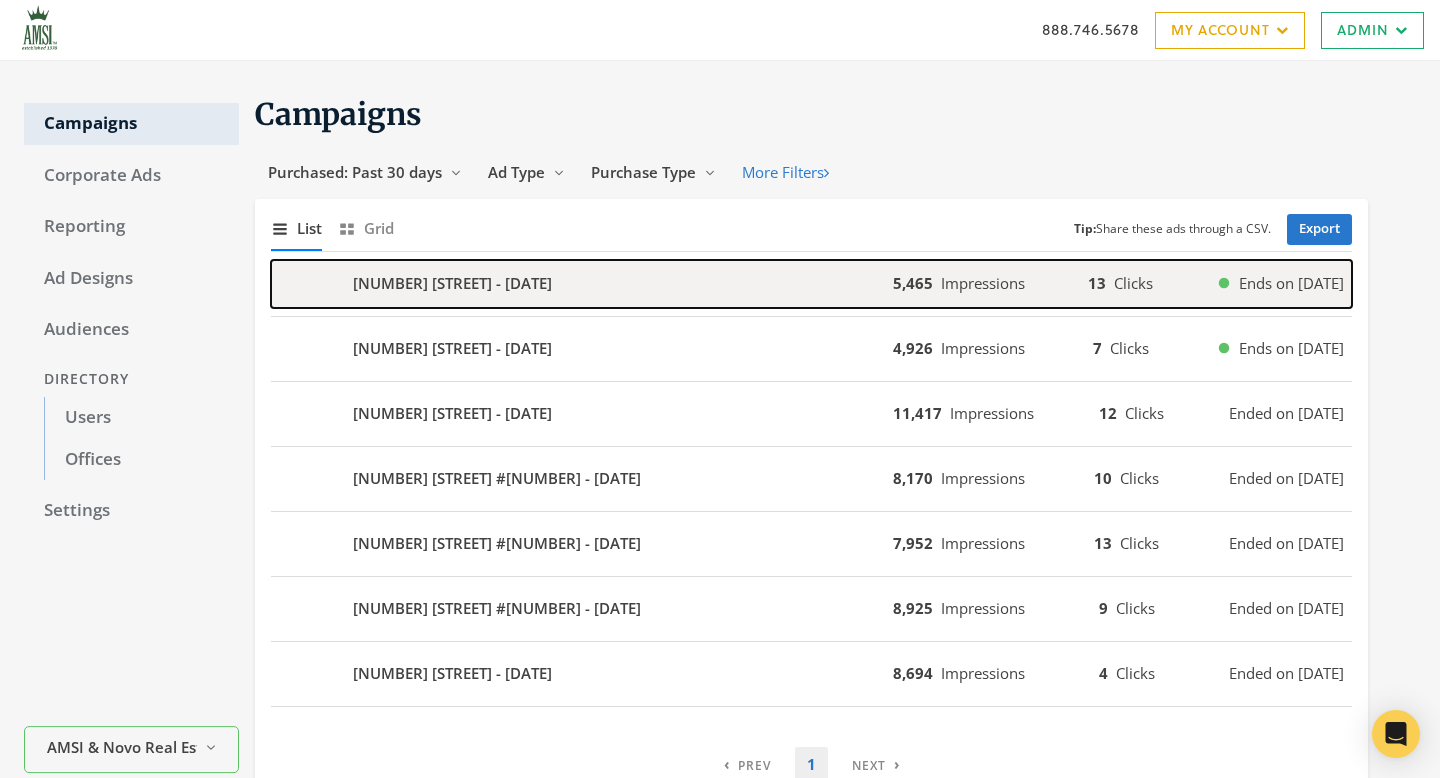 click on "[NUMBER] [STREET] - [DATE]" at bounding box center (582, 284) 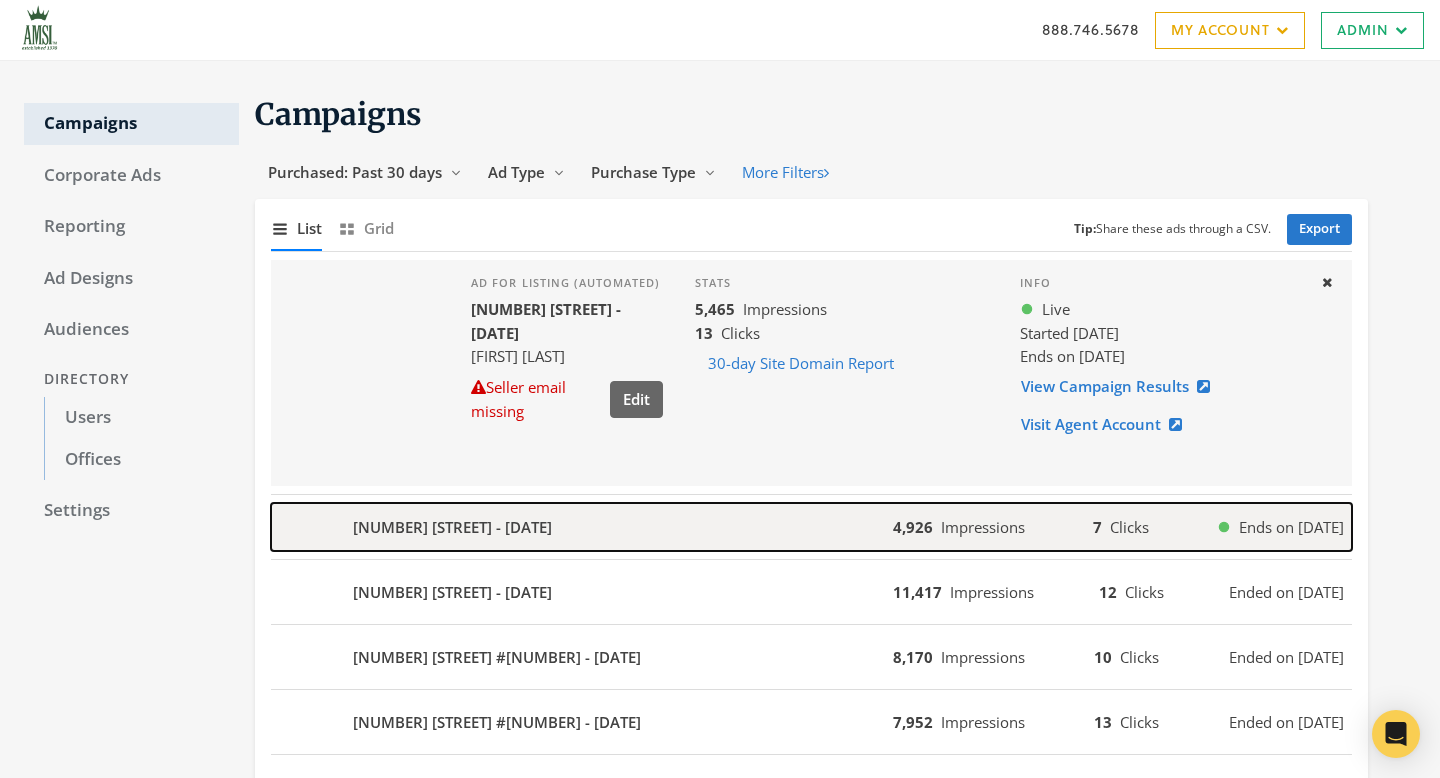 click on "[NUMBER] [STREET] - [DATE]" at bounding box center [582, 527] 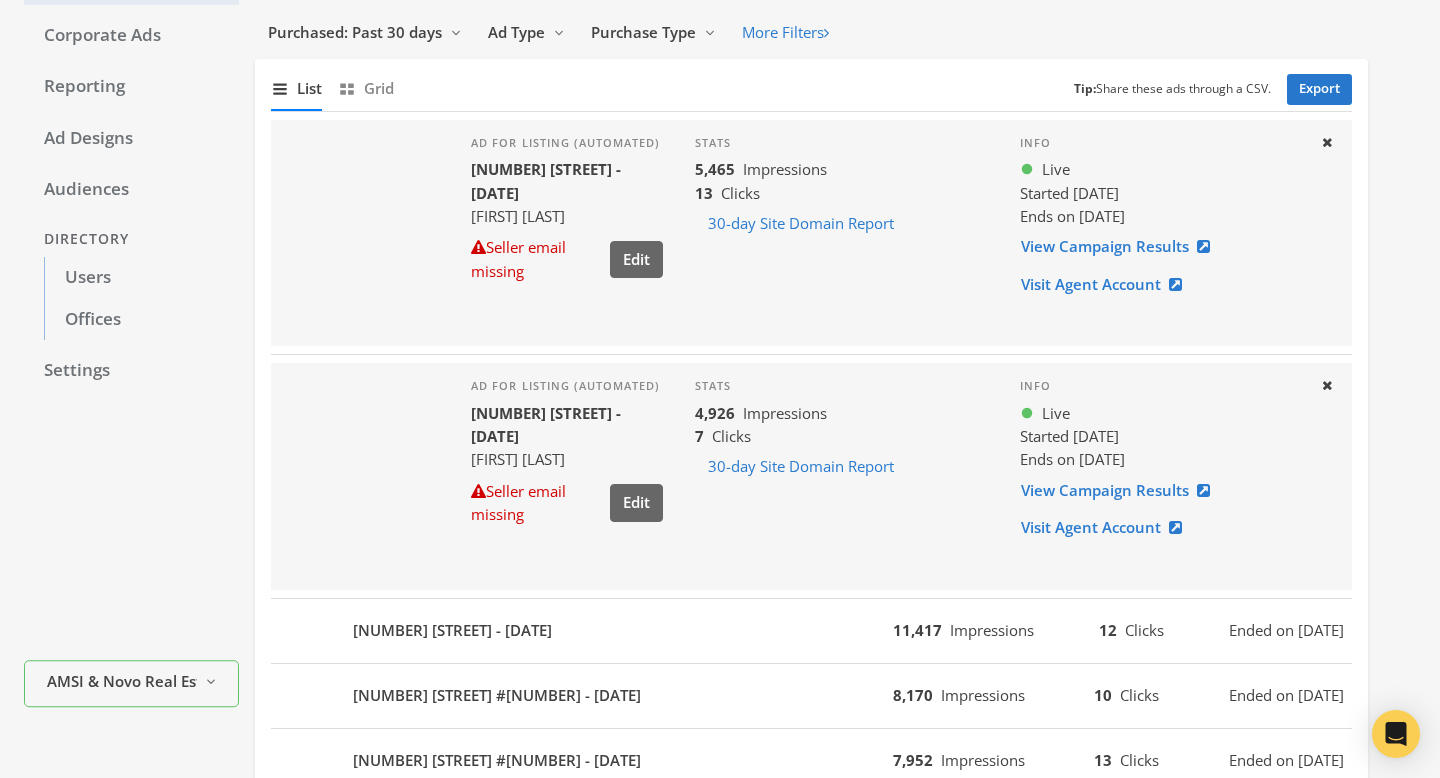 scroll, scrollTop: 295, scrollLeft: 0, axis: vertical 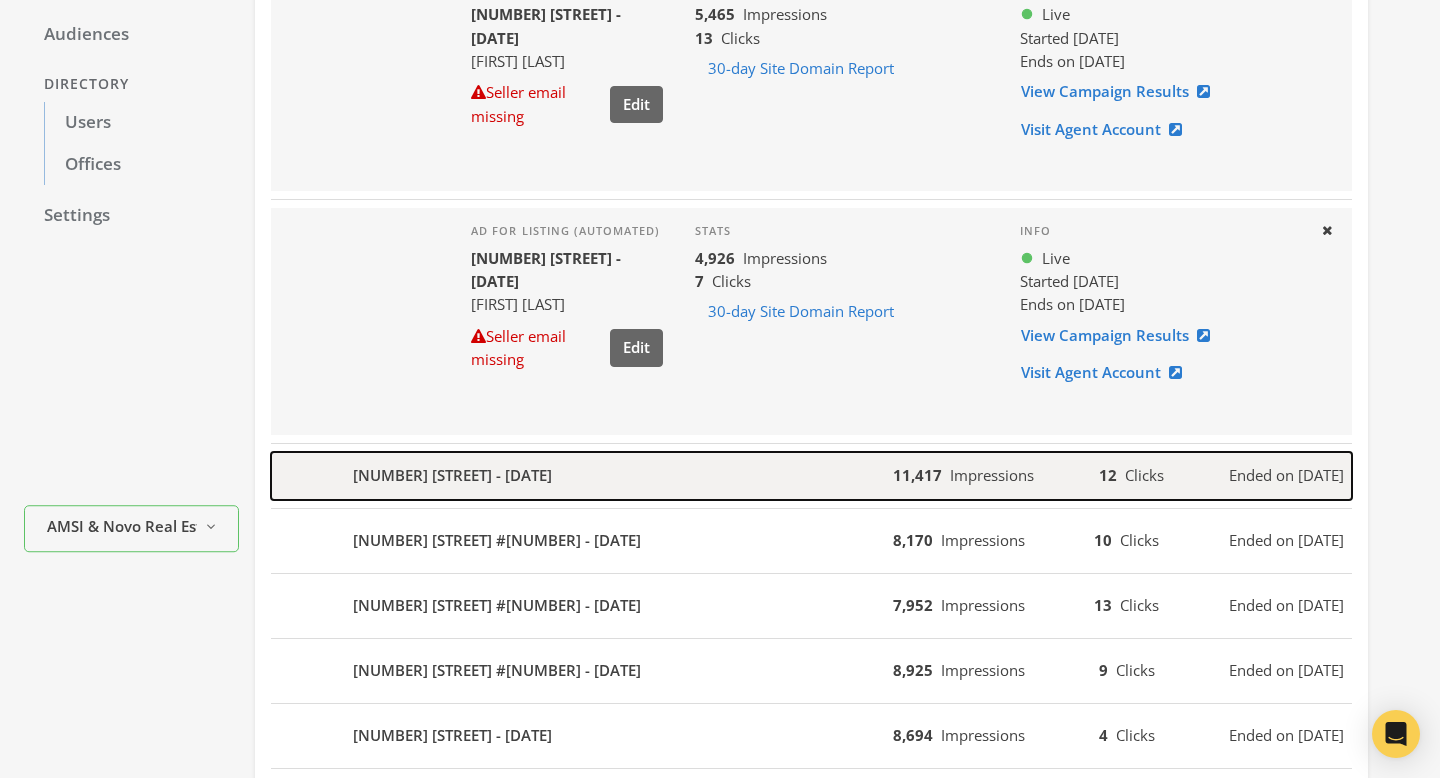 click on "702 Ash 500 - 2025-06-28" at bounding box center [582, 476] 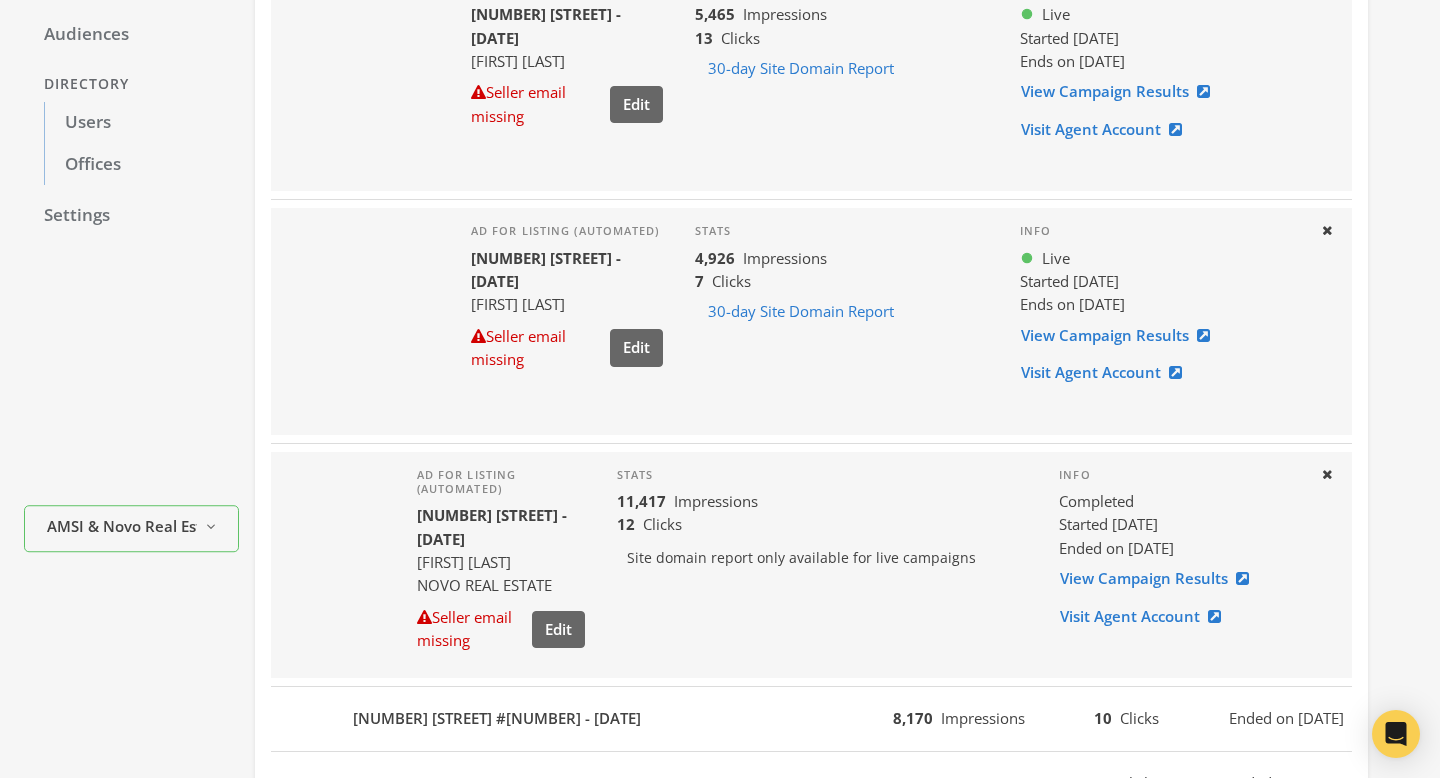 scroll, scrollTop: 504, scrollLeft: 0, axis: vertical 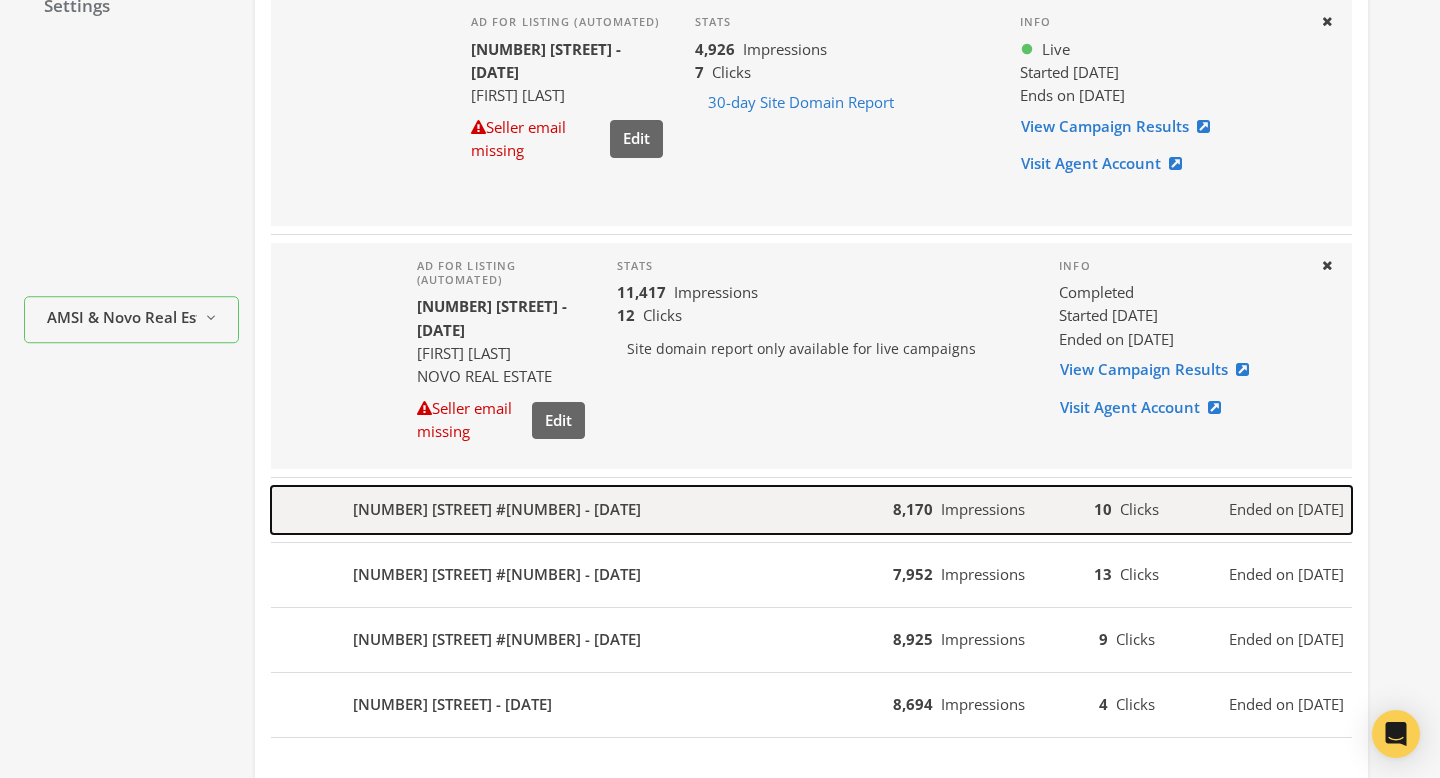 click on "325 Linden St #325 - 2025-06-24" at bounding box center [582, 510] 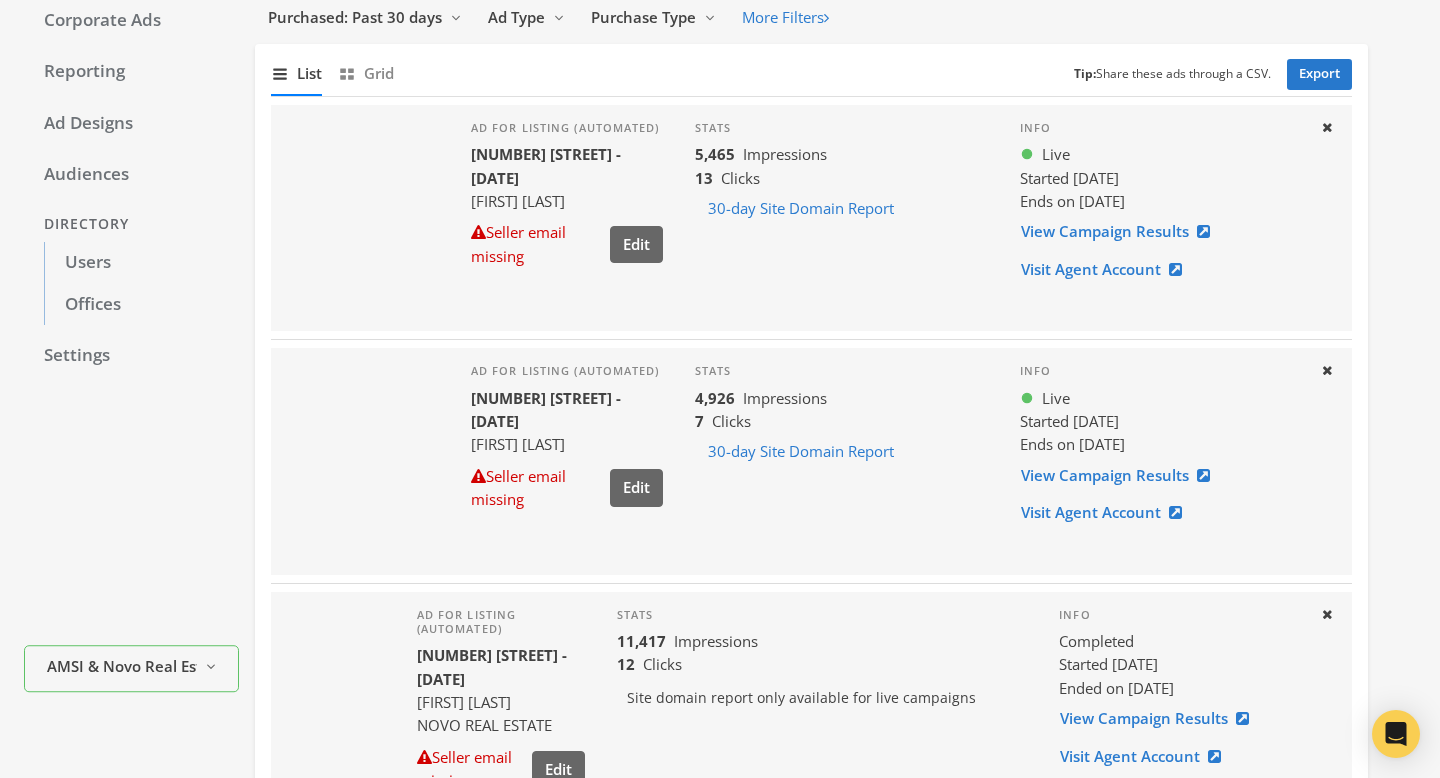 scroll, scrollTop: 1, scrollLeft: 0, axis: vertical 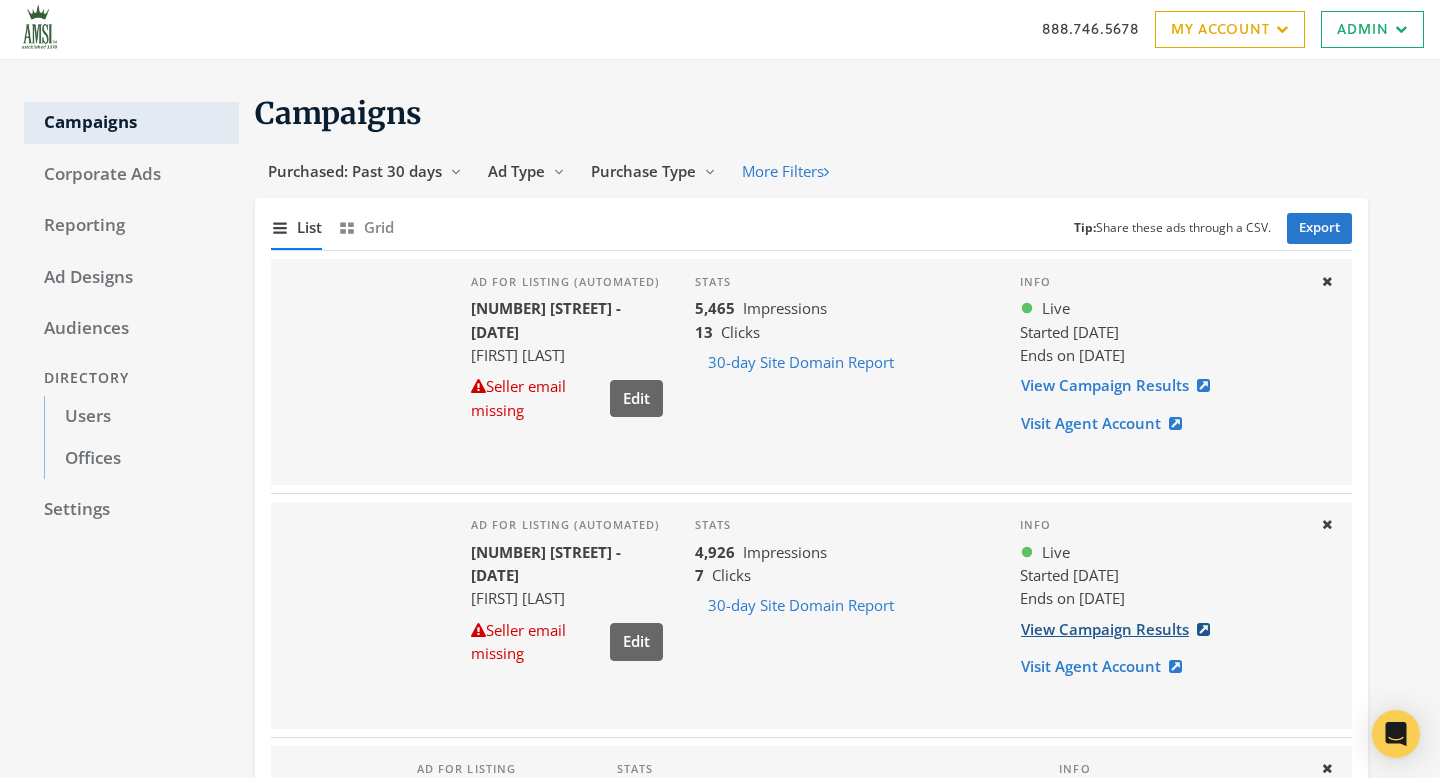 click on "View Campaign Results" at bounding box center (1121, 629) 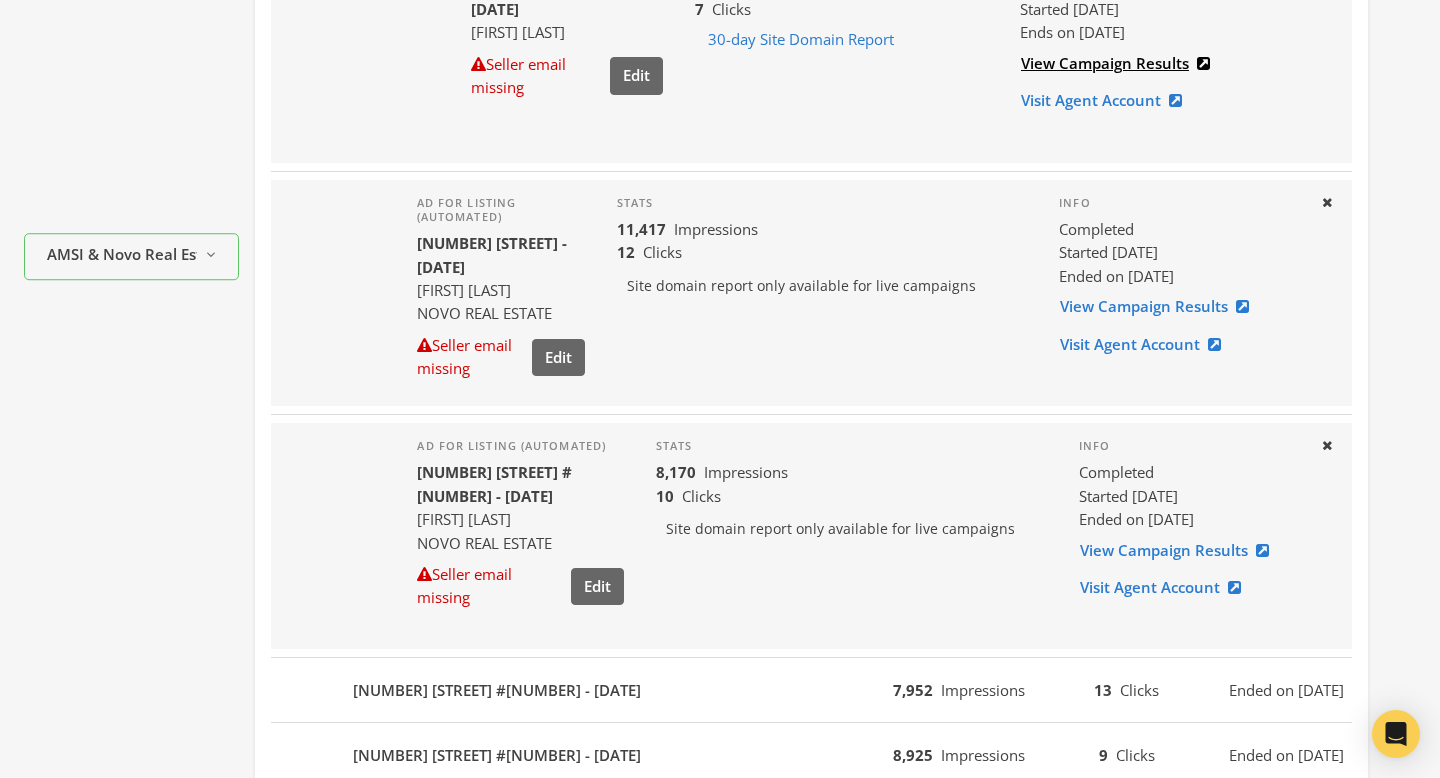 scroll, scrollTop: 817, scrollLeft: 0, axis: vertical 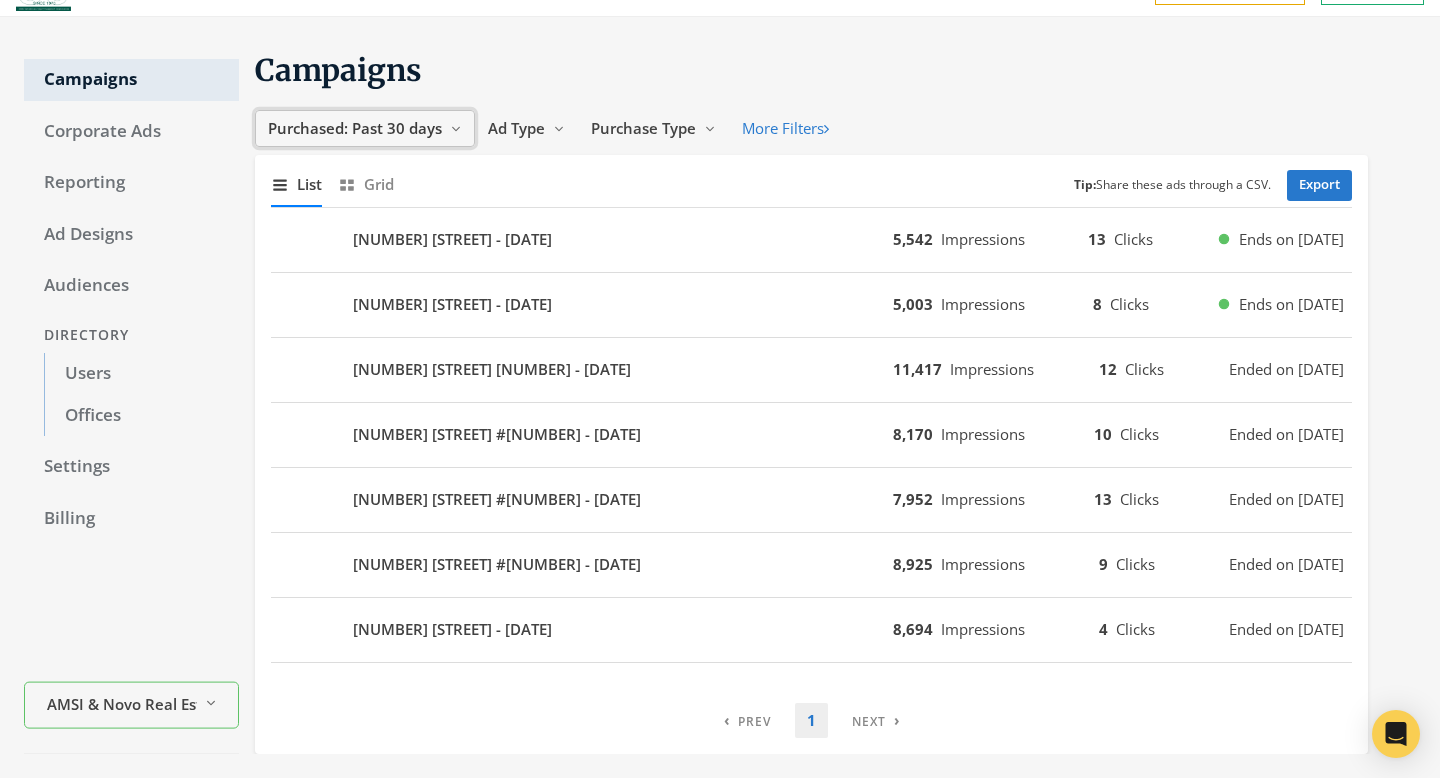 click on "Purchased: Past 30 days" at bounding box center [355, 128] 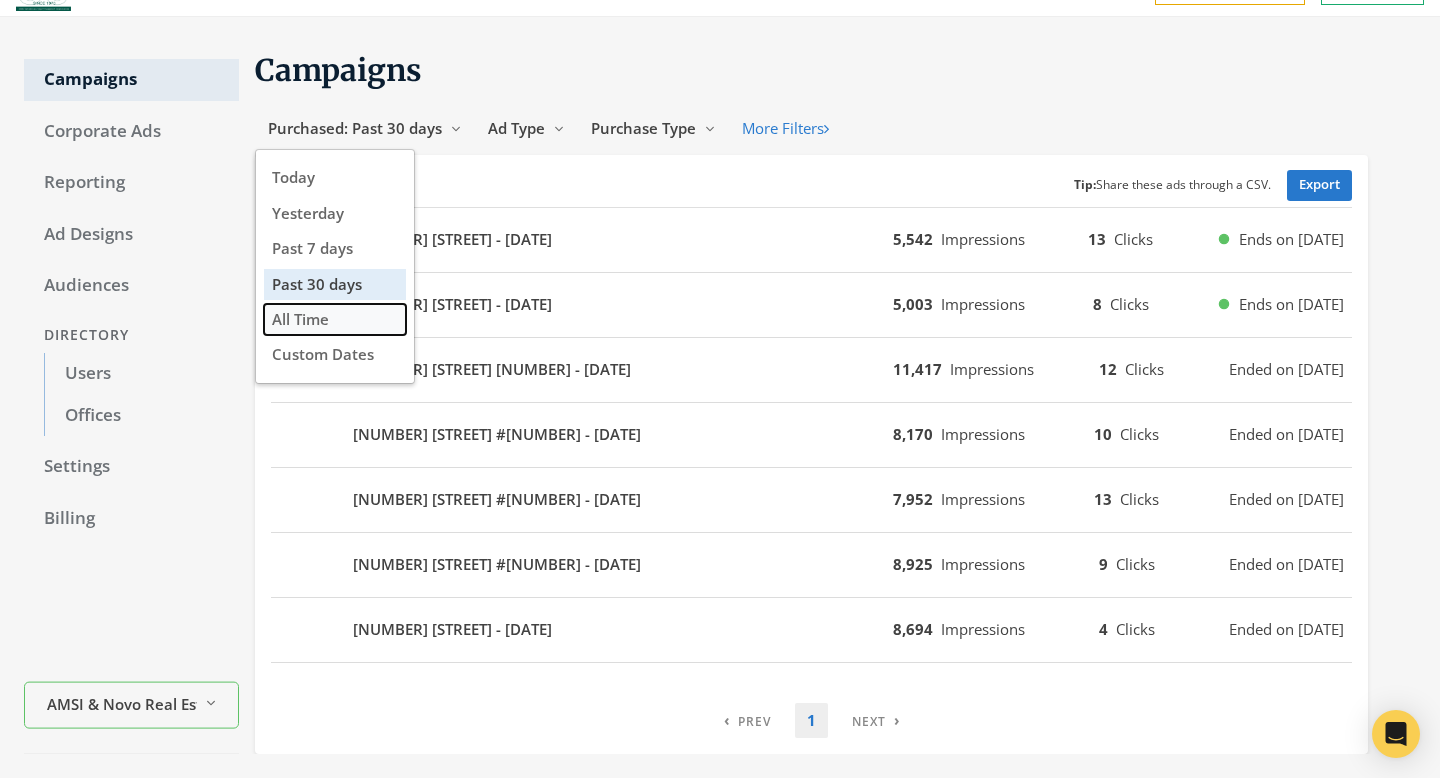 click on "All Time" at bounding box center [335, 319] 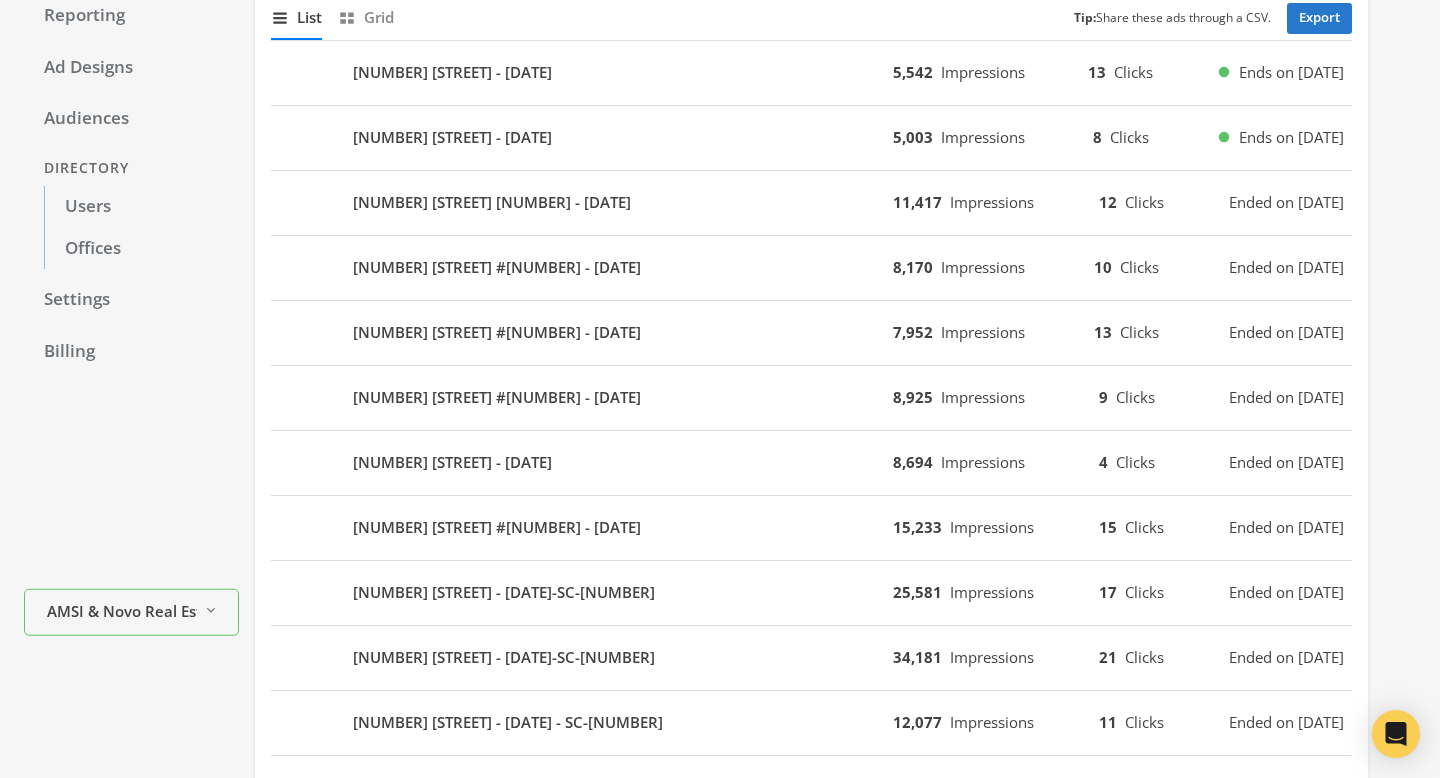 scroll, scrollTop: 257, scrollLeft: 0, axis: vertical 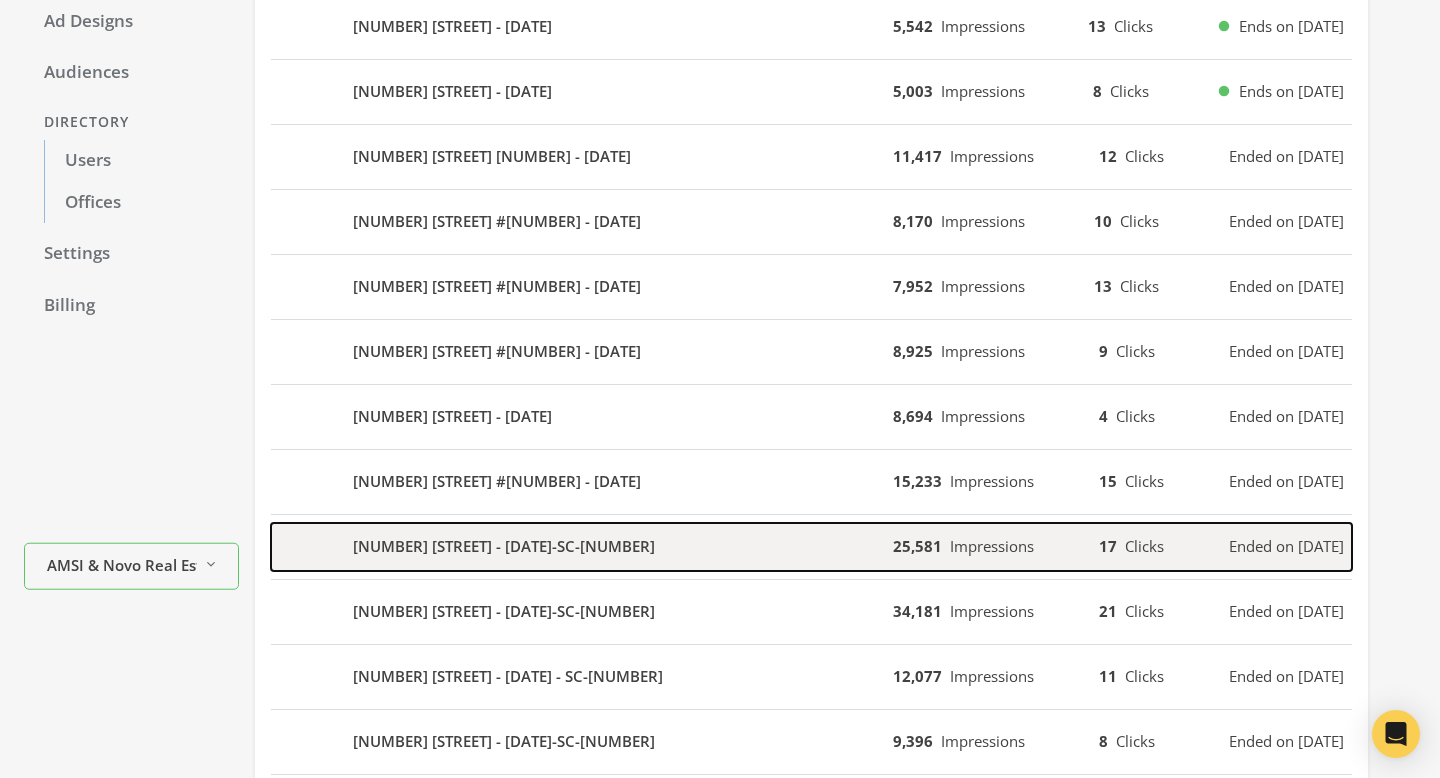 click on "301 20th Ave - 2025-05-10-SC-26208069" at bounding box center [582, 27] 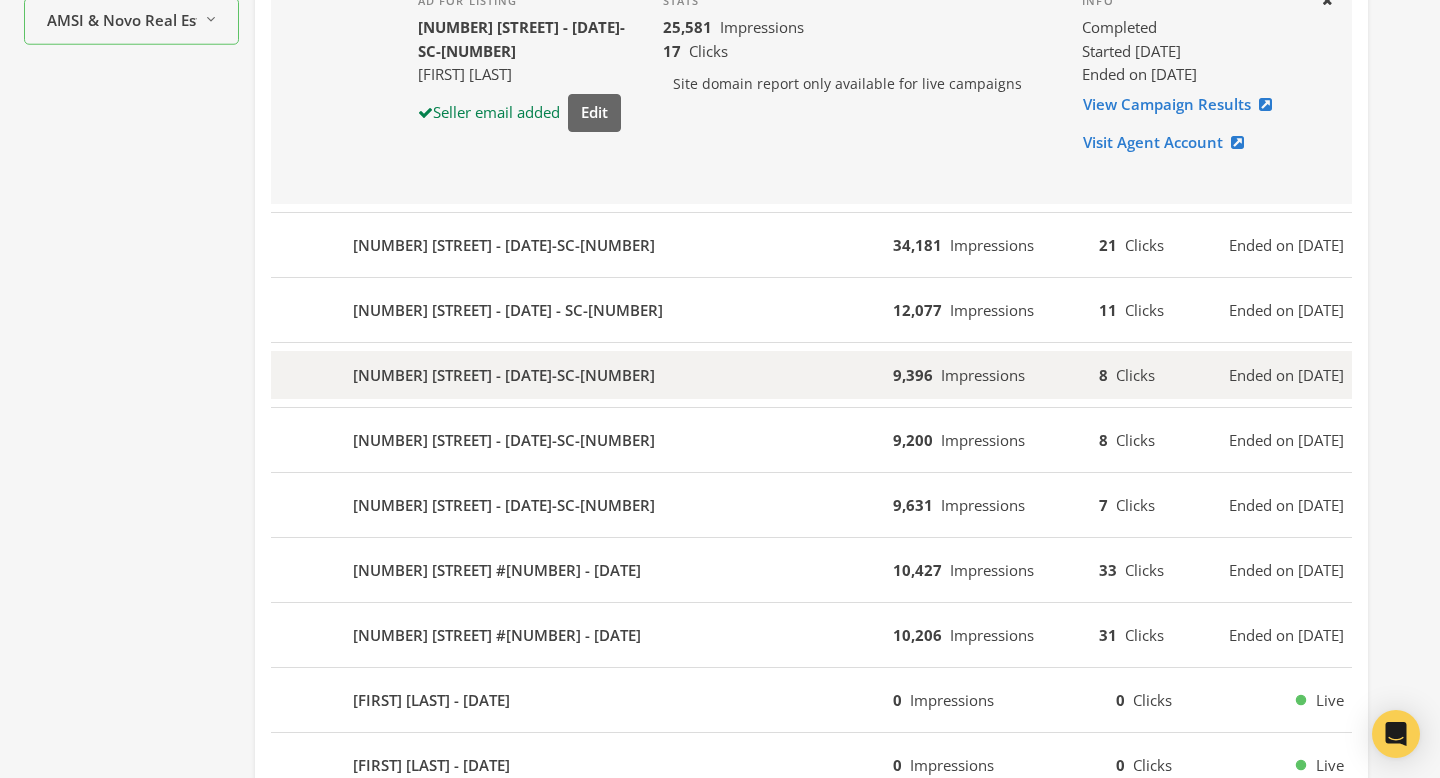 scroll, scrollTop: 797, scrollLeft: 0, axis: vertical 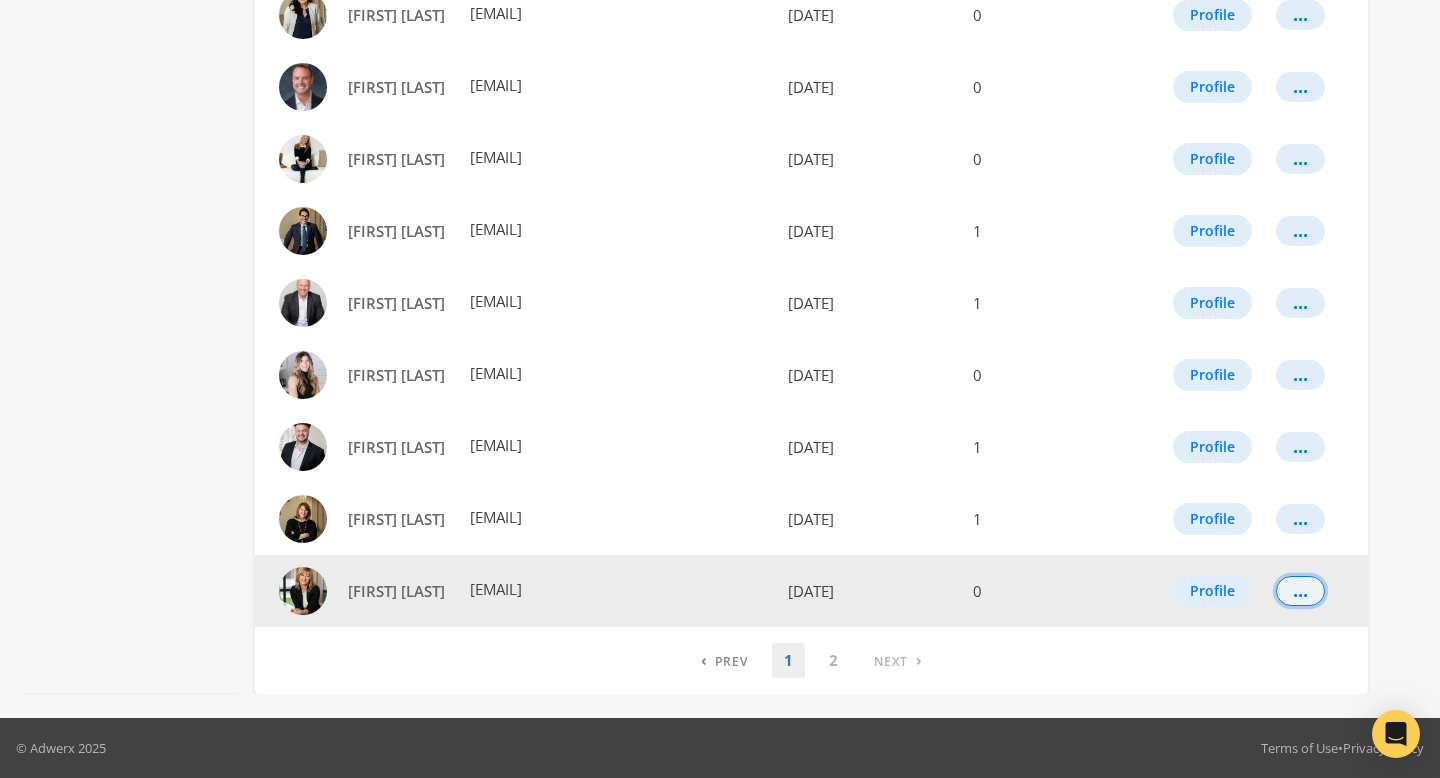 click on "..." at bounding box center [1306, 591] 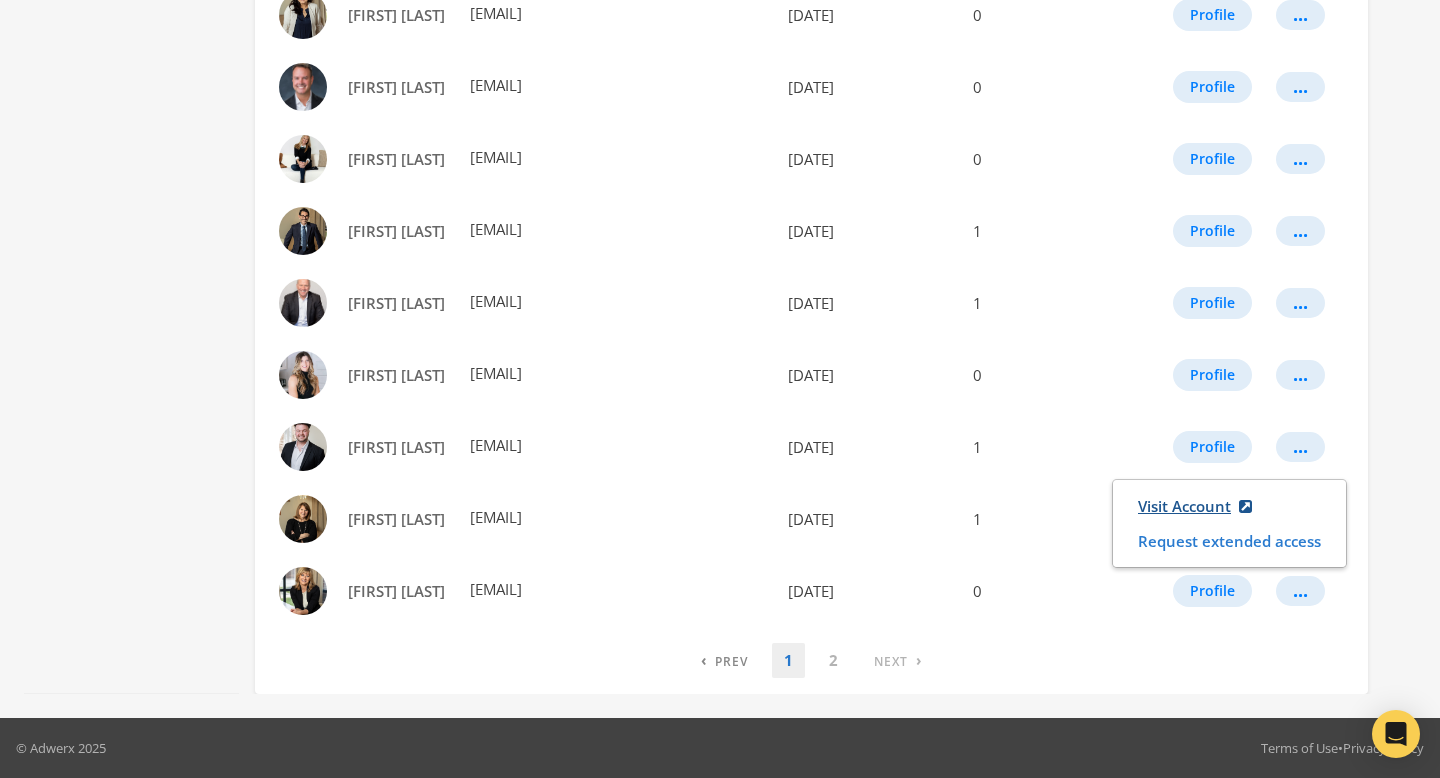 click on "Visit Account" at bounding box center [1195, 506] 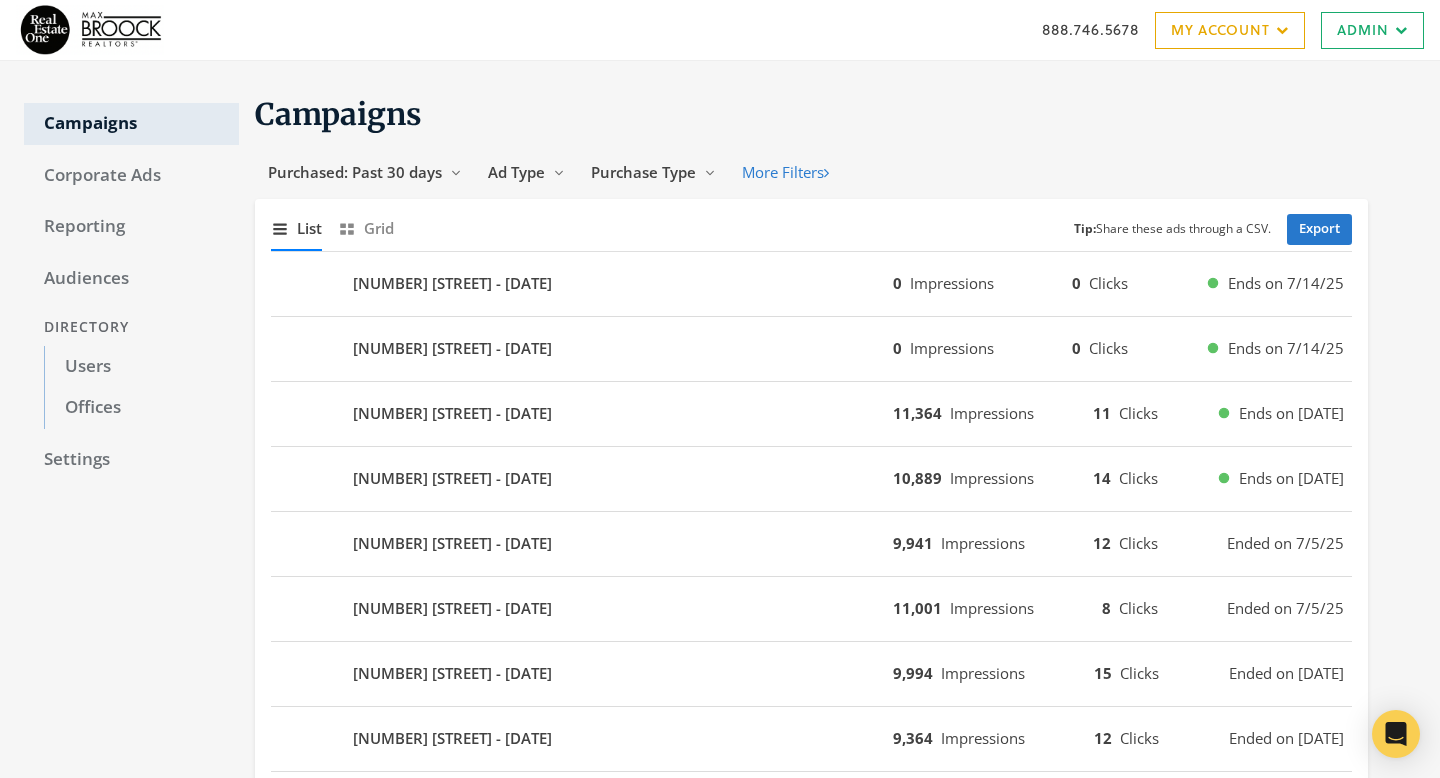 scroll, scrollTop: 0, scrollLeft: 0, axis: both 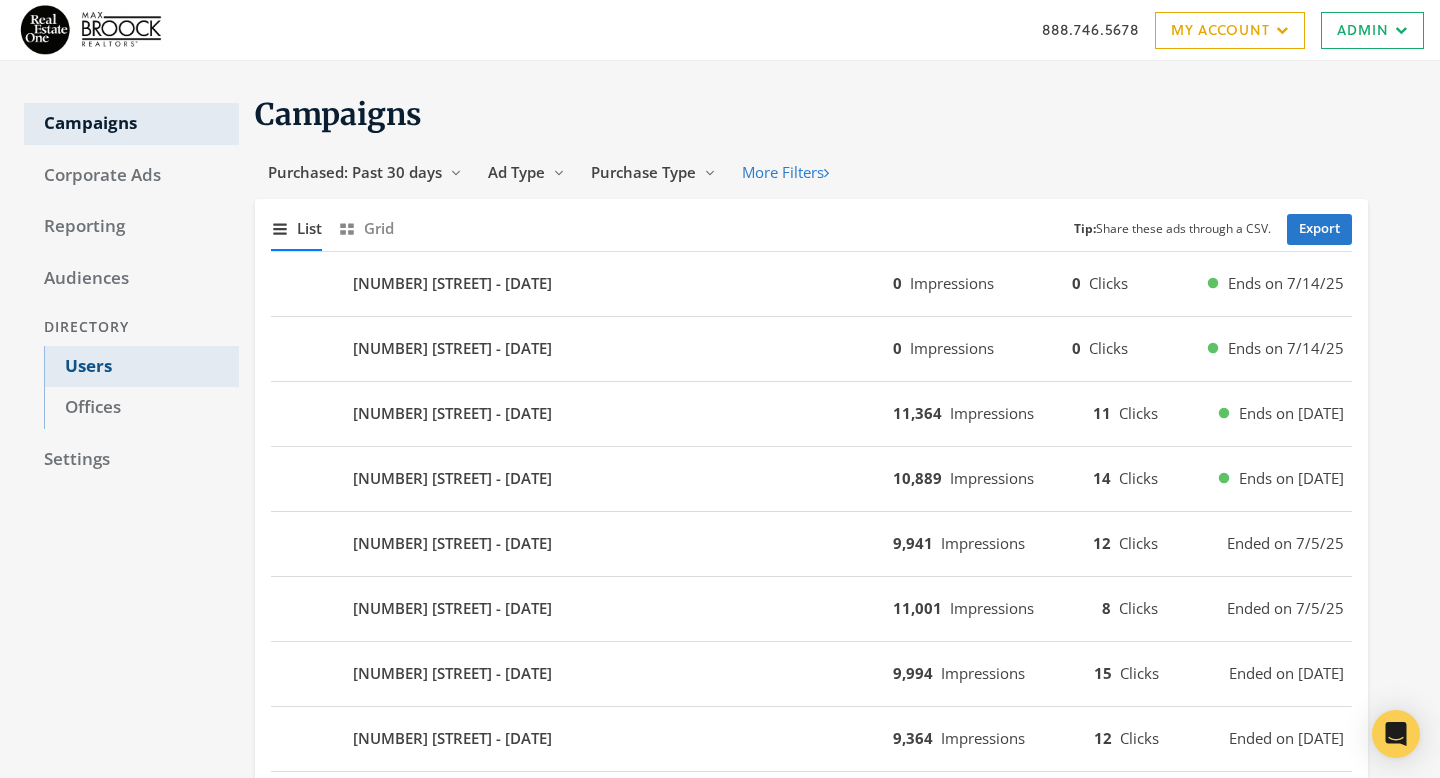click on "Users" at bounding box center (141, 367) 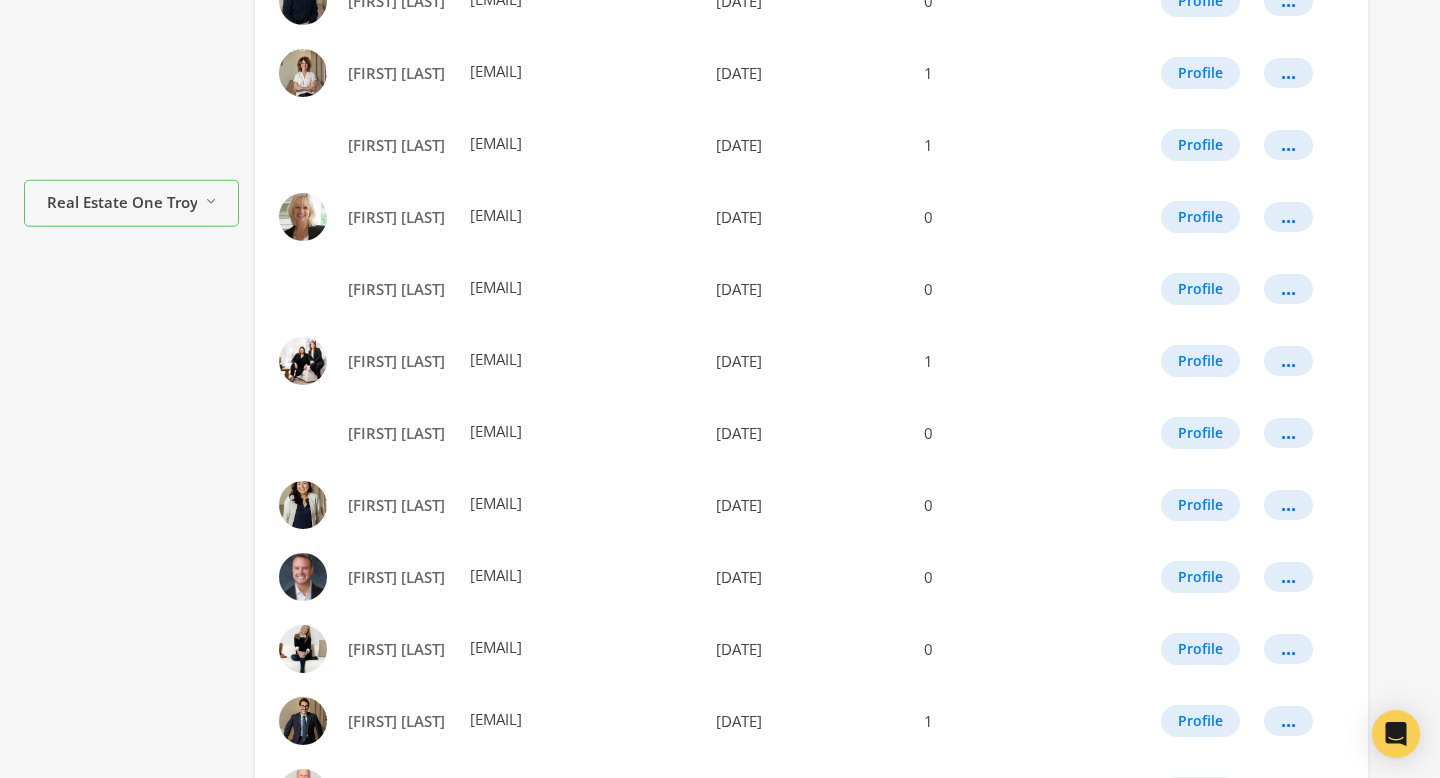 scroll, scrollTop: 1110, scrollLeft: 0, axis: vertical 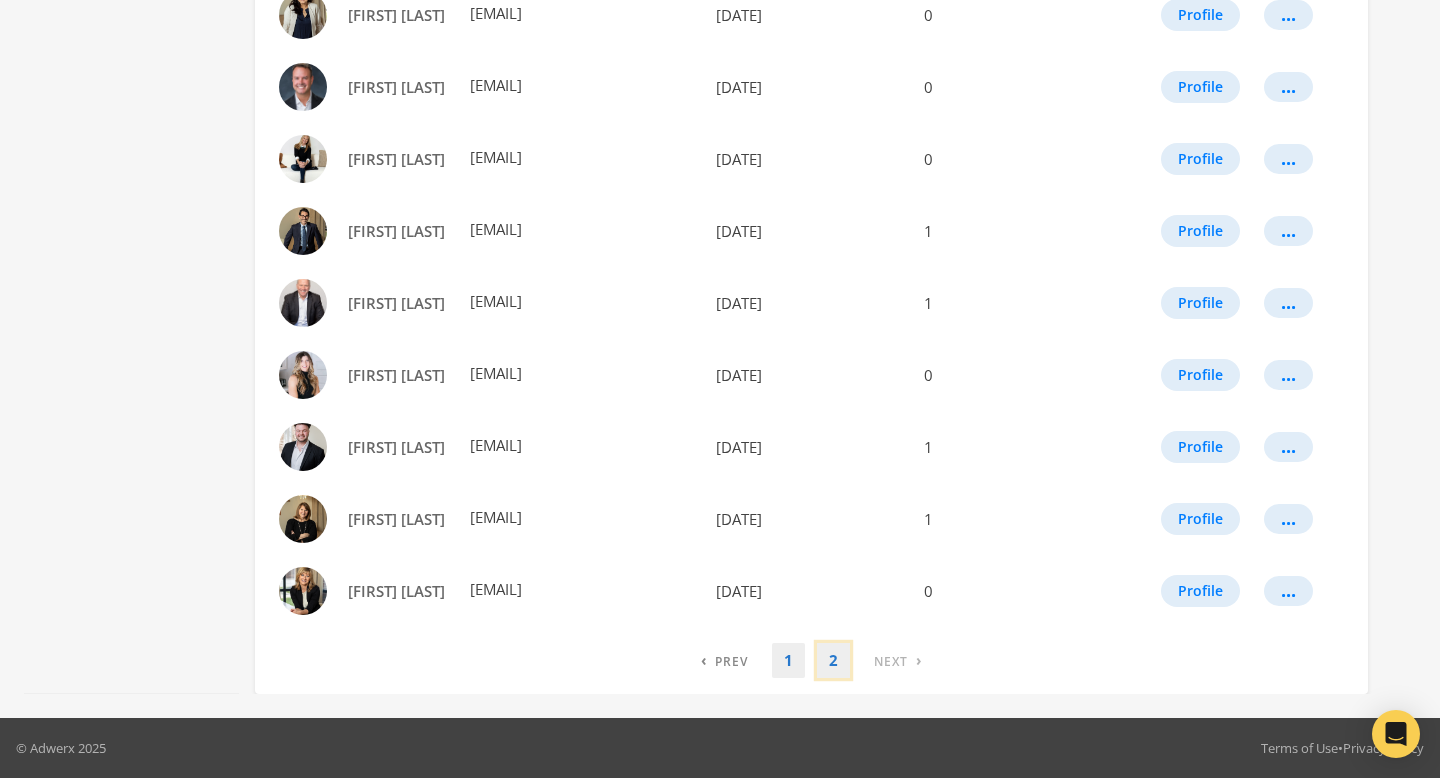 click on "2" at bounding box center (724, 660) 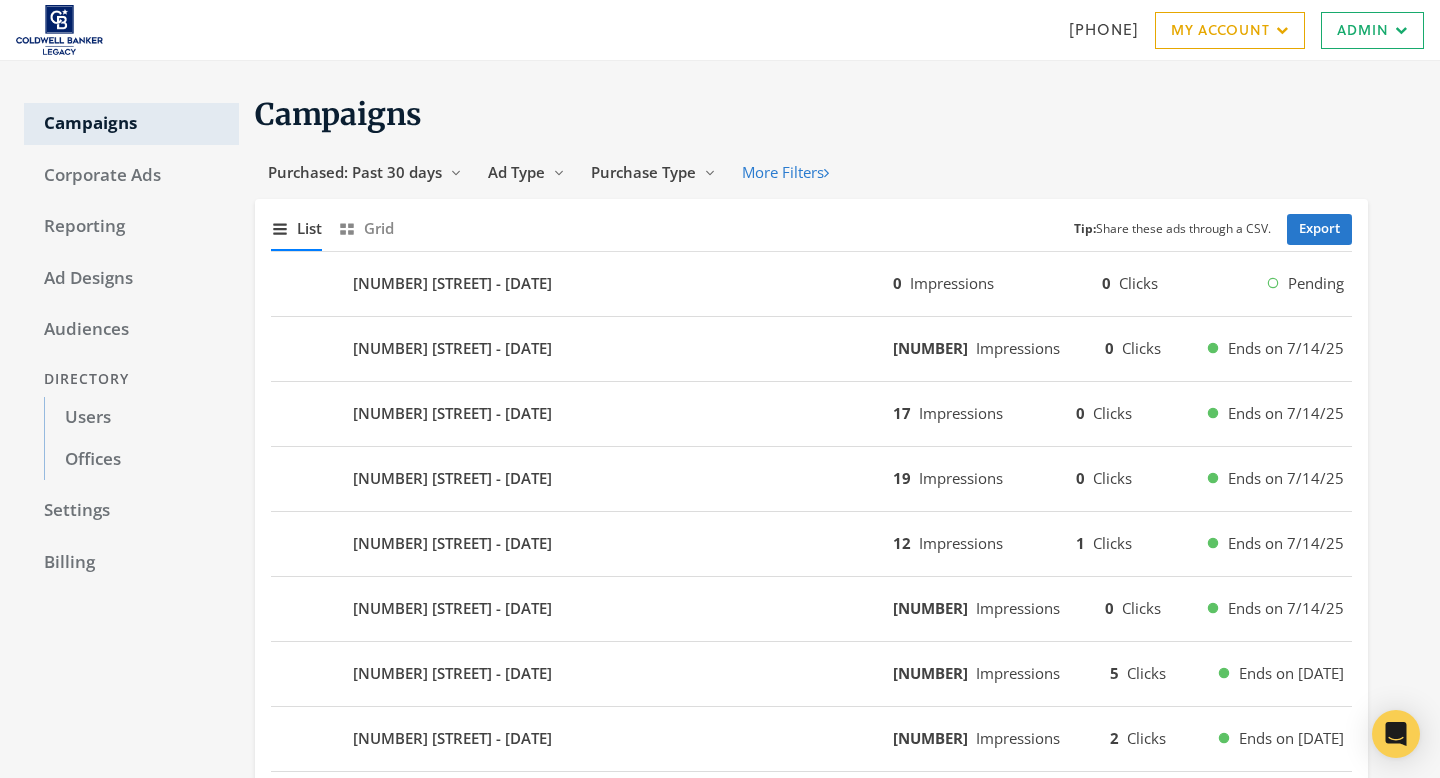 scroll, scrollTop: 0, scrollLeft: 0, axis: both 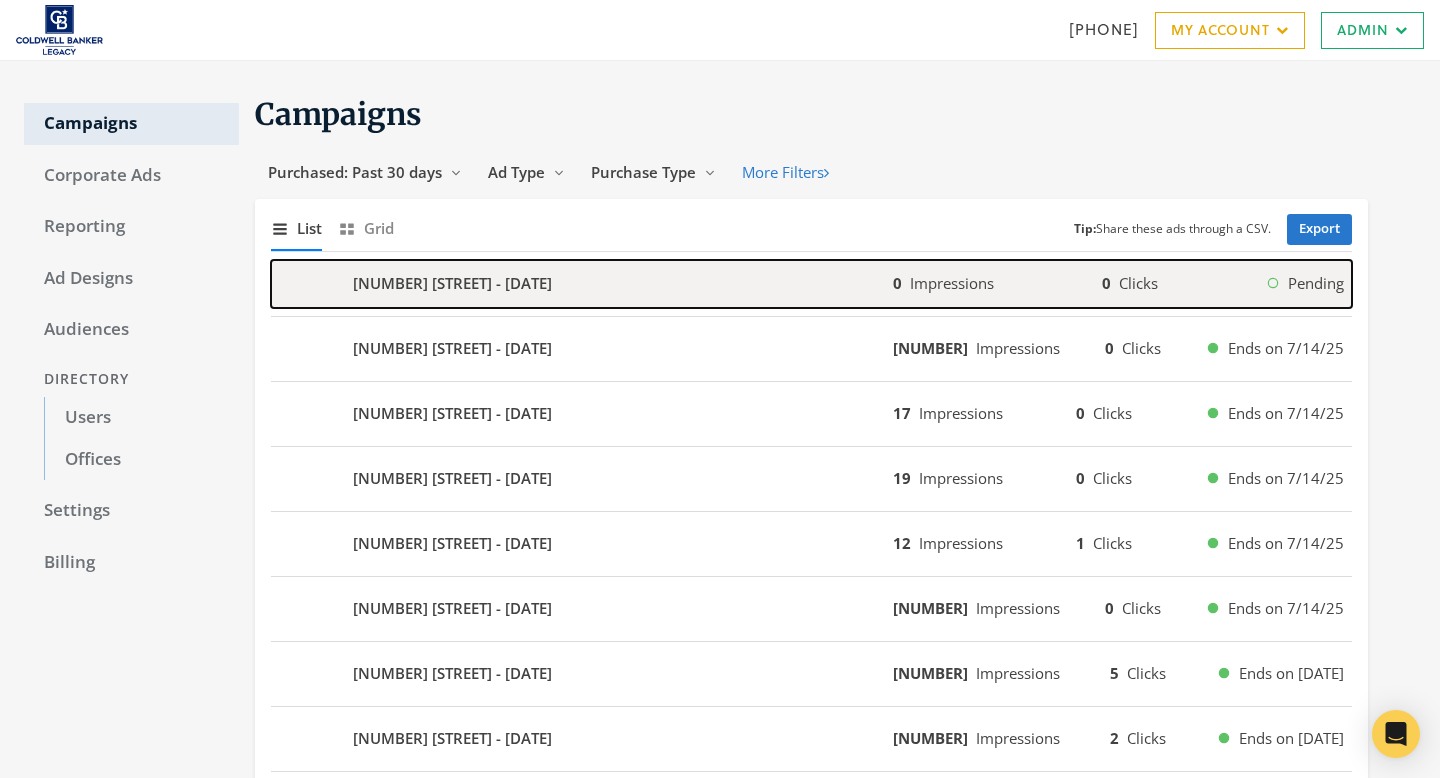 click on "[NUMBER] [STREET] - [DATE]" at bounding box center [582, 284] 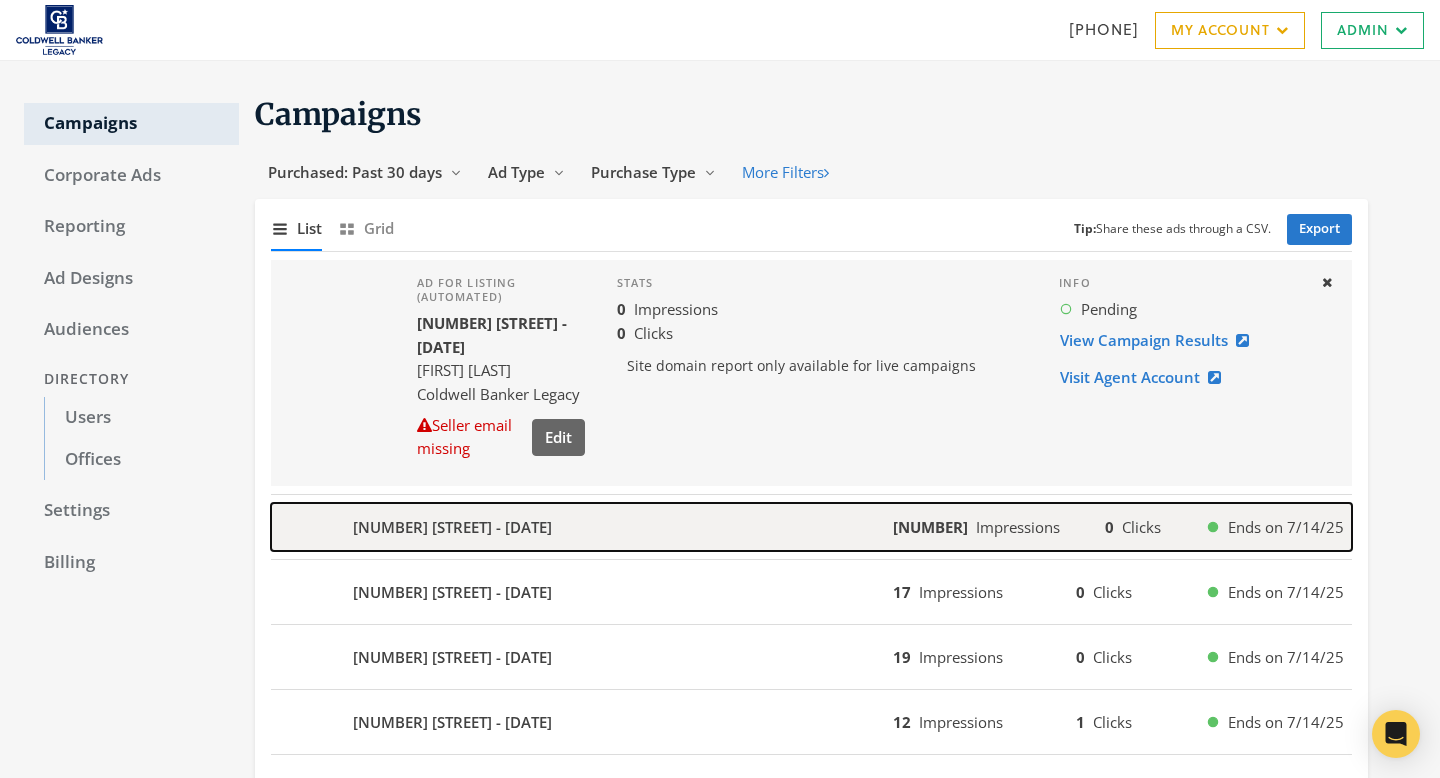click on "[NUMBER] [STREET] - [DATE]" at bounding box center [582, 527] 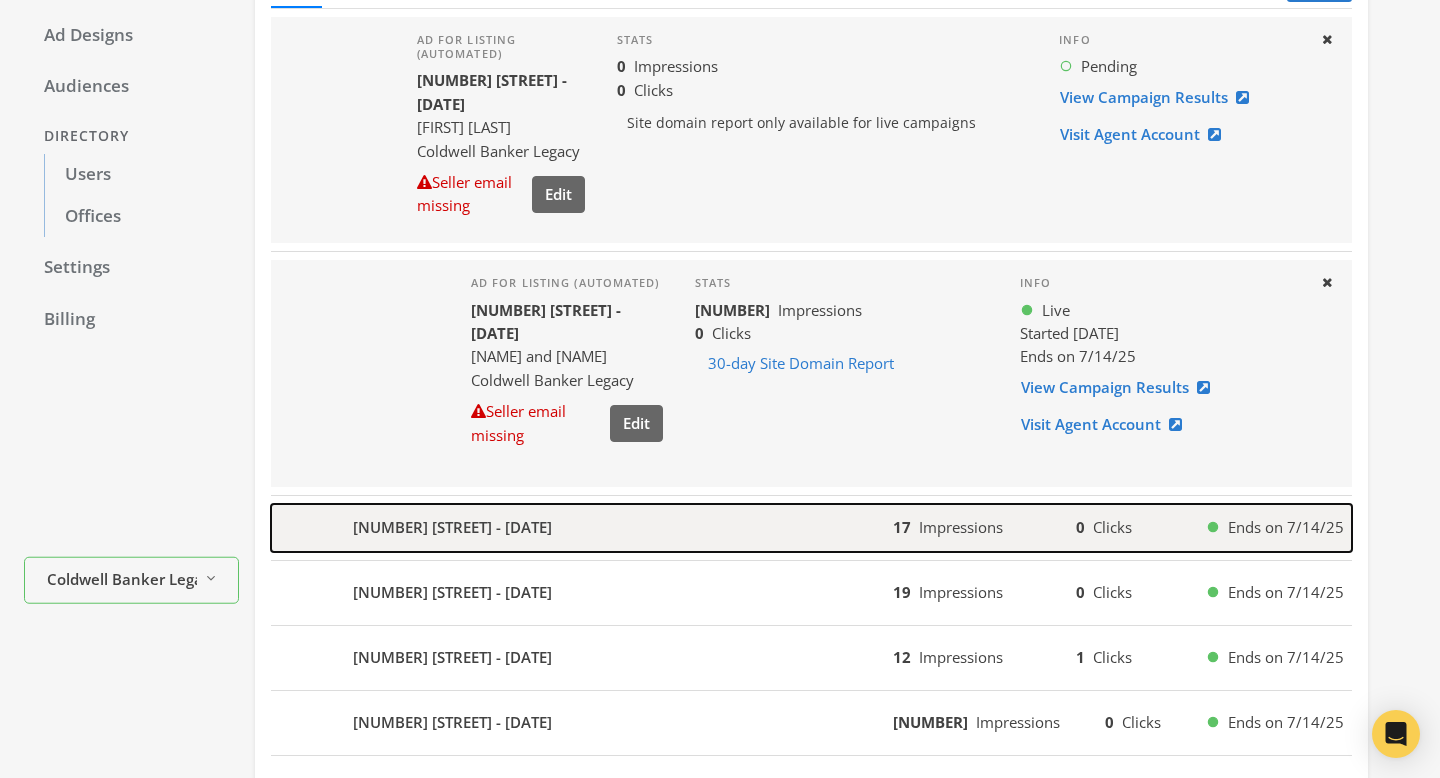 click on "[NUMBER] [STREET] - [DATE]" at bounding box center [582, 528] 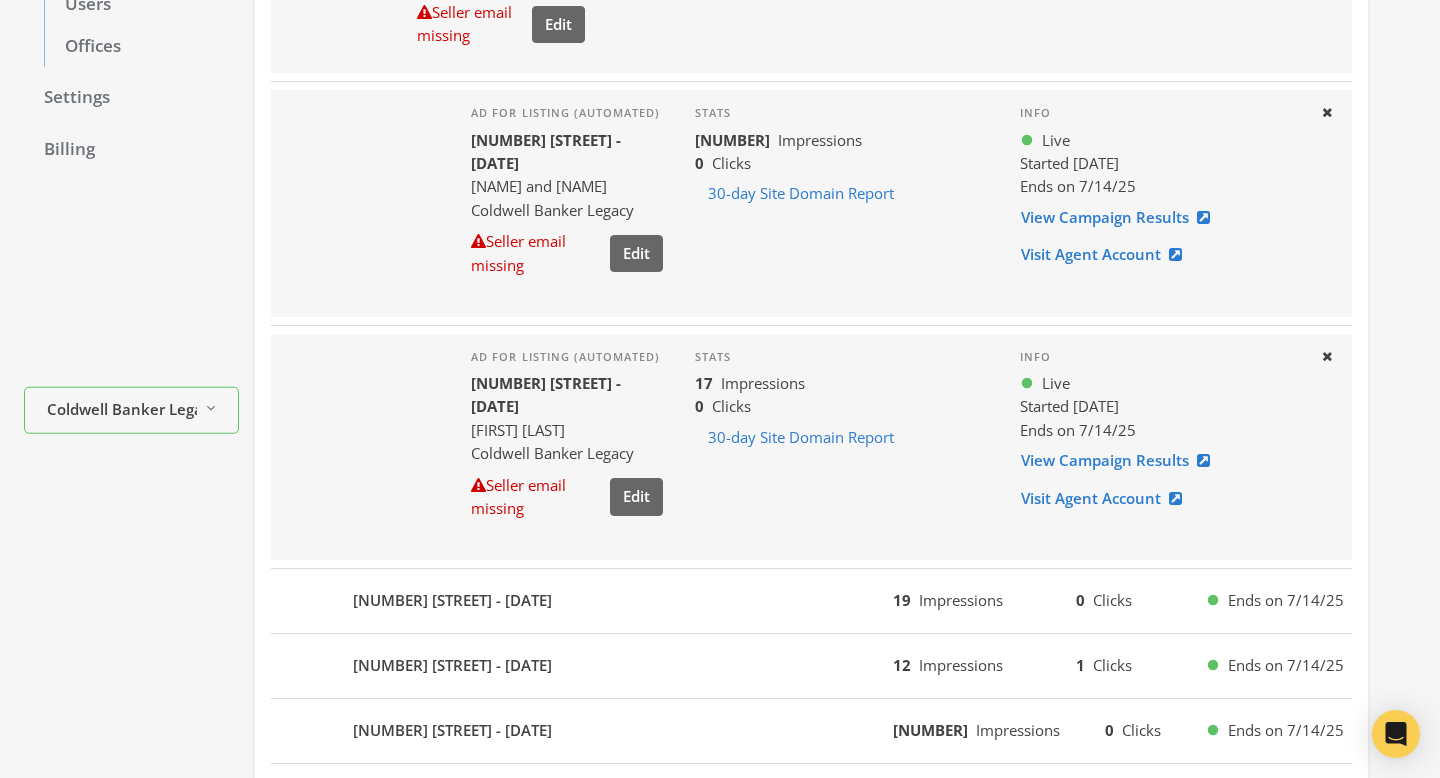 scroll, scrollTop: 583, scrollLeft: 0, axis: vertical 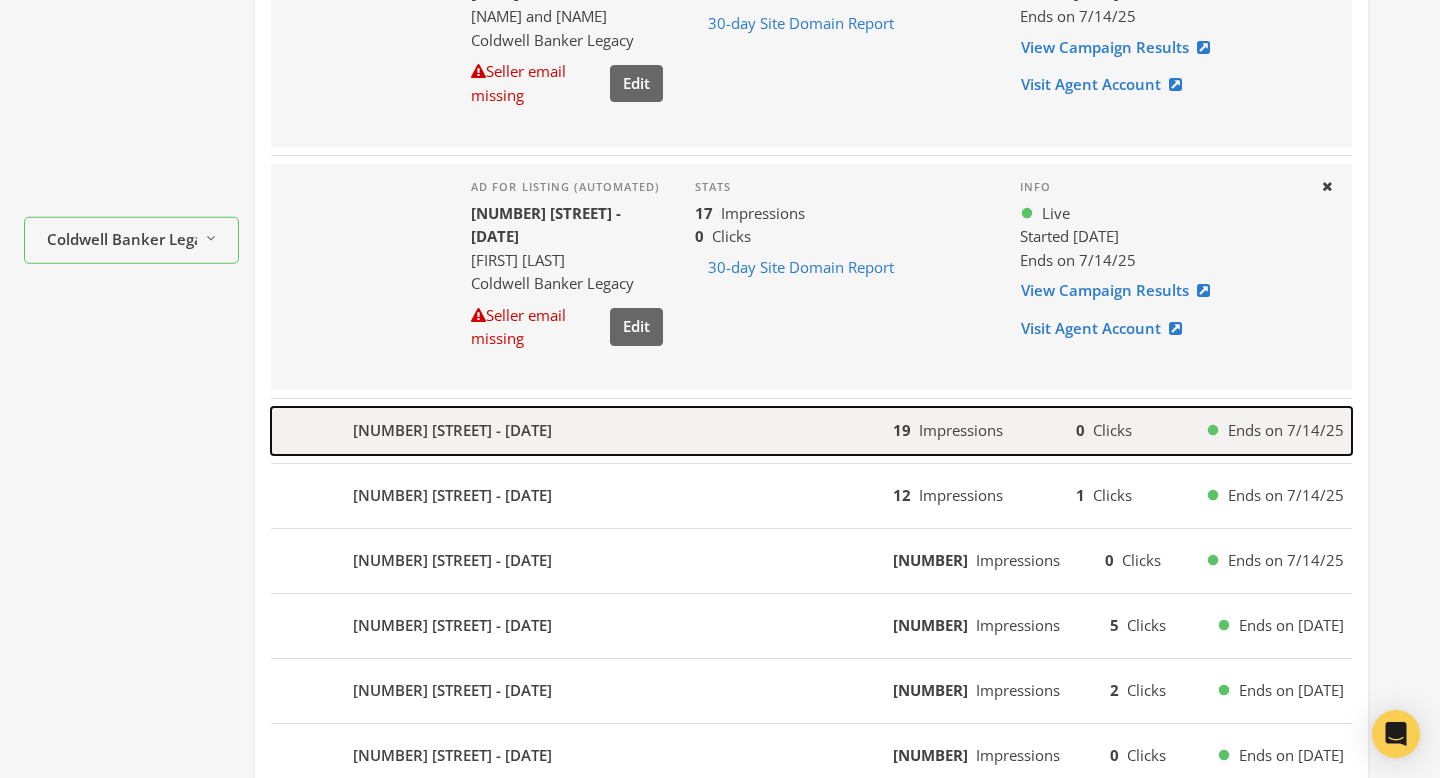 click on "[NUMBER] [STREET] - [DATE]" at bounding box center (582, 431) 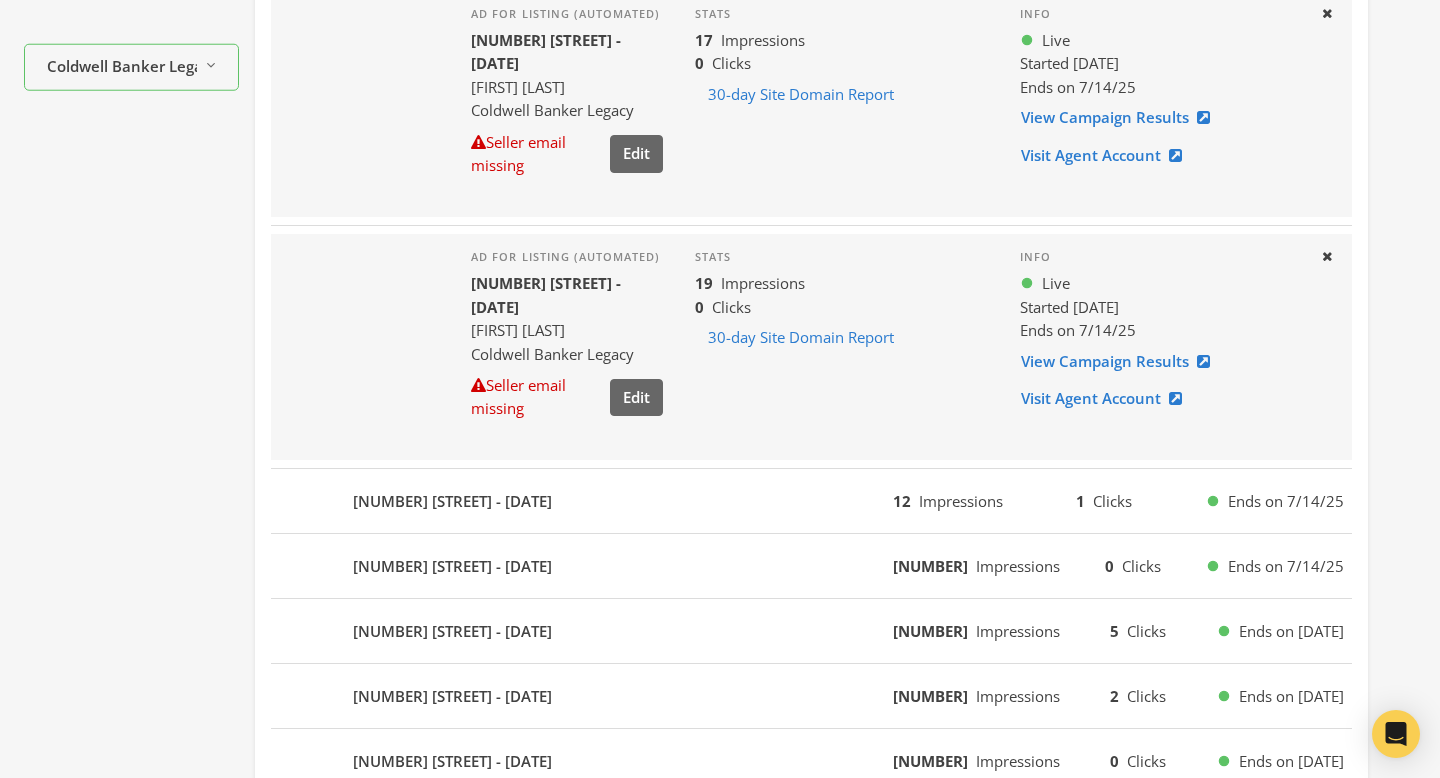 scroll, scrollTop: 770, scrollLeft: 0, axis: vertical 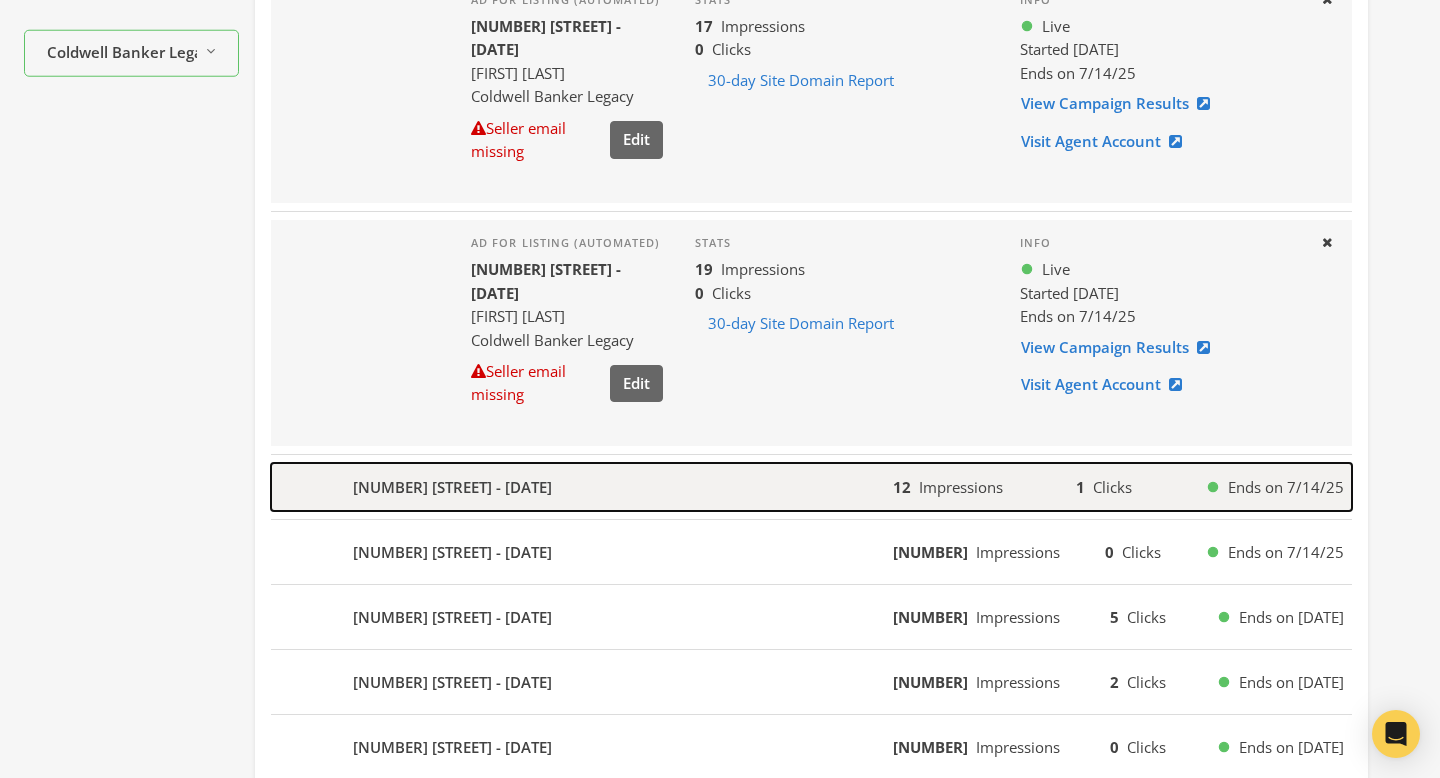 click on "[NUMBER] [STREET] - [DATE]" at bounding box center [582, 487] 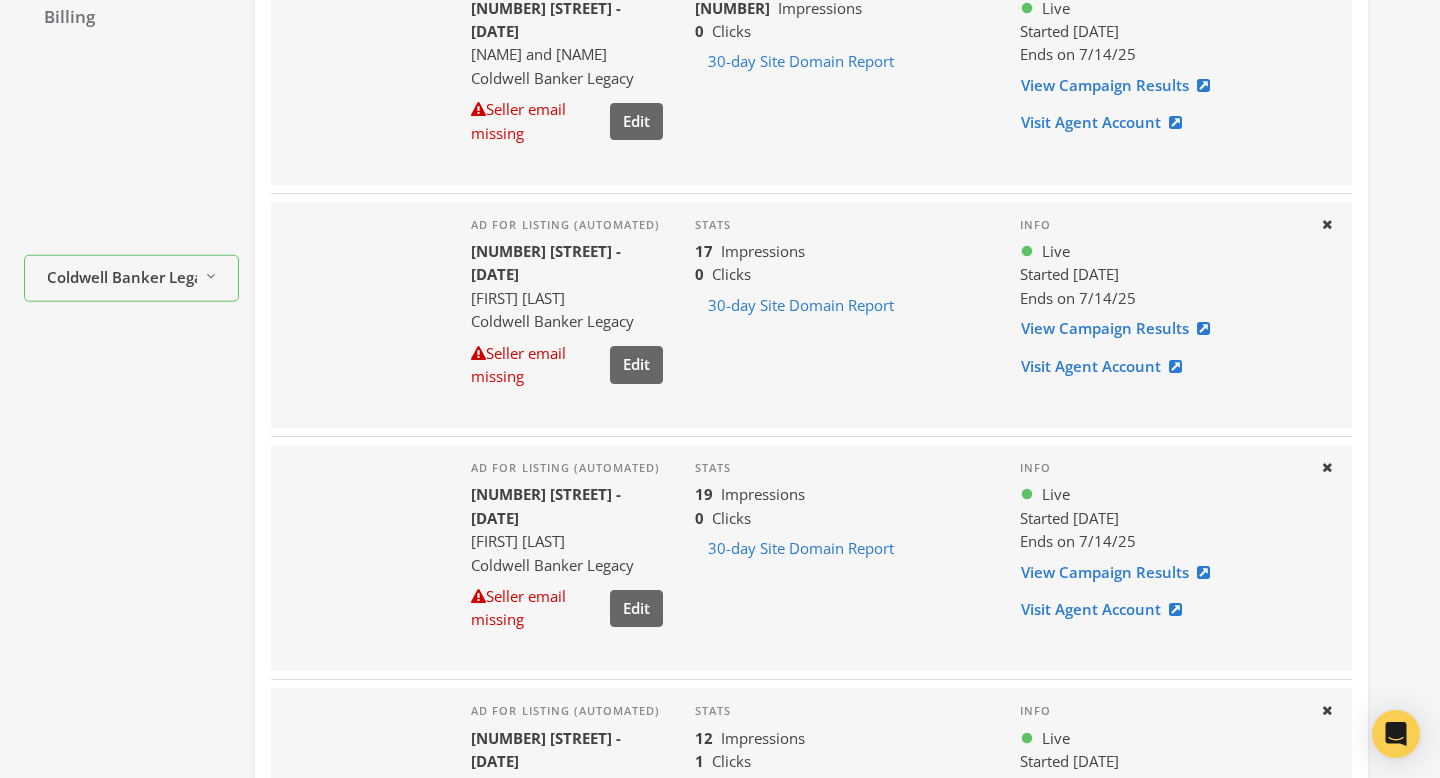 scroll, scrollTop: 0, scrollLeft: 0, axis: both 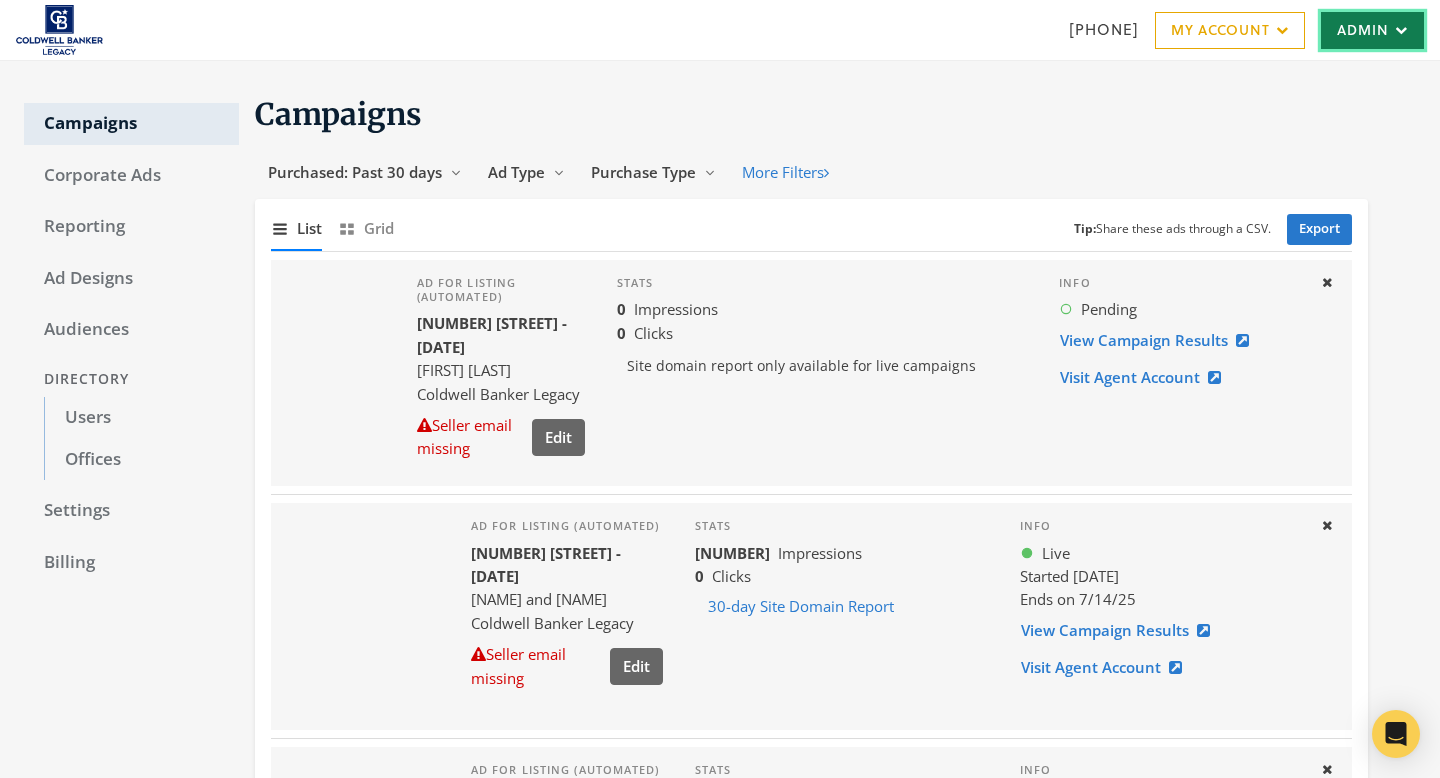click on "Admin" at bounding box center [1372, 30] 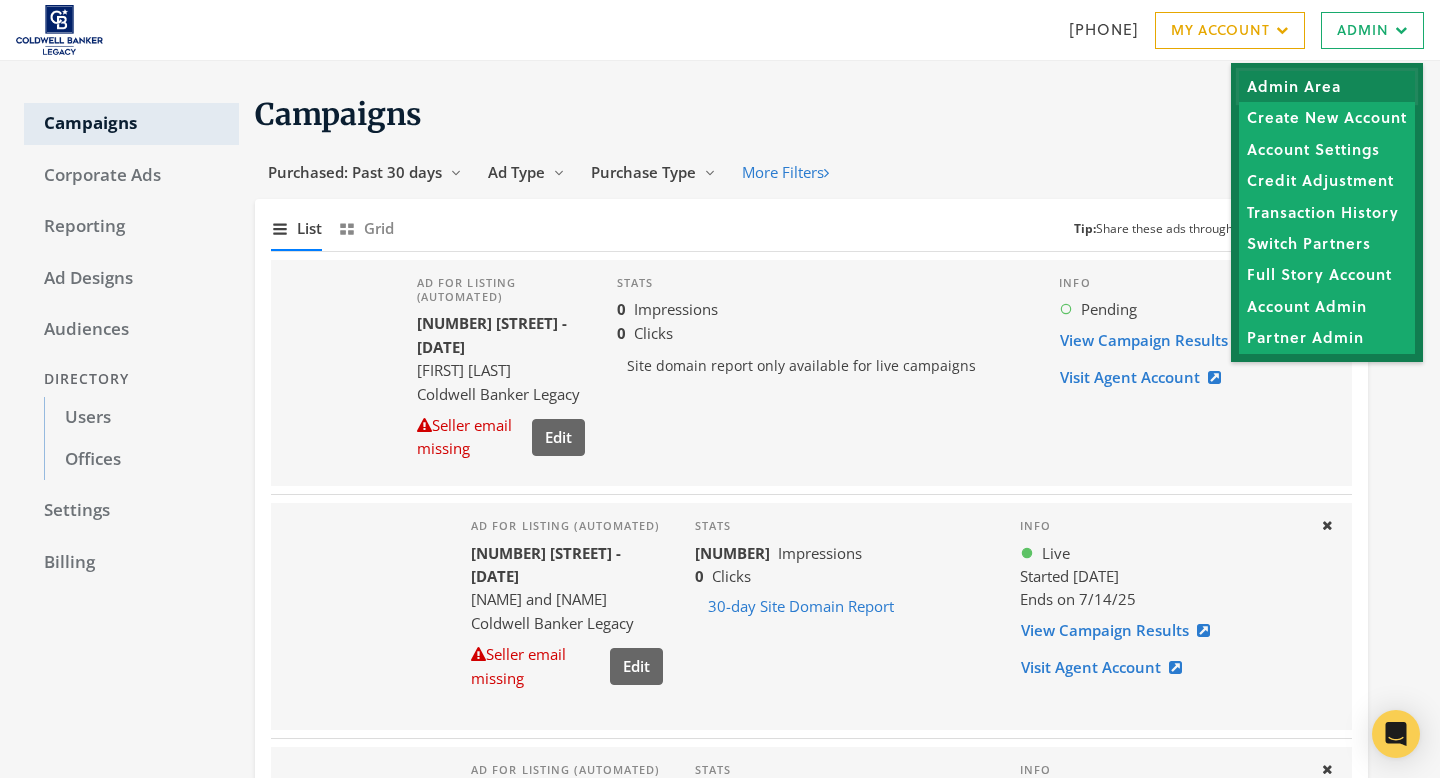 click on "Admin Area" at bounding box center (1327, 86) 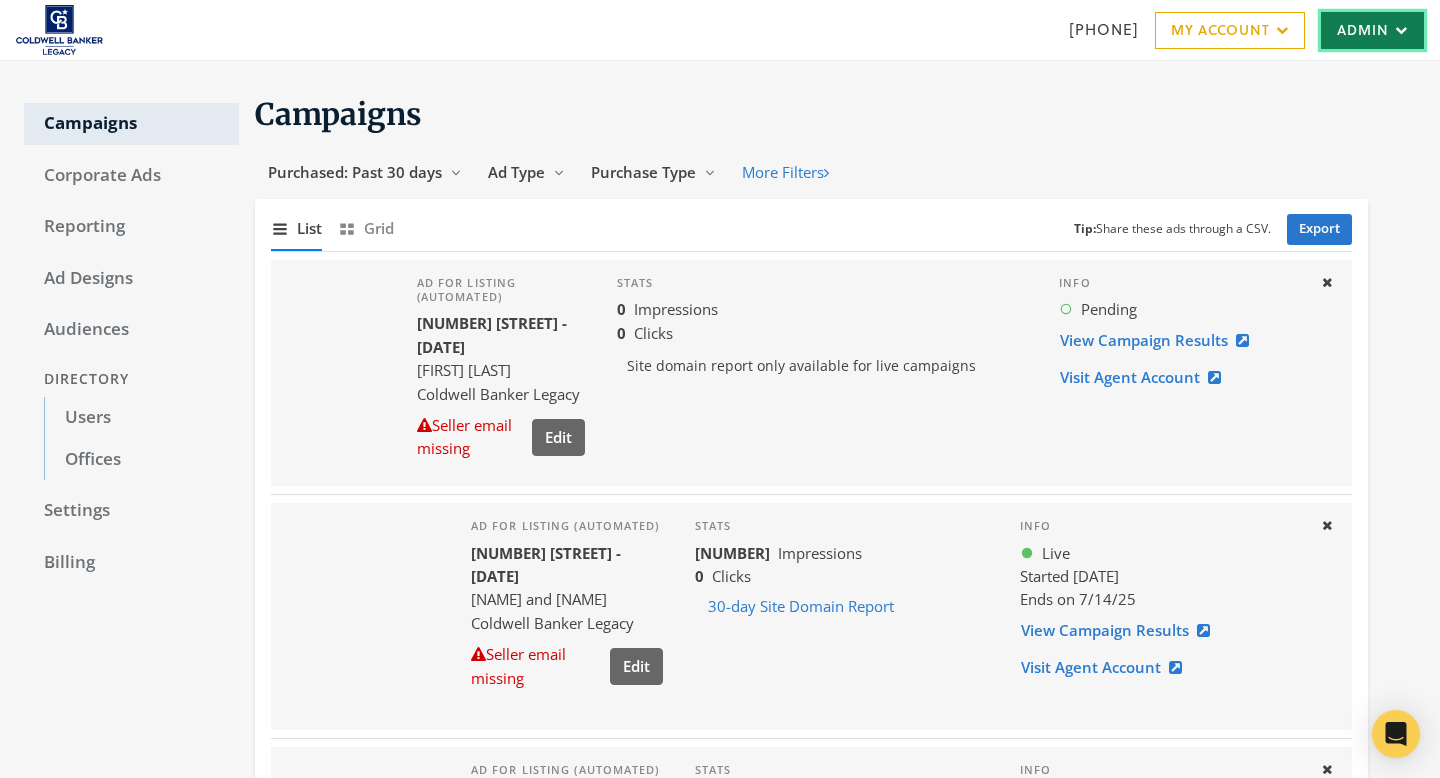 click at bounding box center (1398, 30) 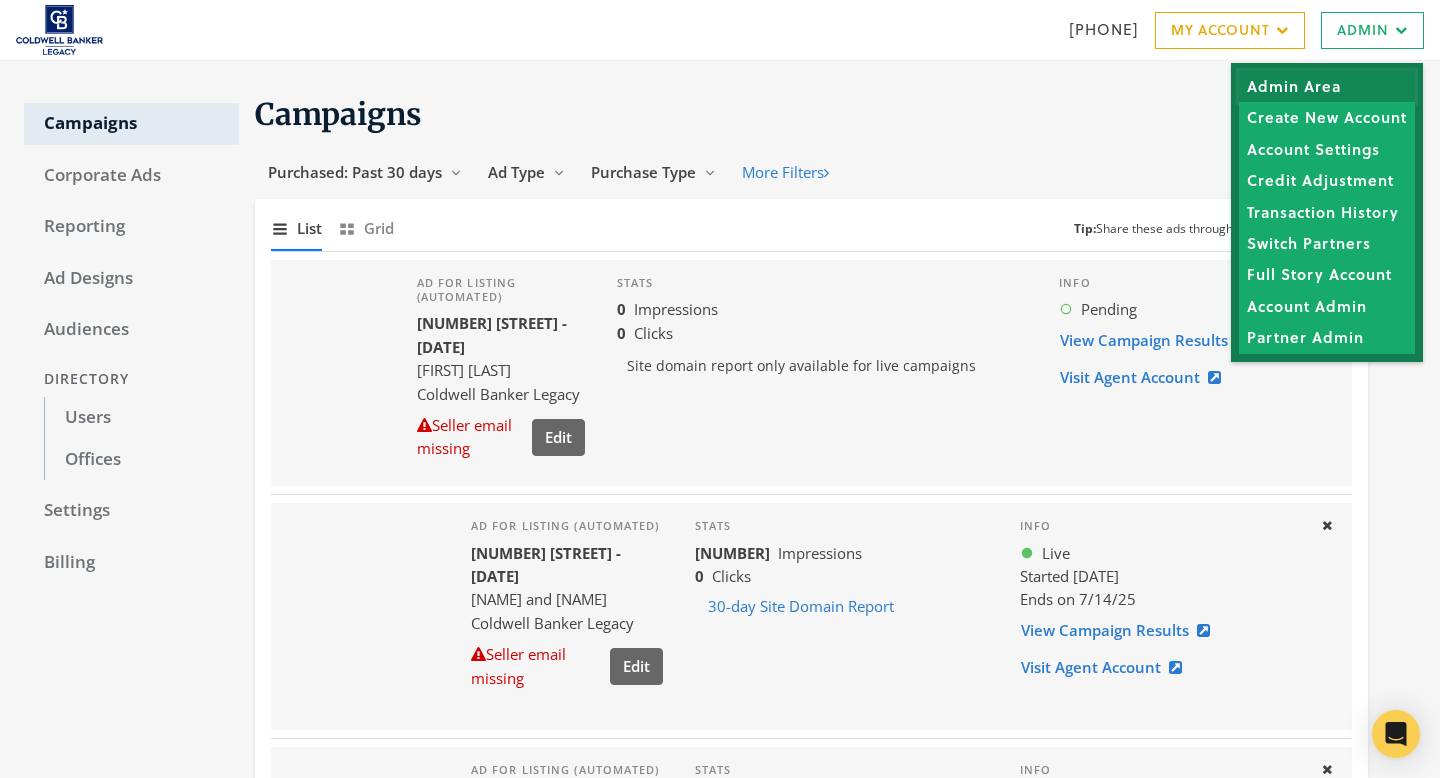 click on "Admin Area" at bounding box center (1327, 86) 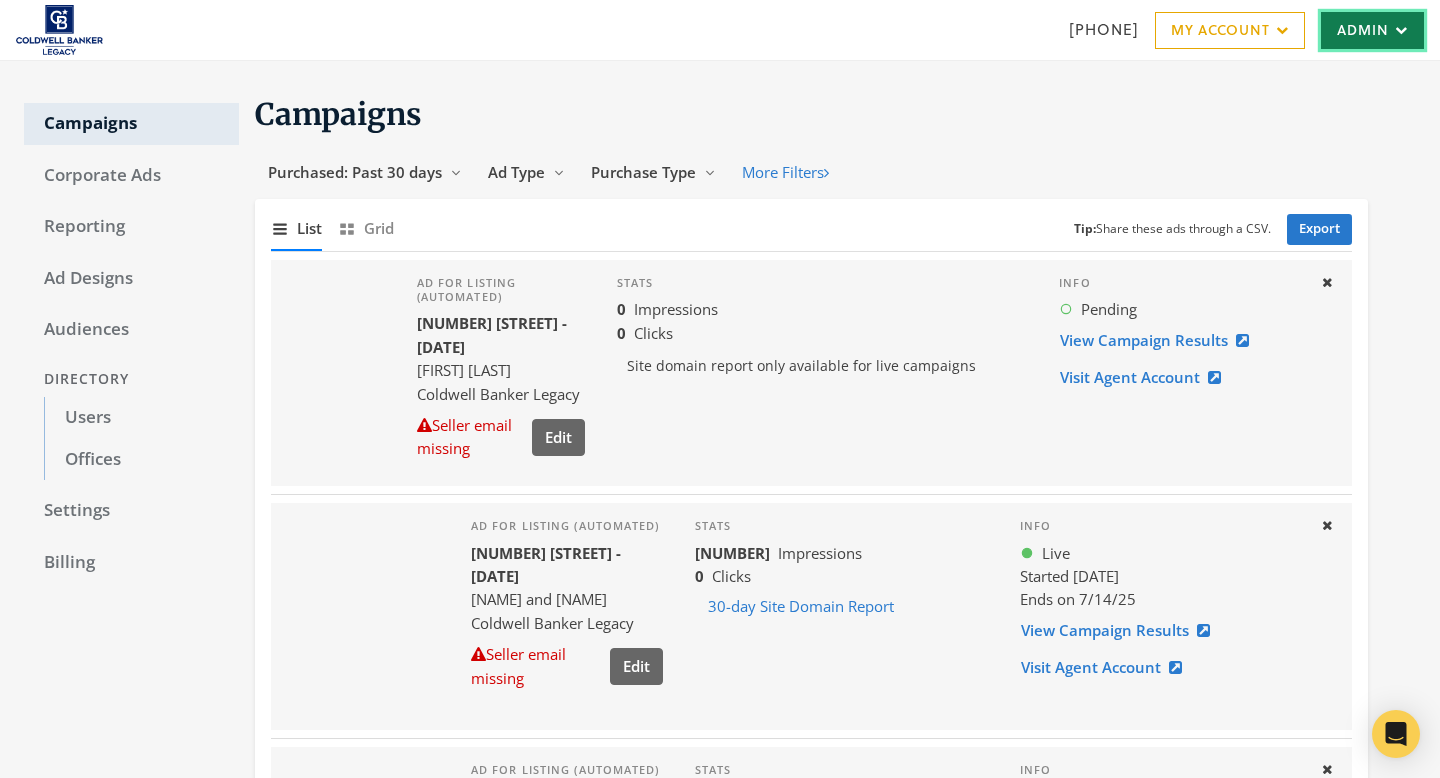 click on "Admin" at bounding box center [1372, 30] 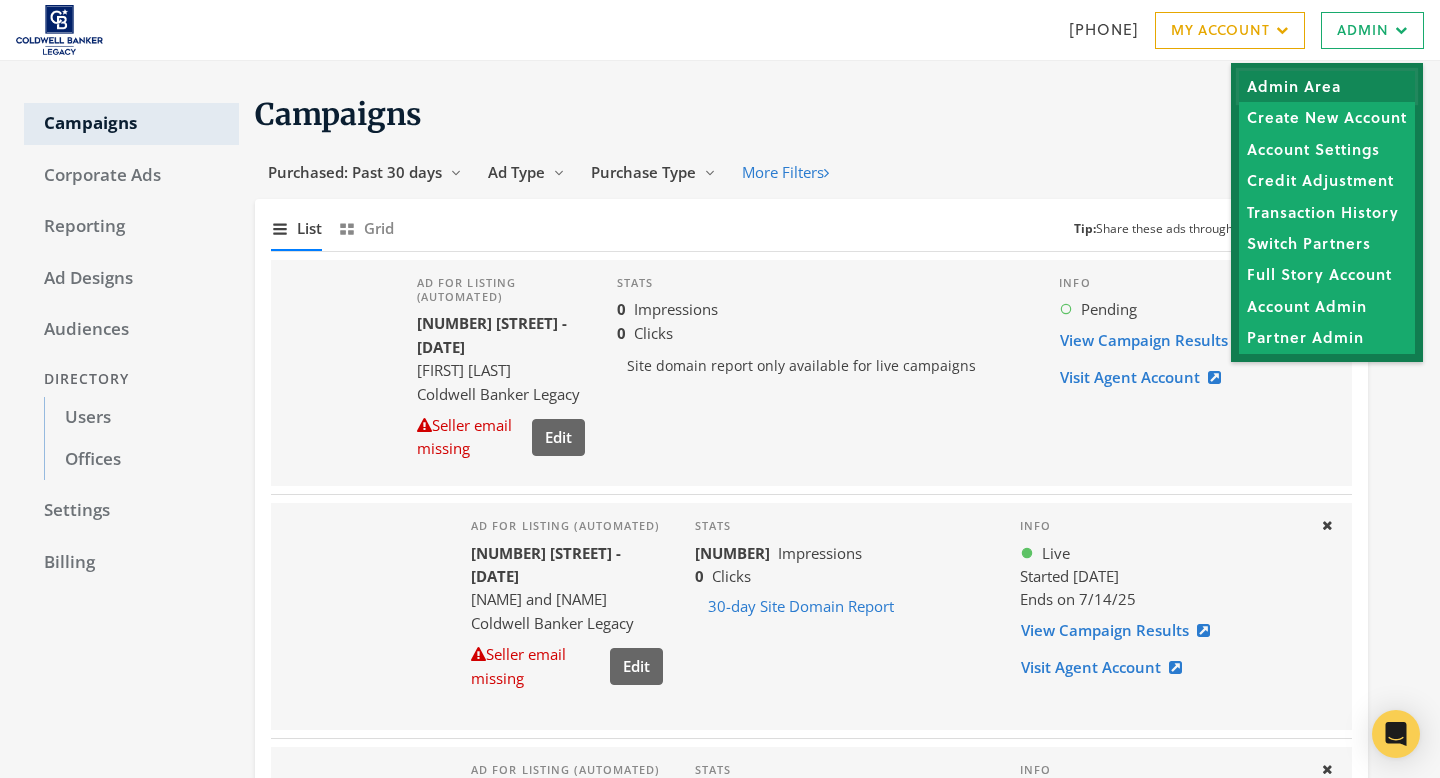 click on "Admin Area" at bounding box center [1327, 86] 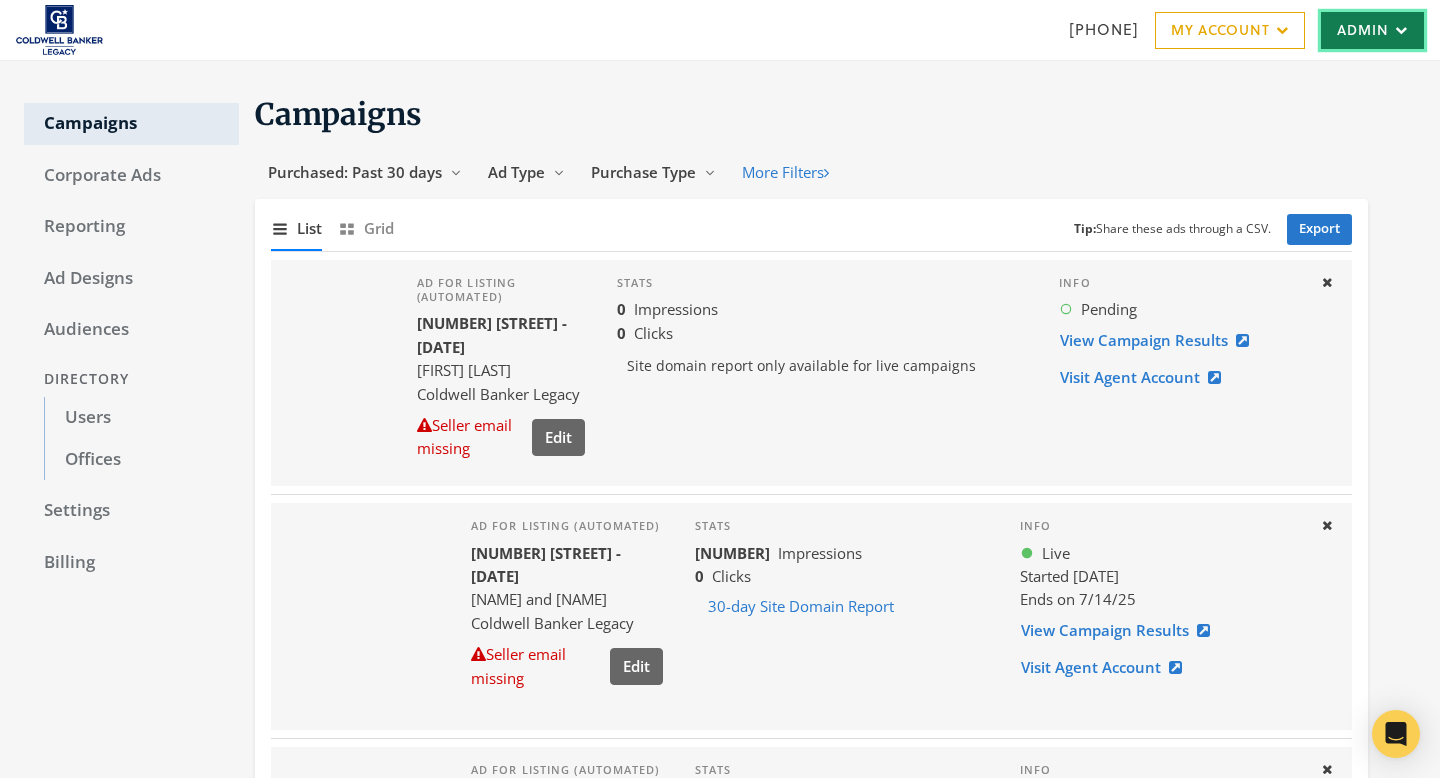 click on "Admin" at bounding box center [1372, 30] 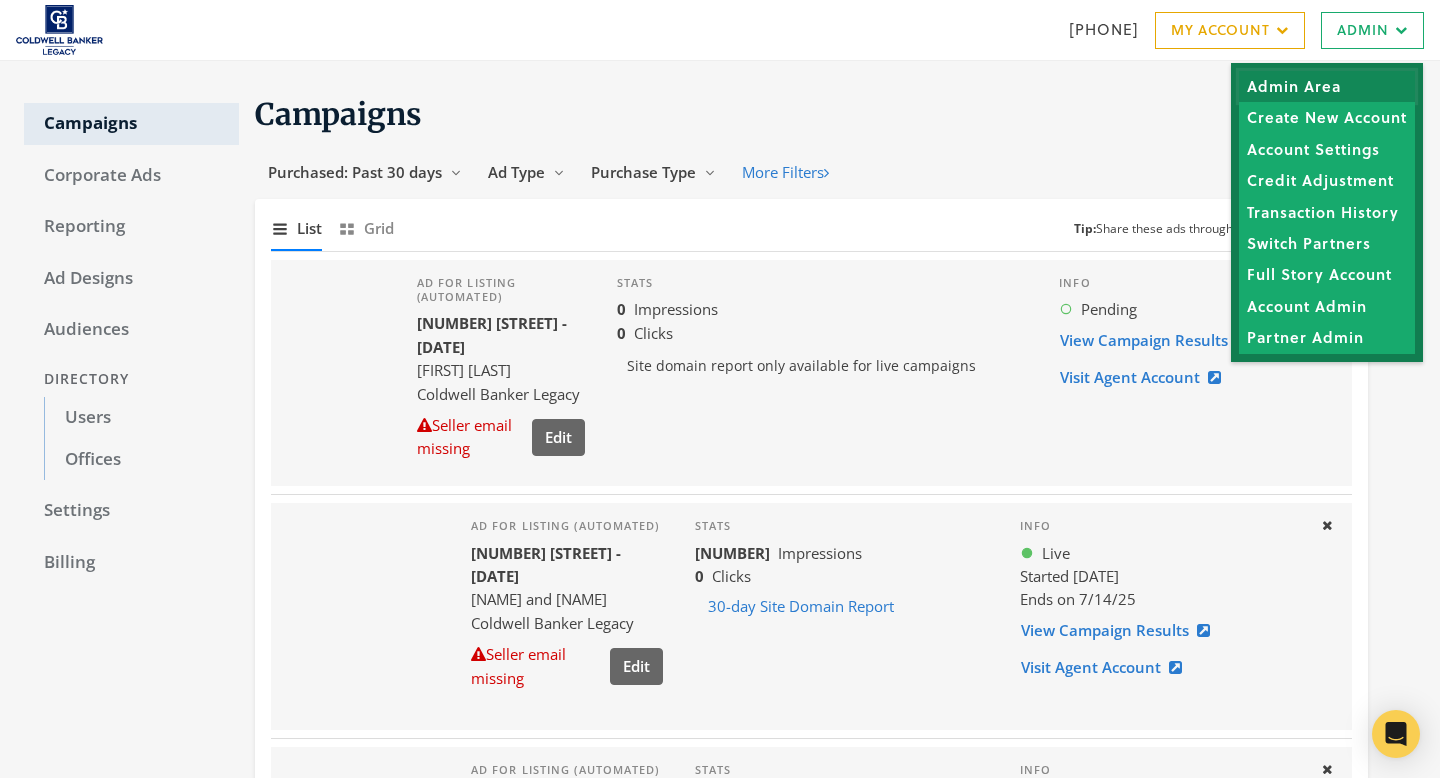 click on "Admin Area" at bounding box center (1327, 86) 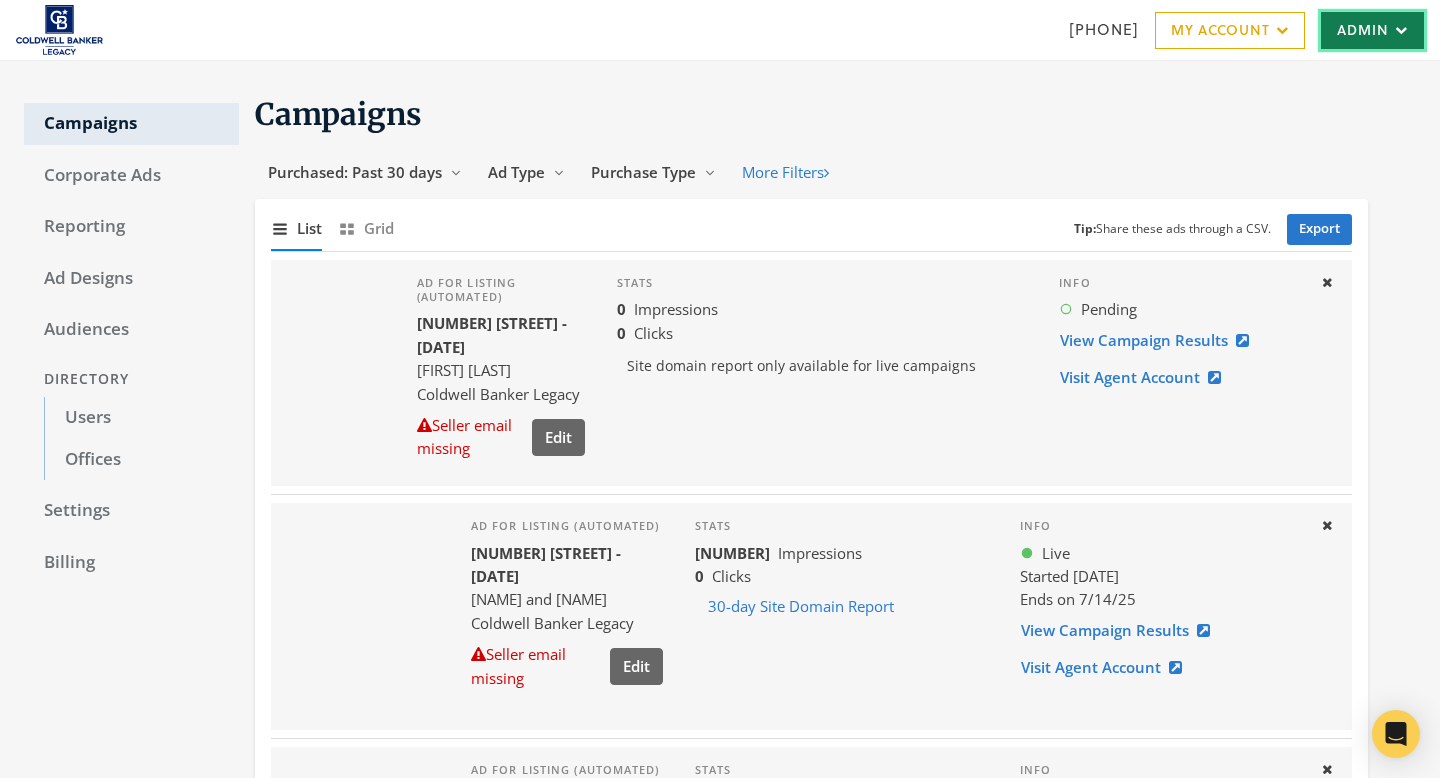 click on "Admin" at bounding box center [1372, 30] 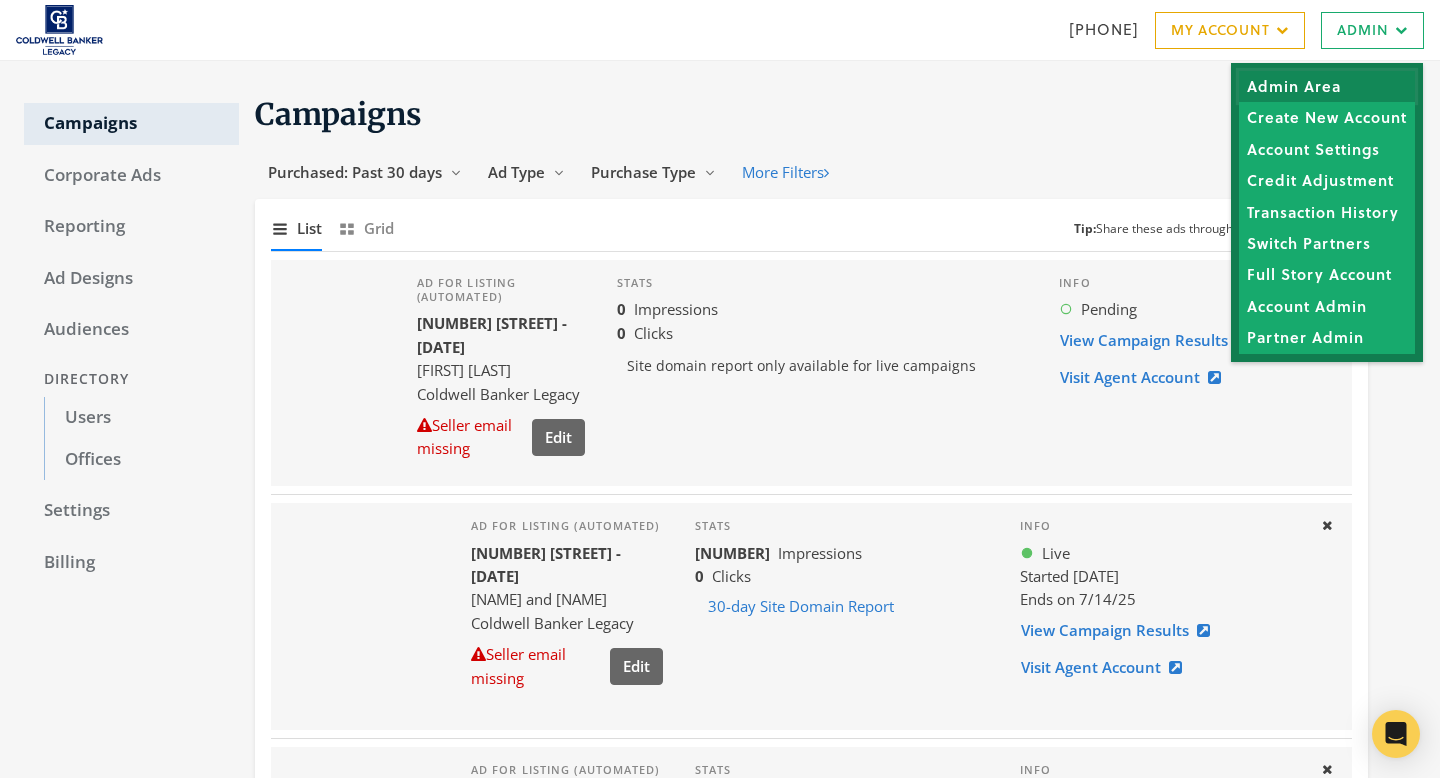 click on "Admin Area" at bounding box center (1327, 86) 